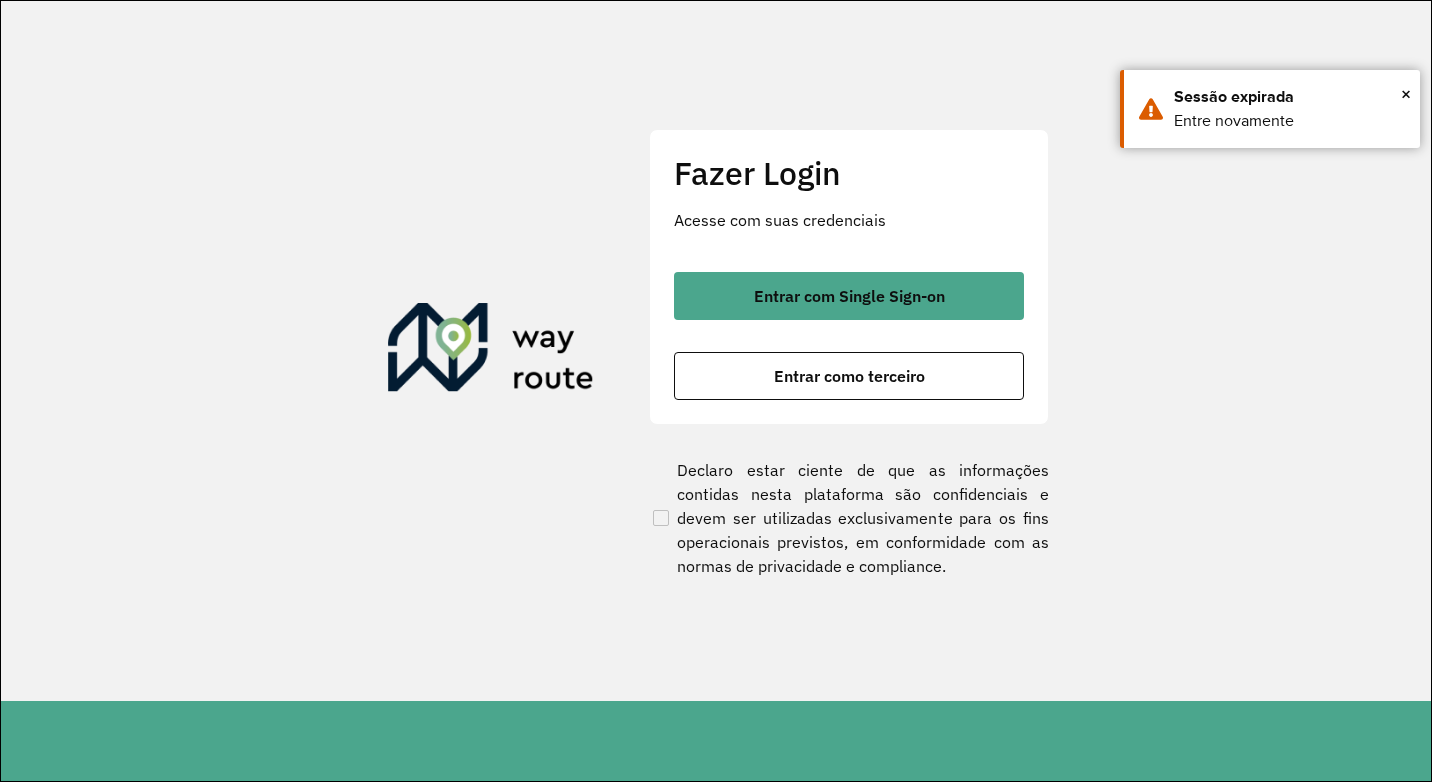 scroll, scrollTop: 0, scrollLeft: 0, axis: both 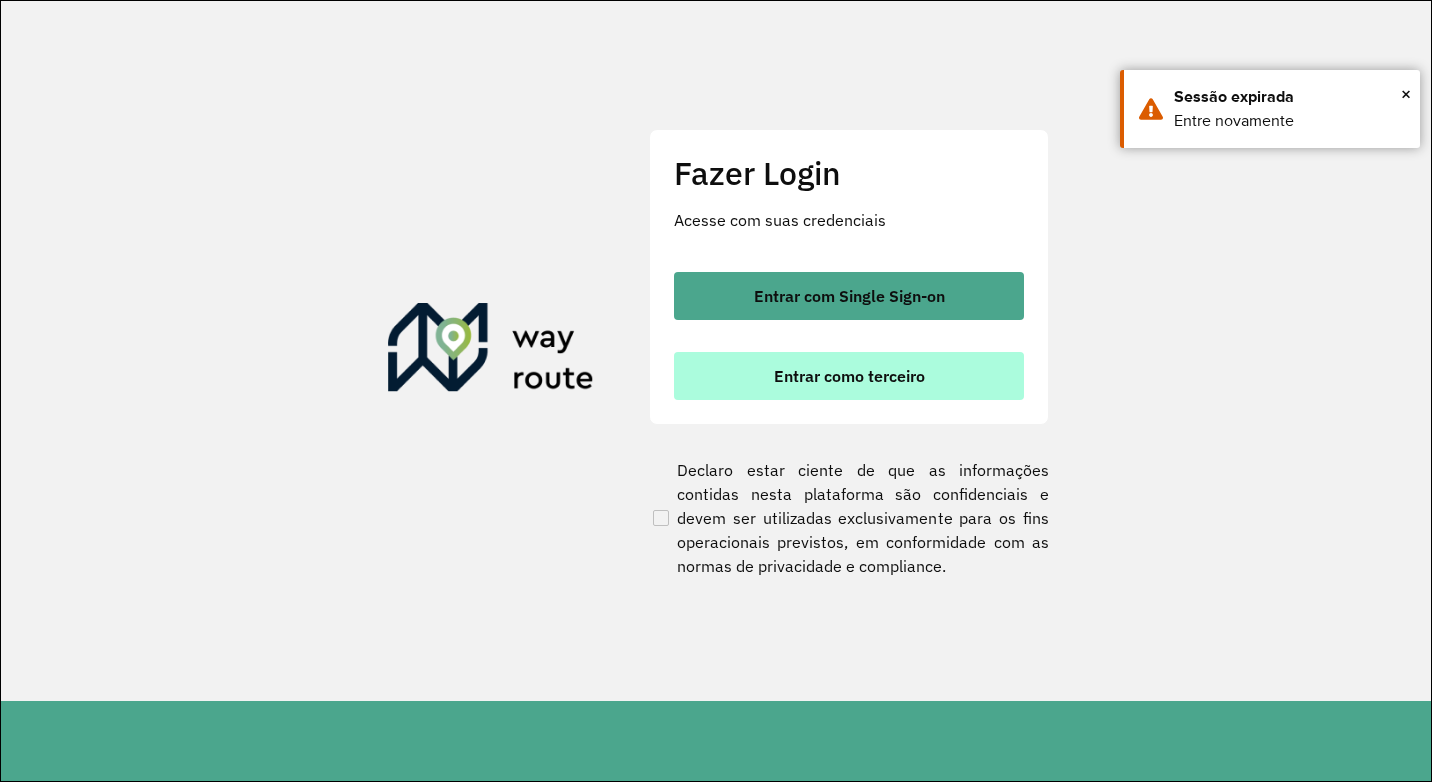 click on "Entrar como terceiro" at bounding box center (849, 376) 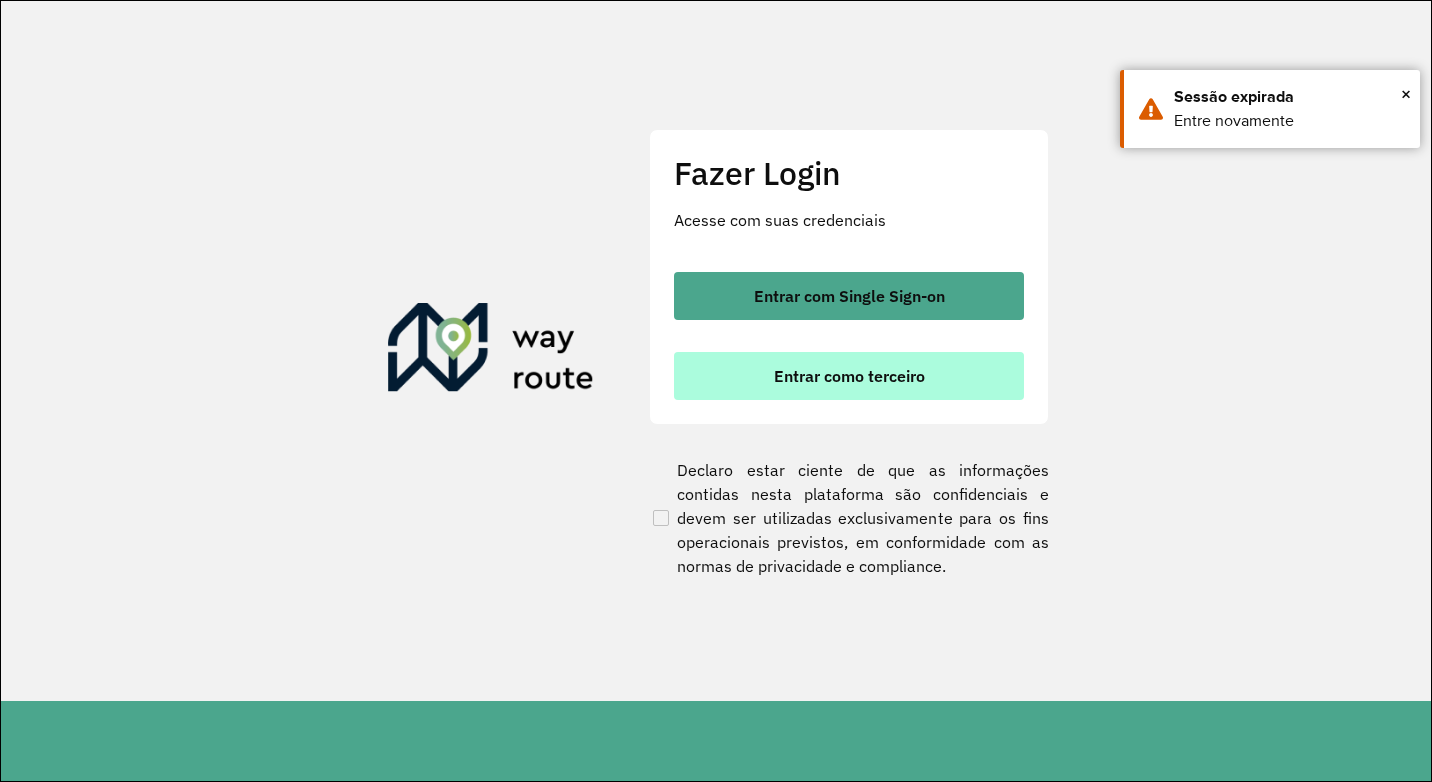 click on "Entrar como terceiro" at bounding box center (849, 376) 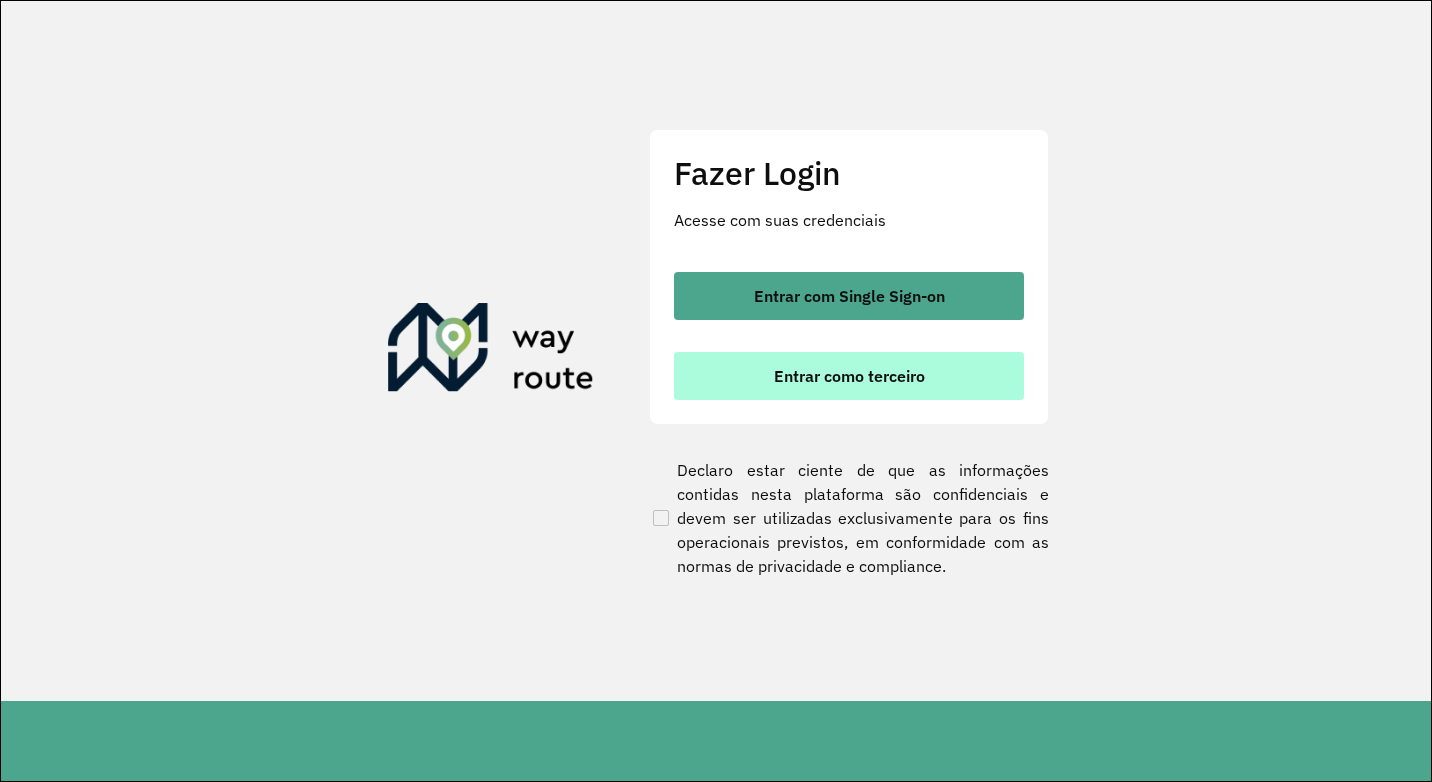 click on "Entrar como terceiro" at bounding box center [849, 376] 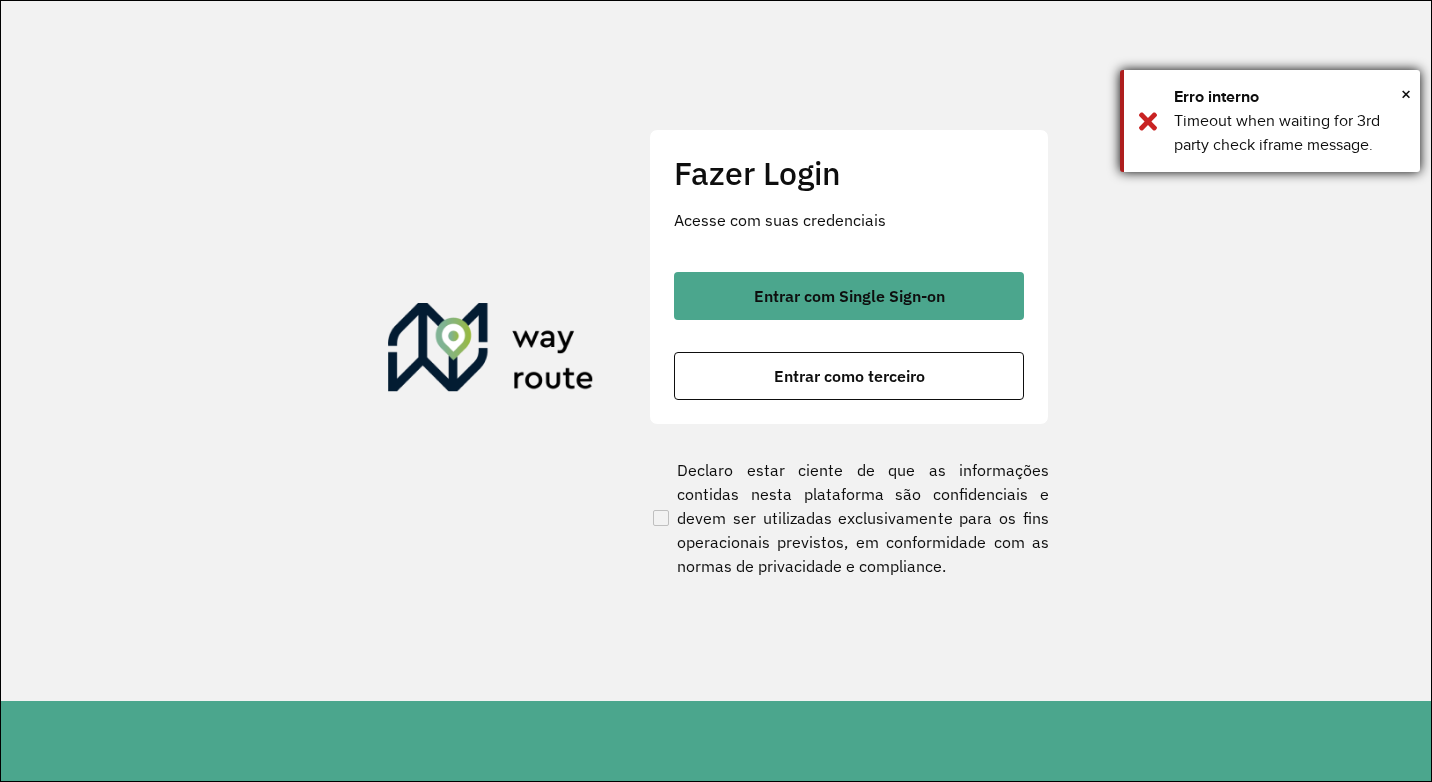 click on "×  Erro interno  Timeout when waiting for 3rd party check iframe message." at bounding box center (1270, 121) 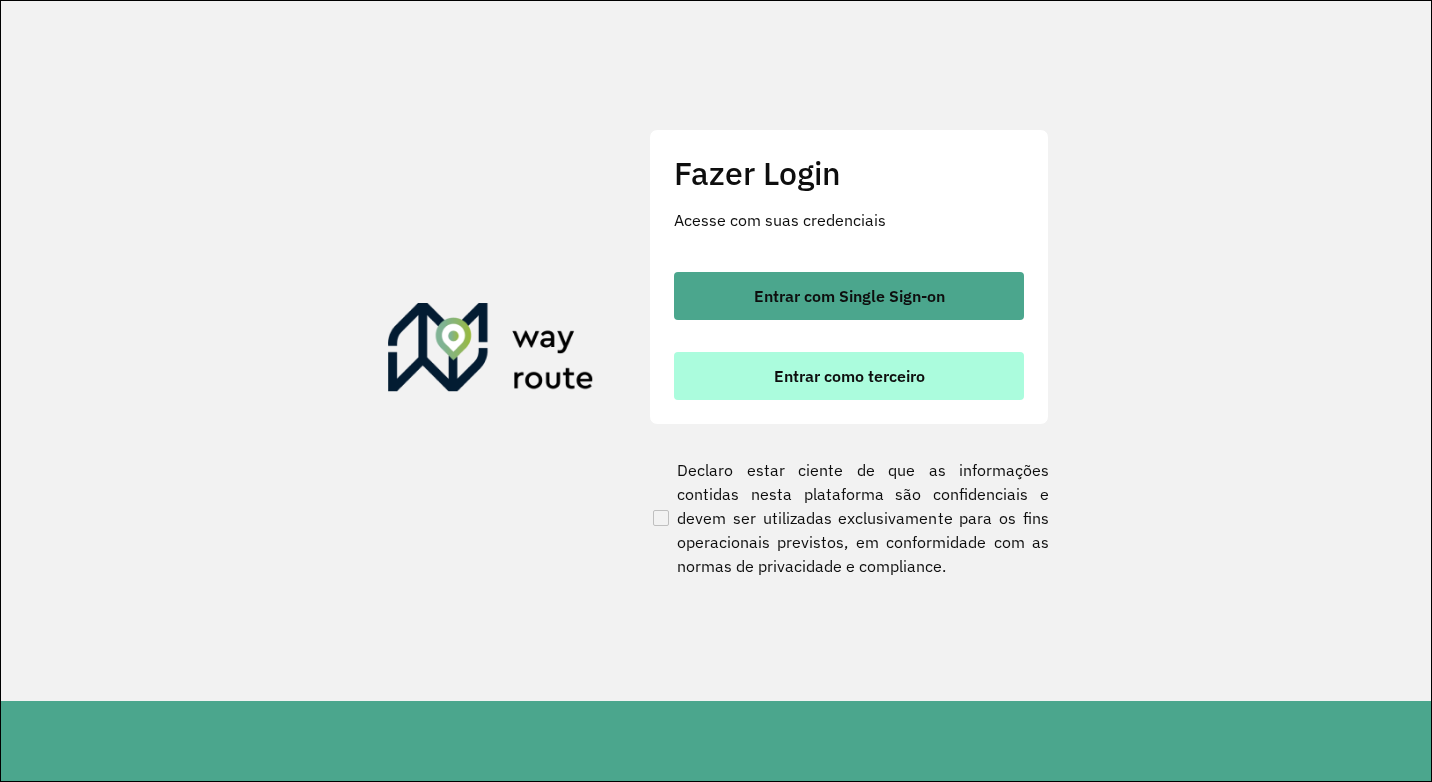 click on "Entrar como terceiro" at bounding box center (849, 376) 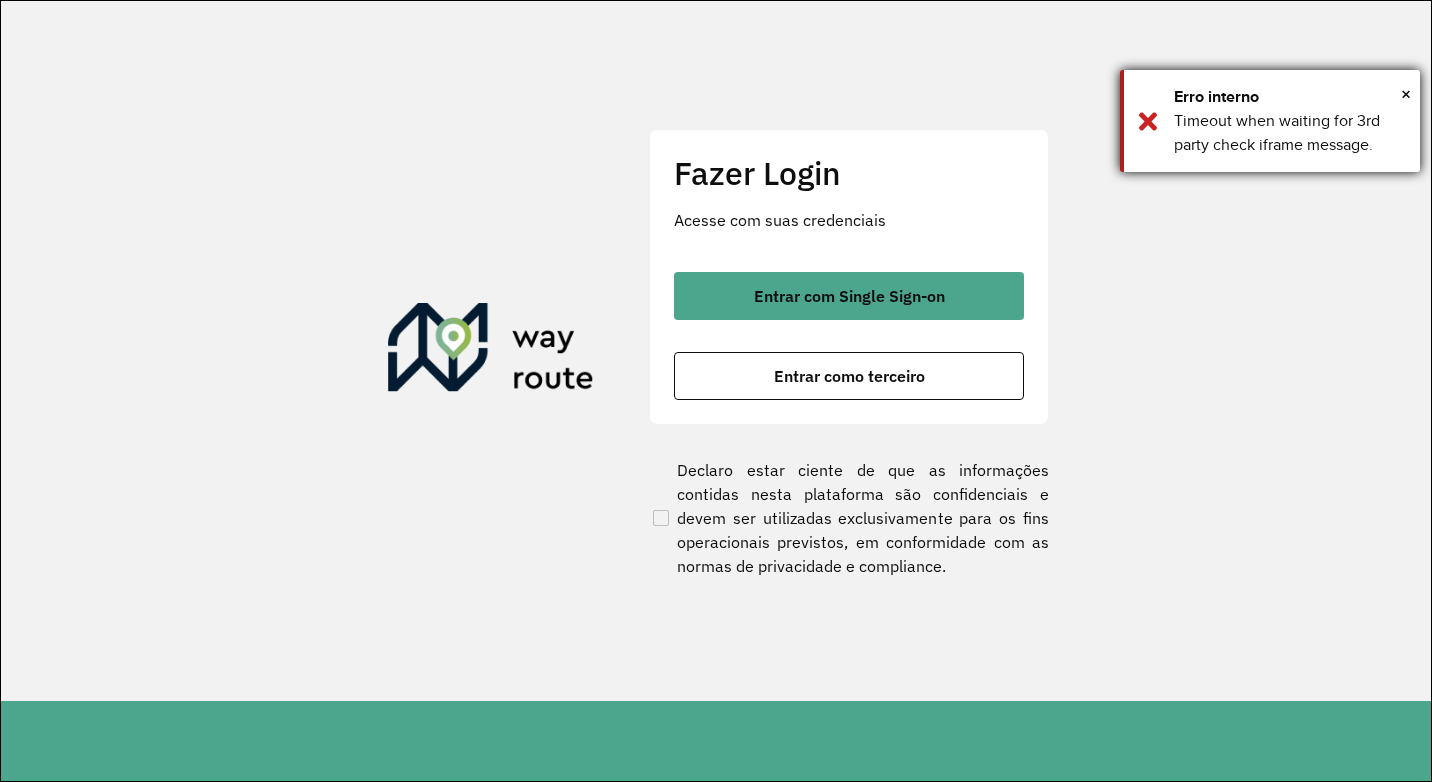 type 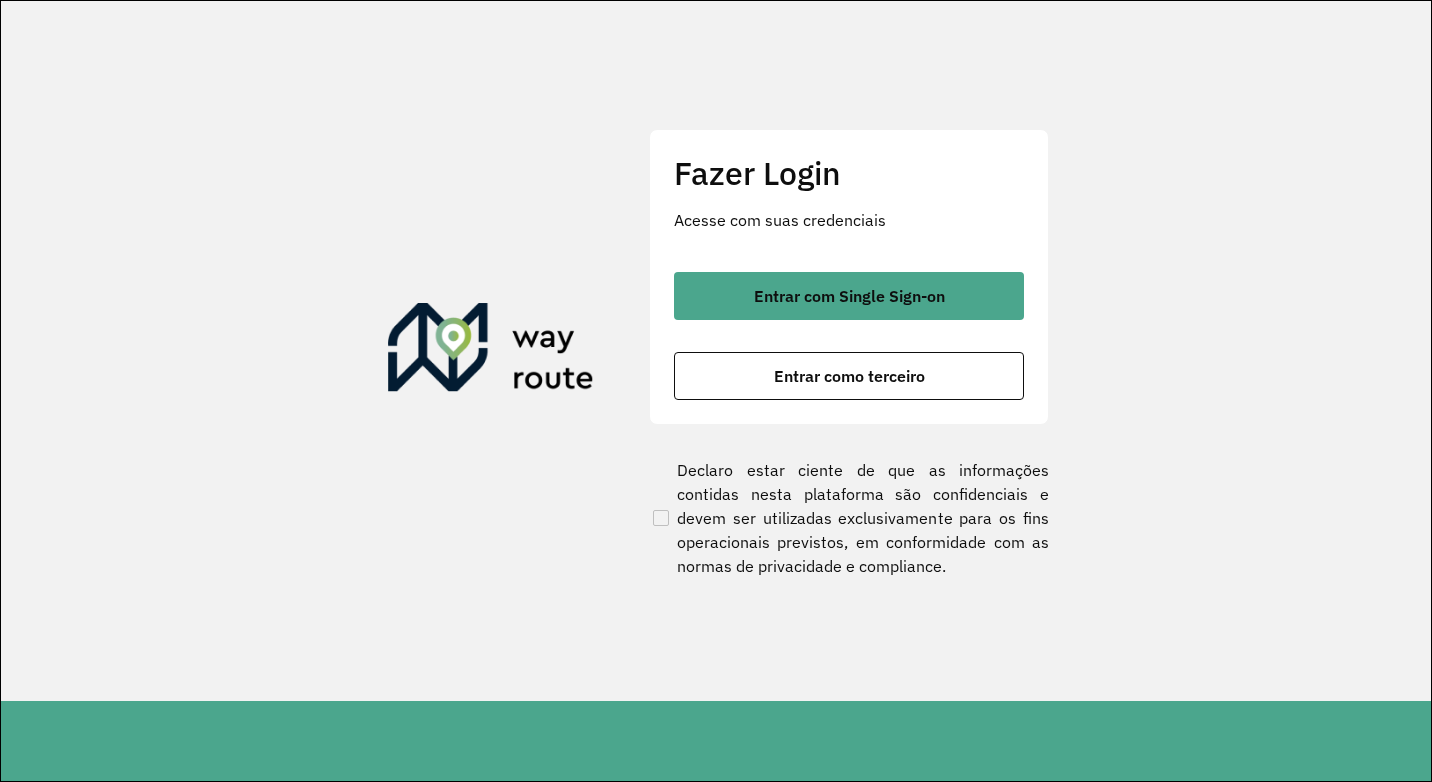 scroll, scrollTop: 0, scrollLeft: 0, axis: both 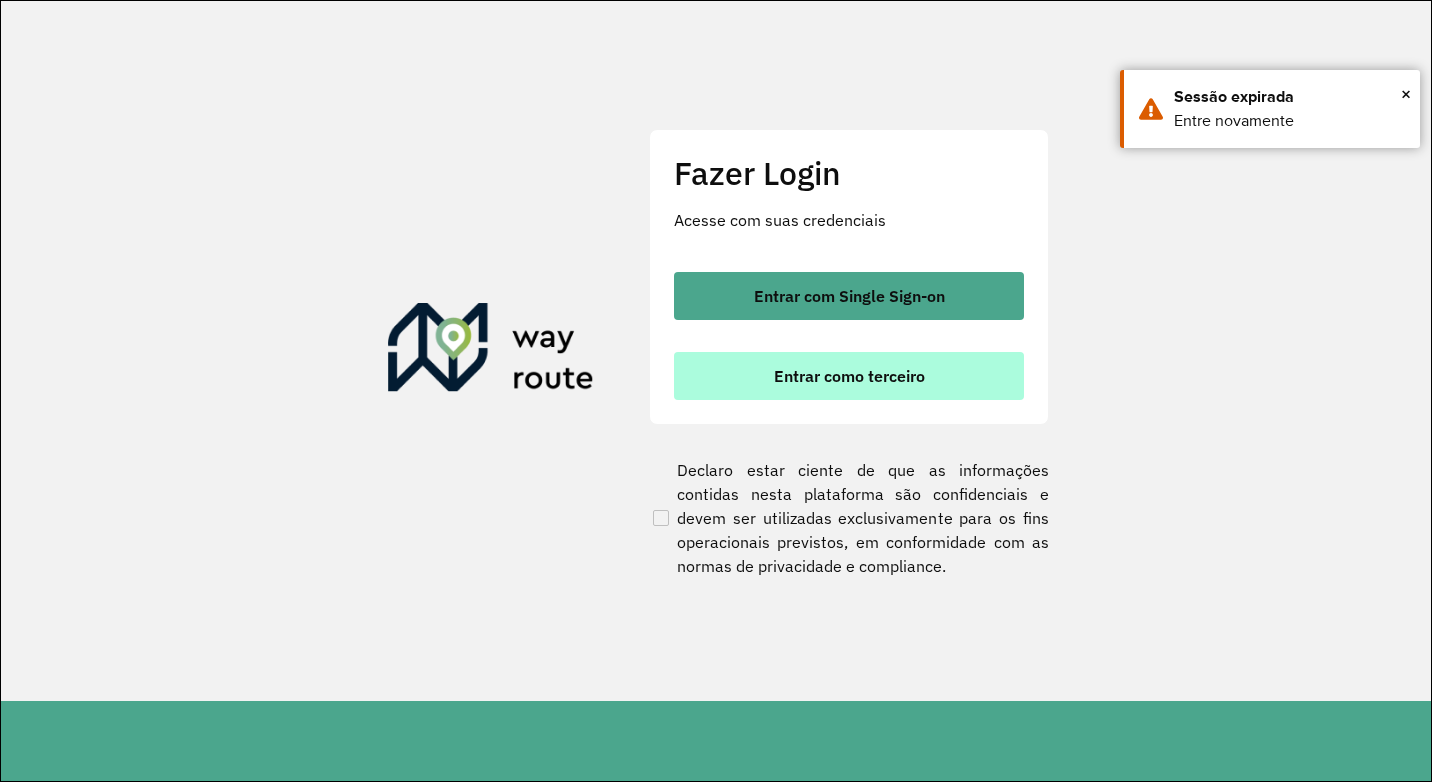 click on "Entrar como terceiro" at bounding box center [849, 376] 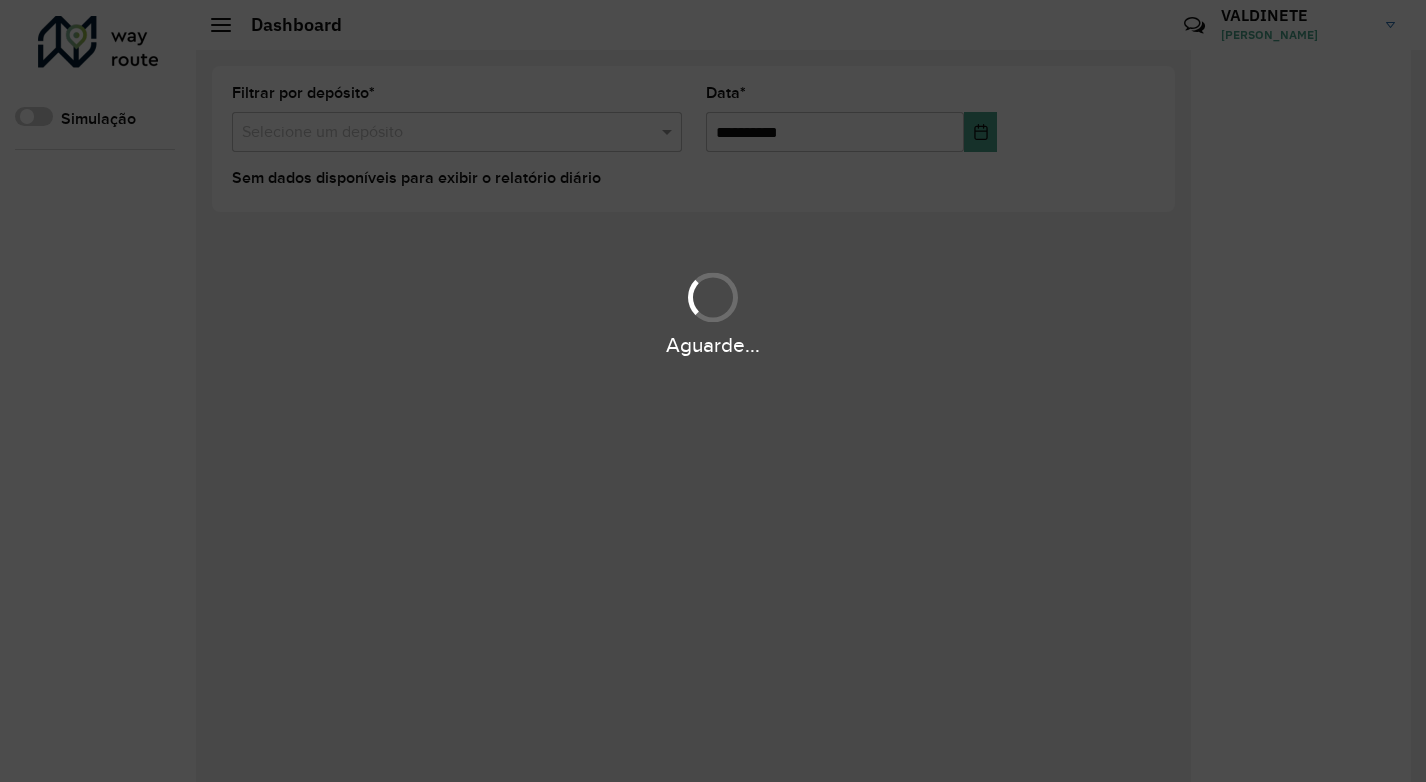 scroll, scrollTop: 0, scrollLeft: 0, axis: both 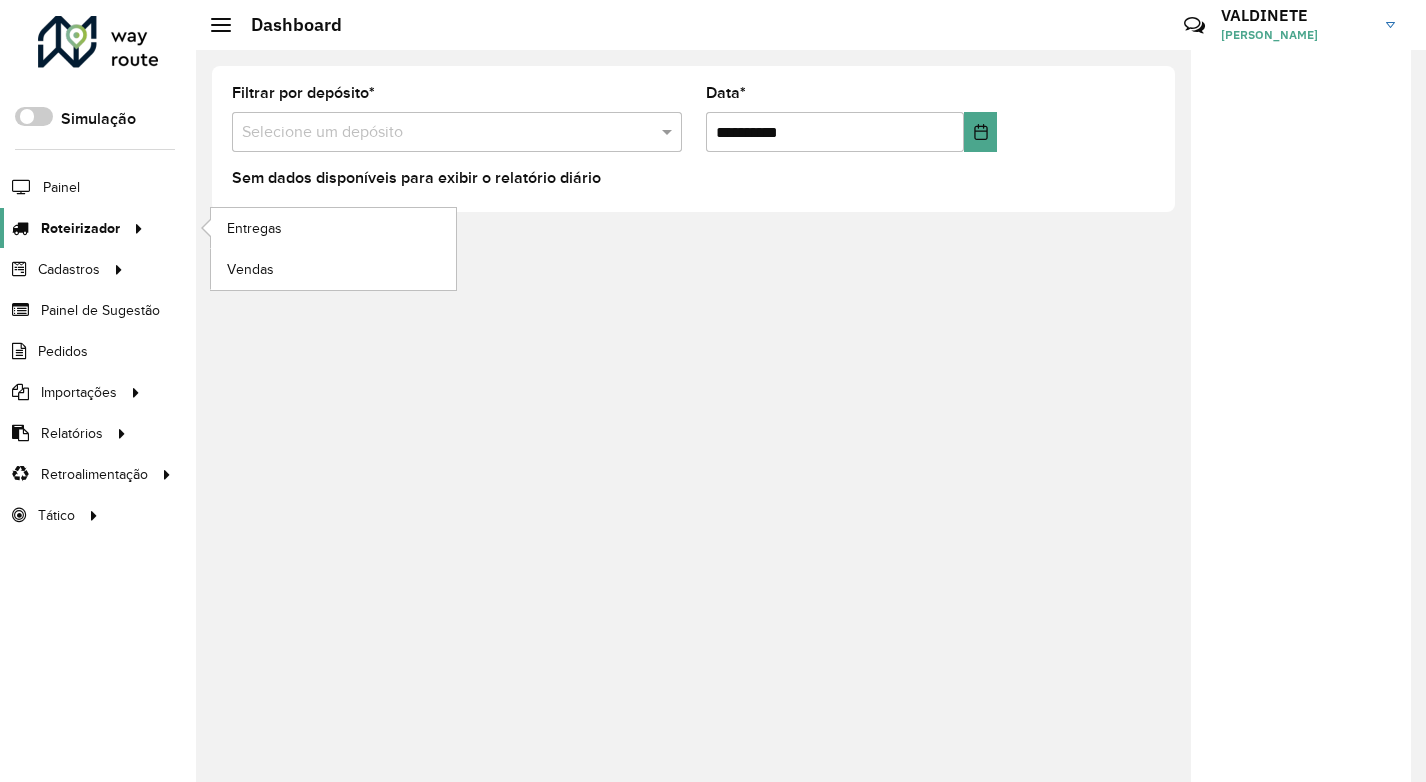 click on "Roteirizador" 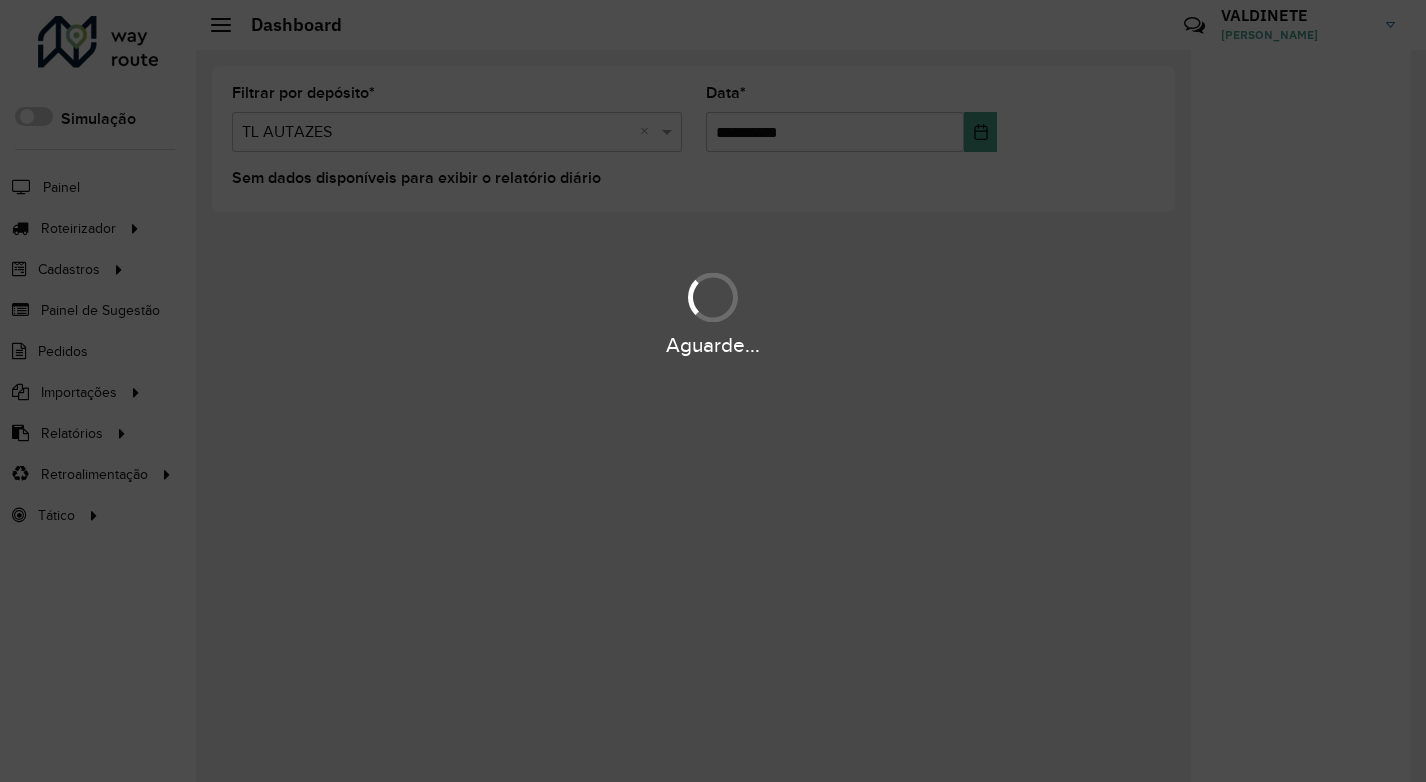 click on "Aguarde..." at bounding box center [713, 391] 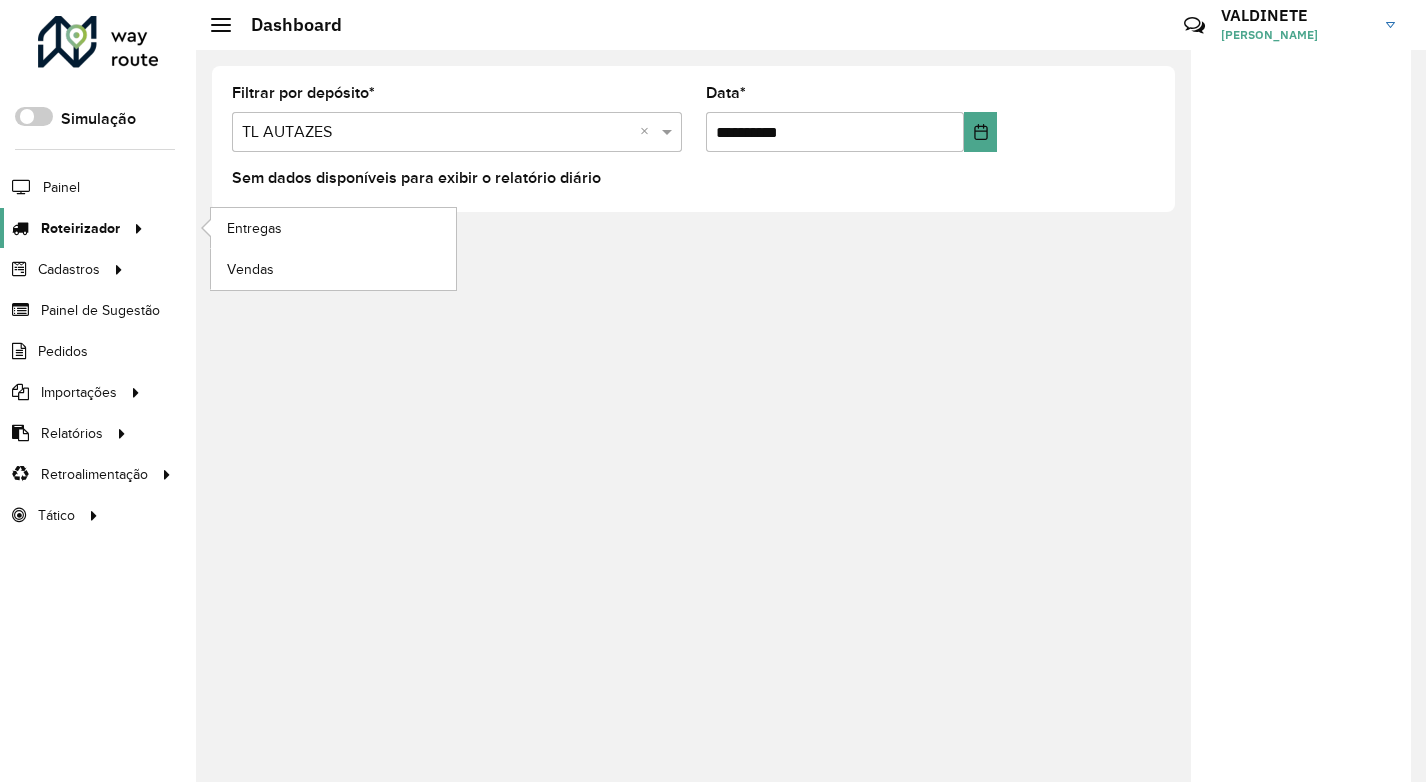click on "Roteirizador" 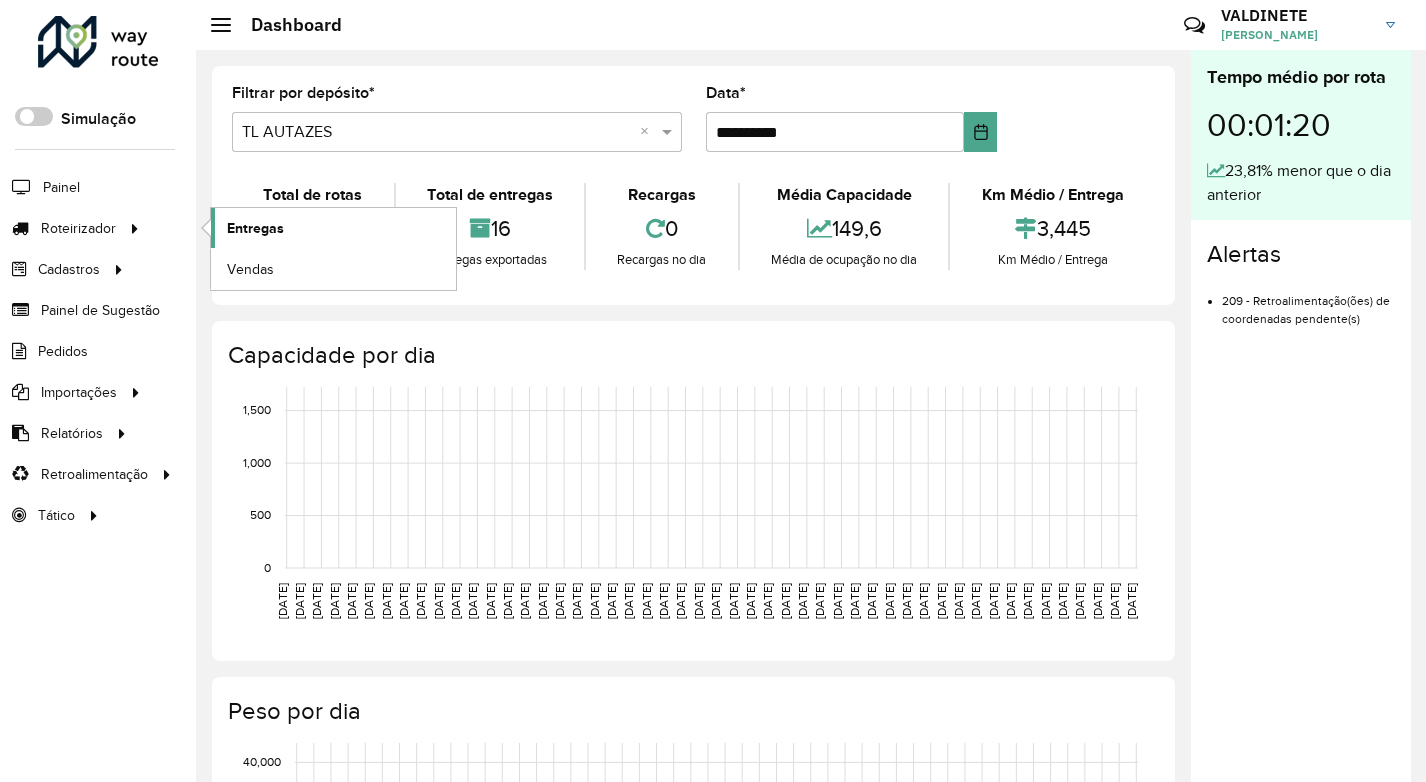 click on "Entregas" 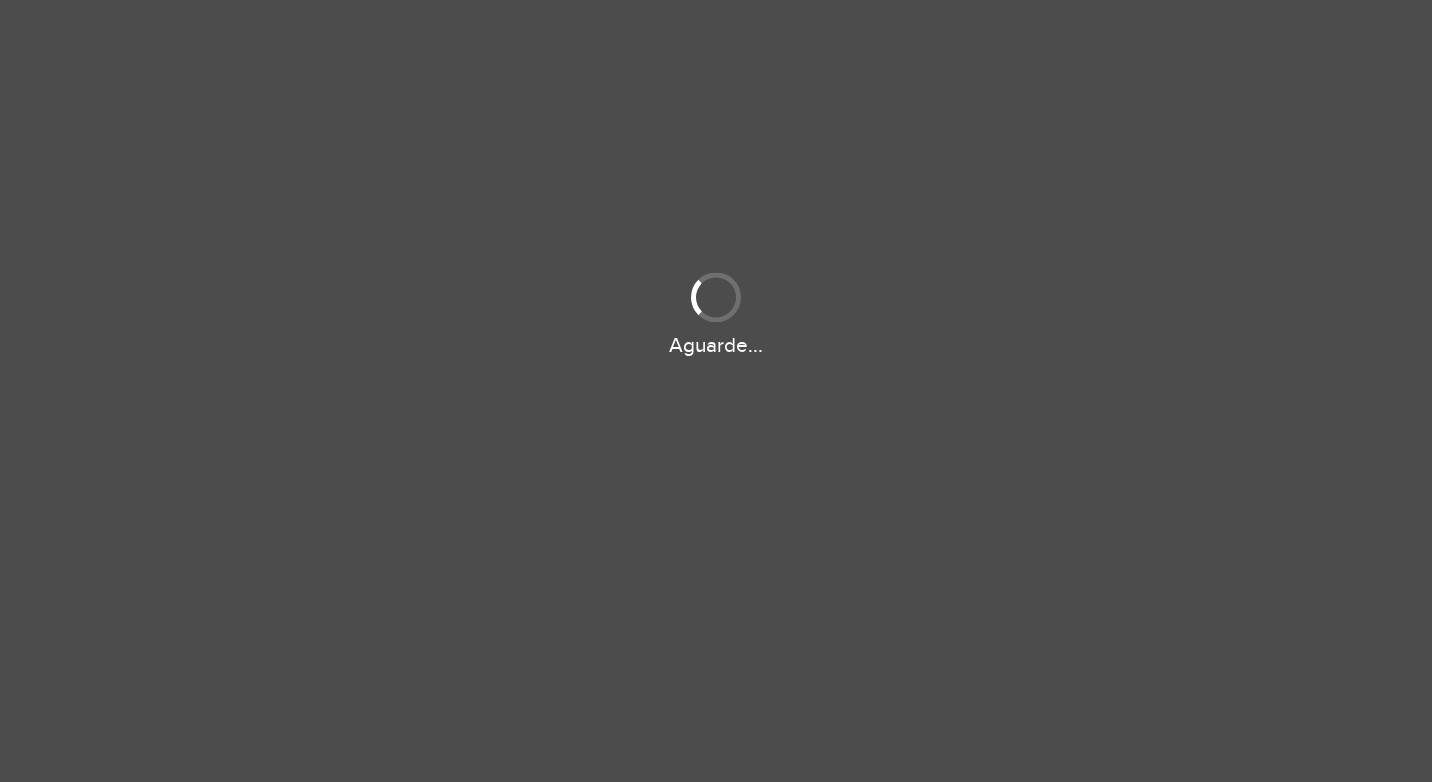 scroll, scrollTop: 0, scrollLeft: 0, axis: both 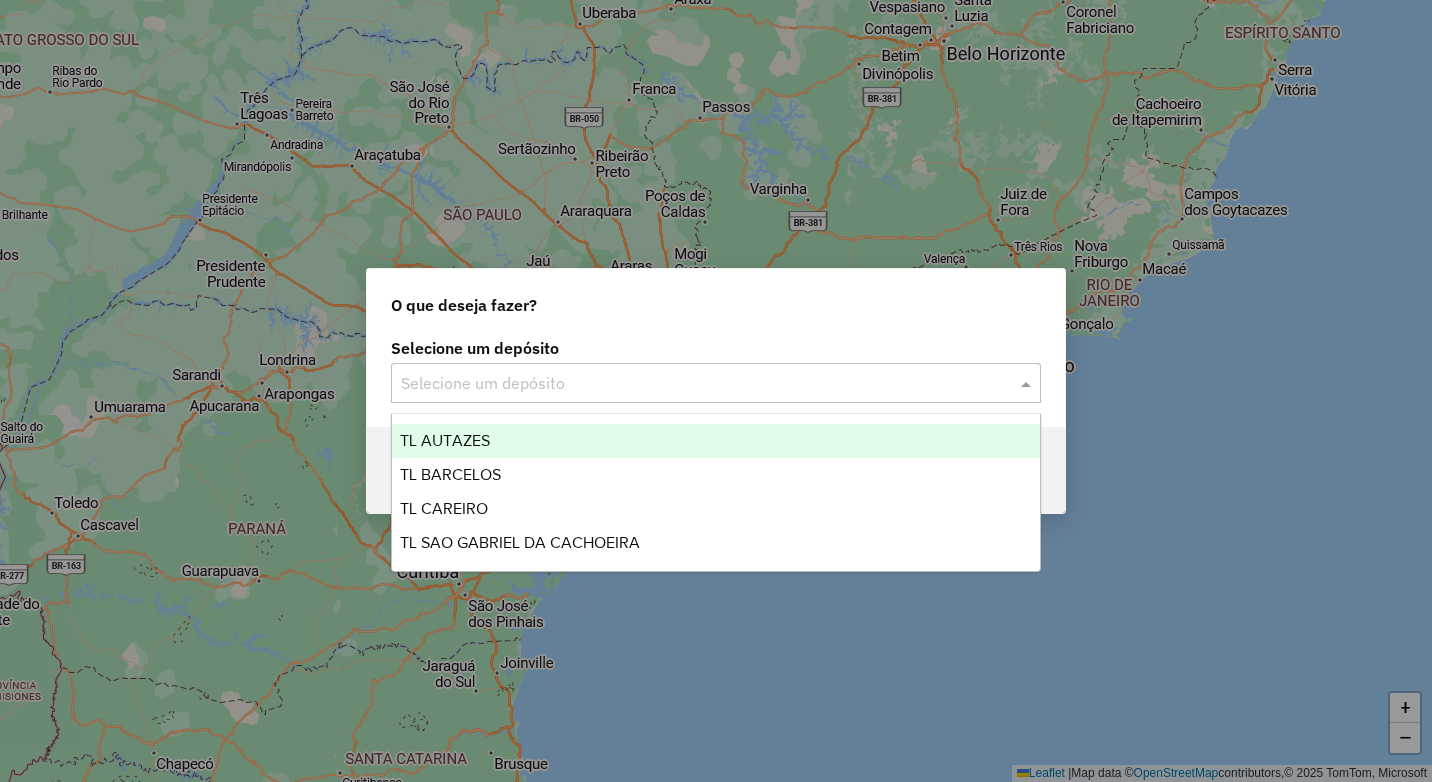 click on "Selecione um depósito" 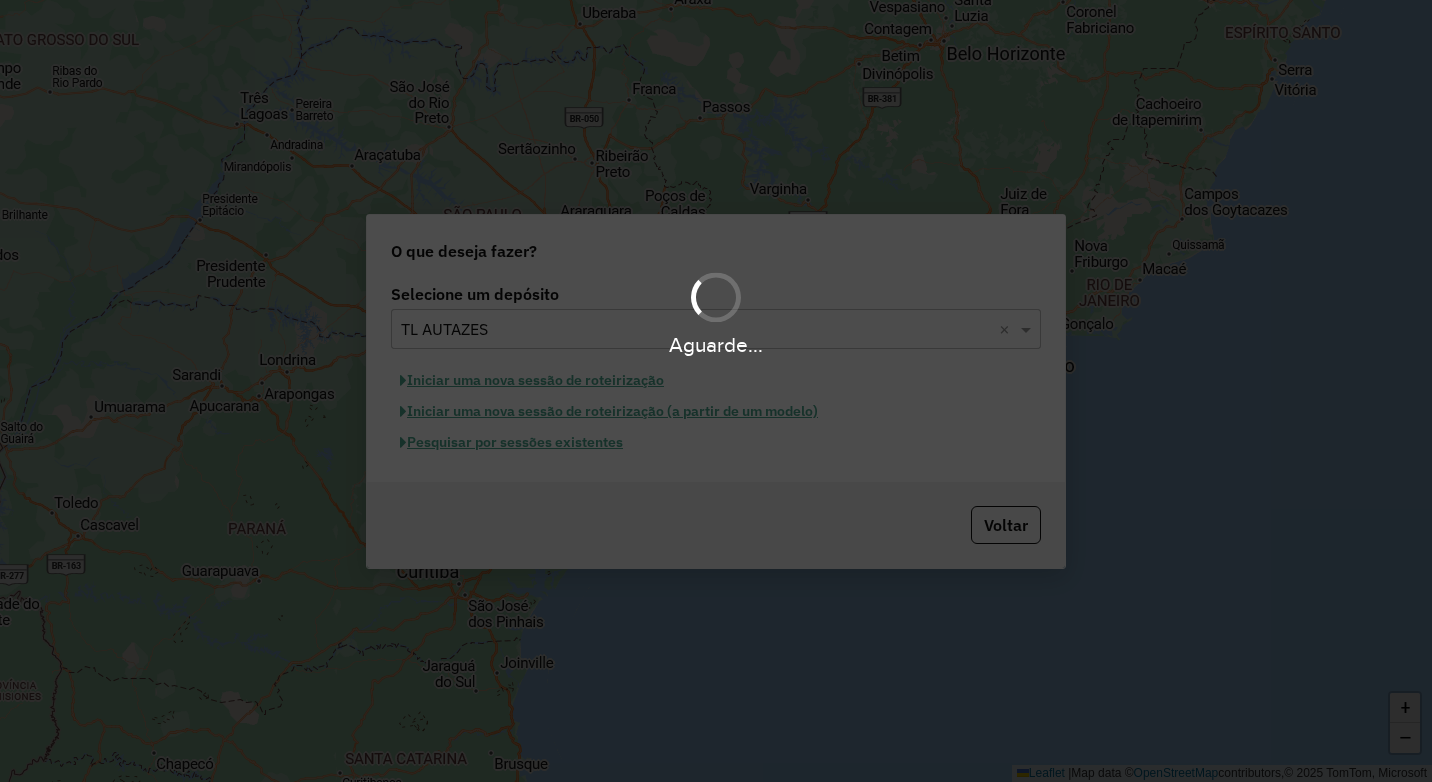 click on "Aguarde..." at bounding box center (716, 391) 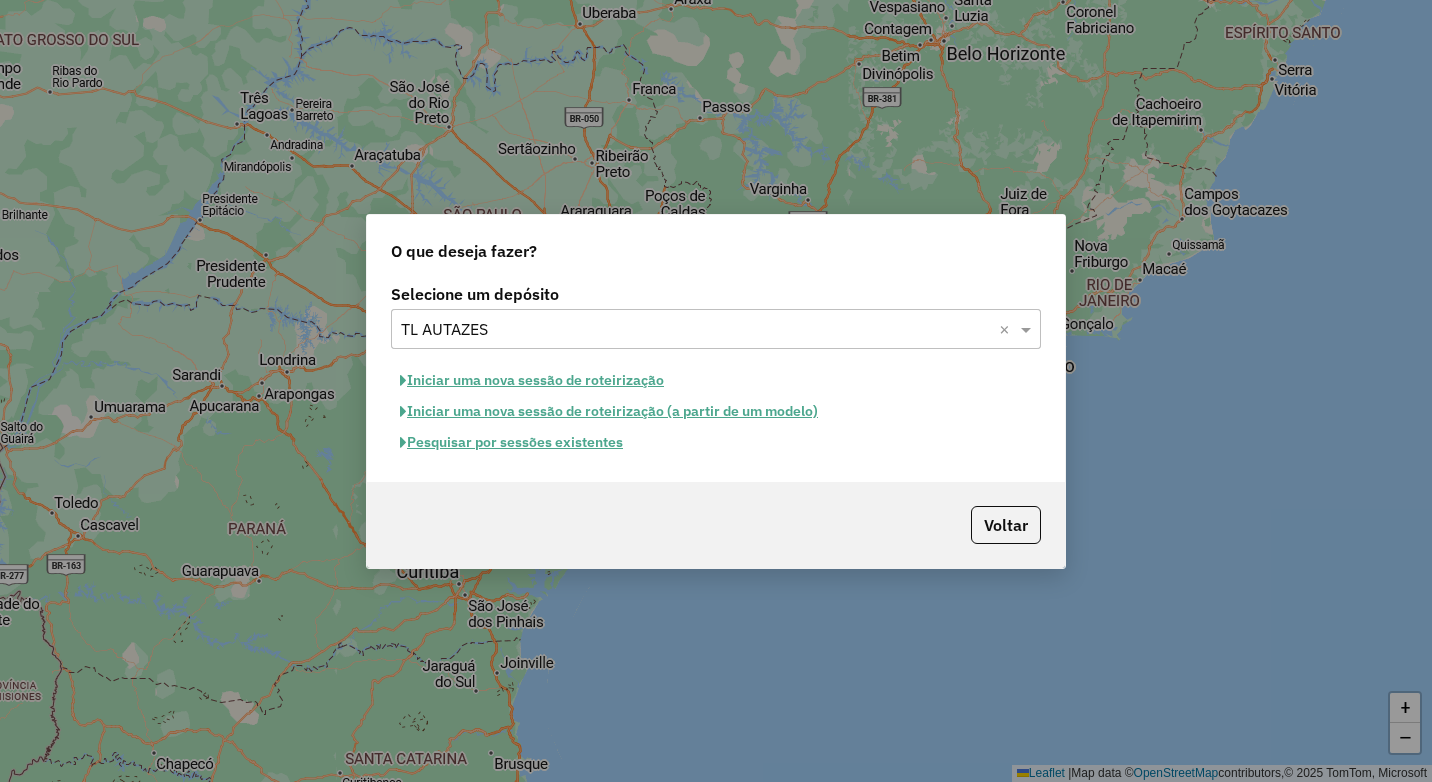 click on "Iniciar uma nova sessão de roteirização" 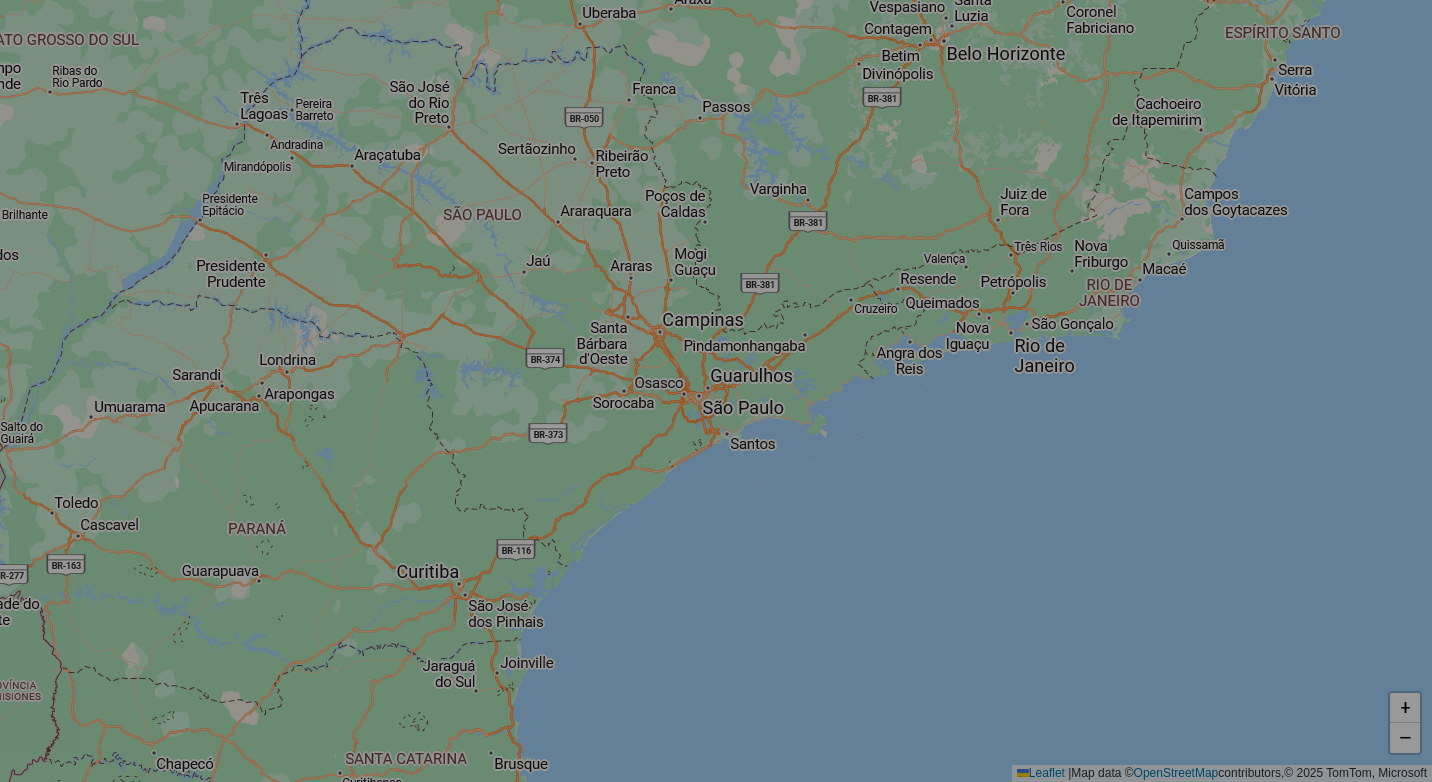 select on "*" 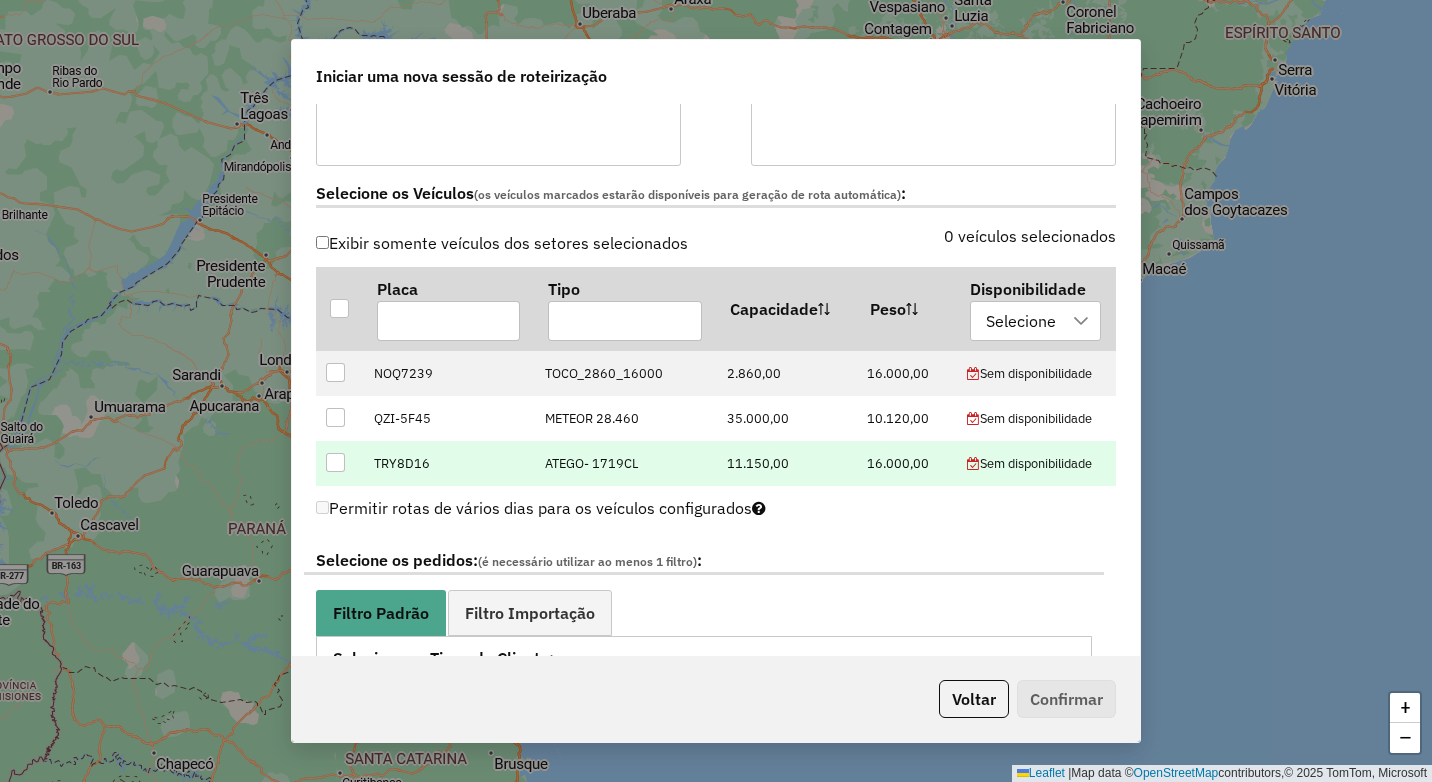 scroll, scrollTop: 600, scrollLeft: 0, axis: vertical 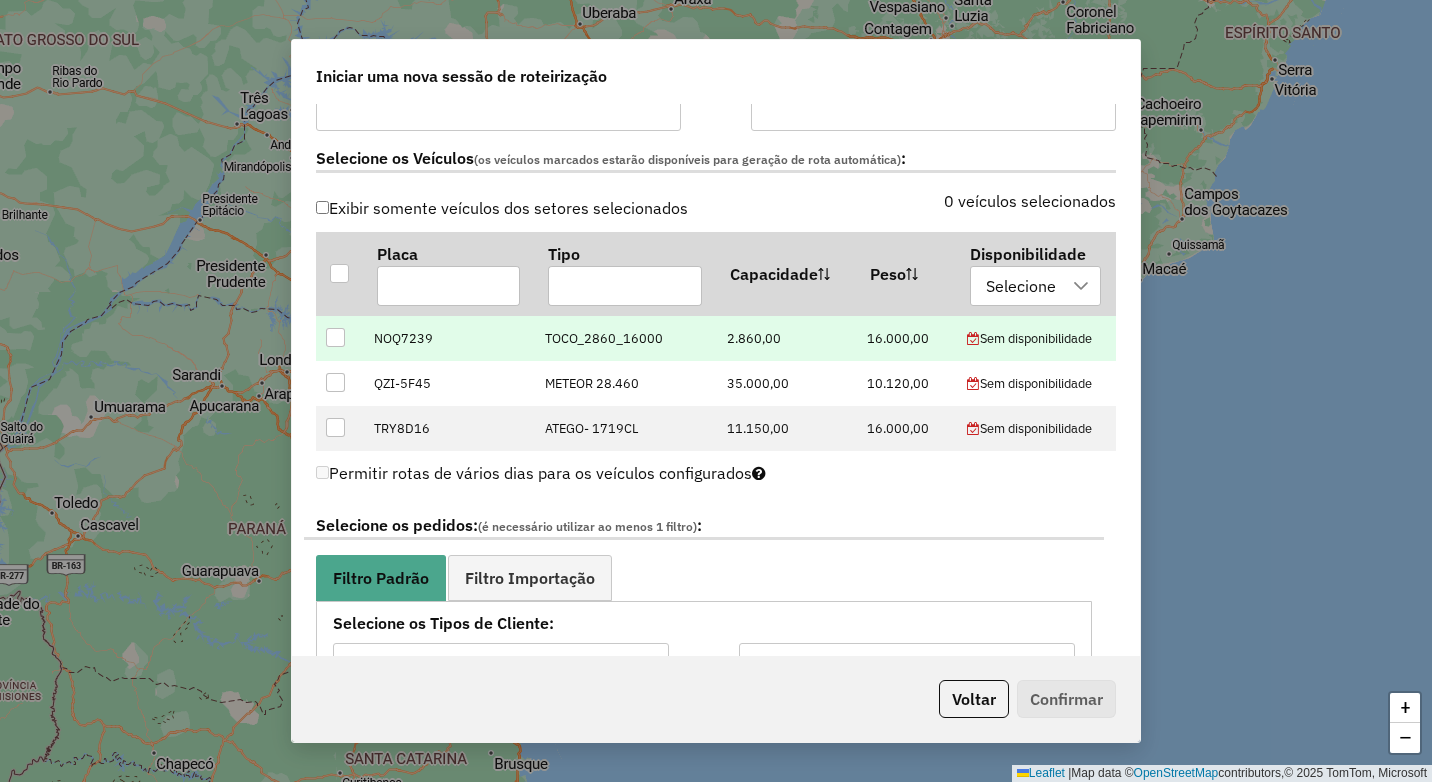 click at bounding box center (335, 337) 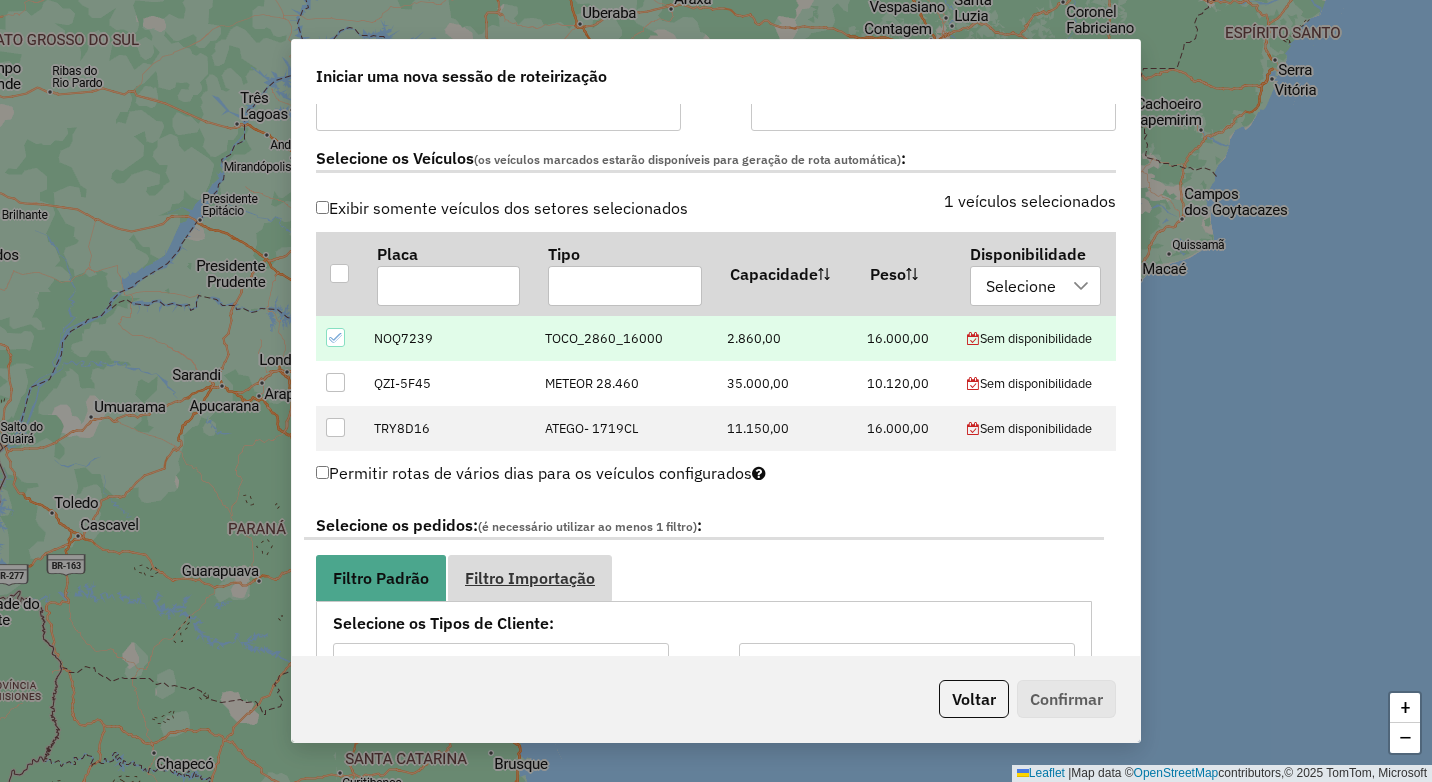 click on "Filtro Importação" at bounding box center [530, 577] 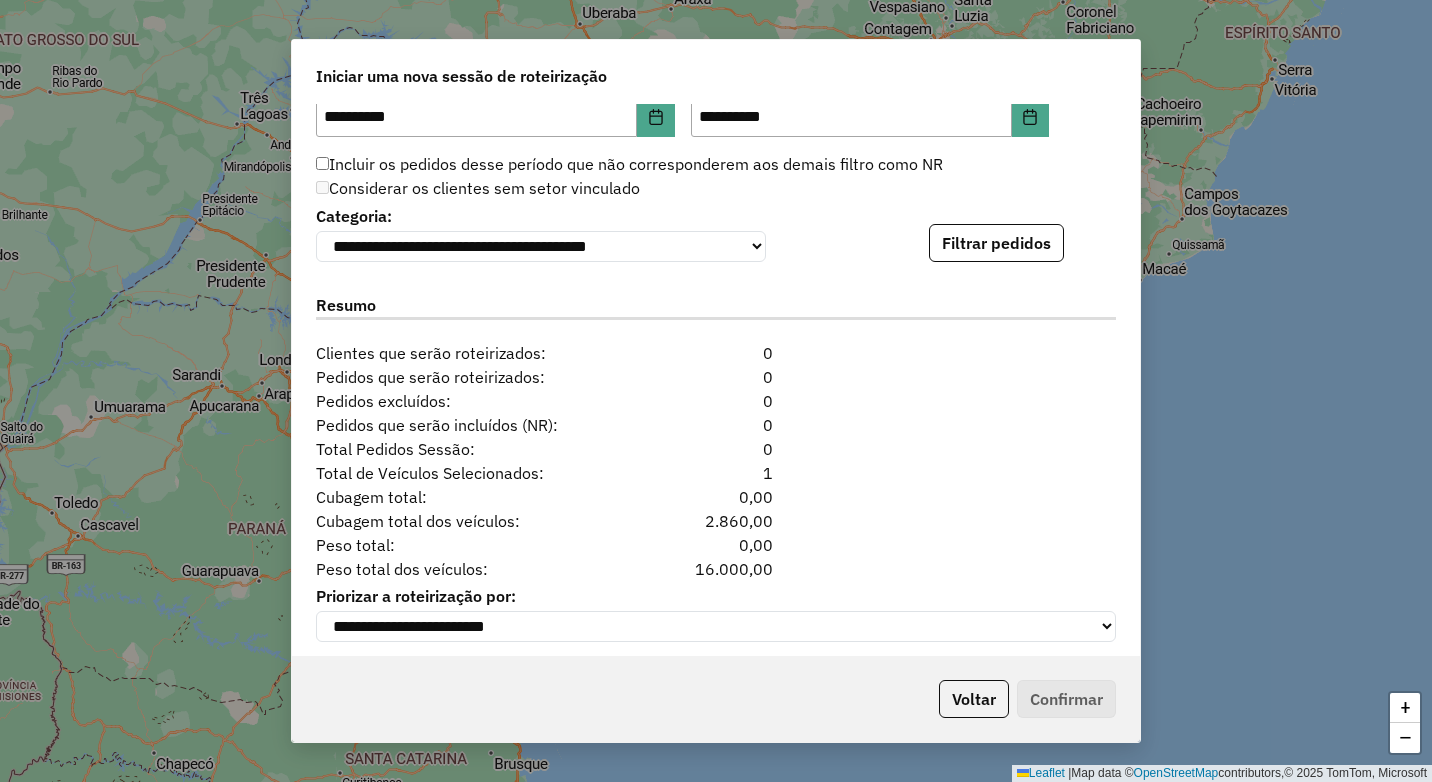 scroll, scrollTop: 1321, scrollLeft: 0, axis: vertical 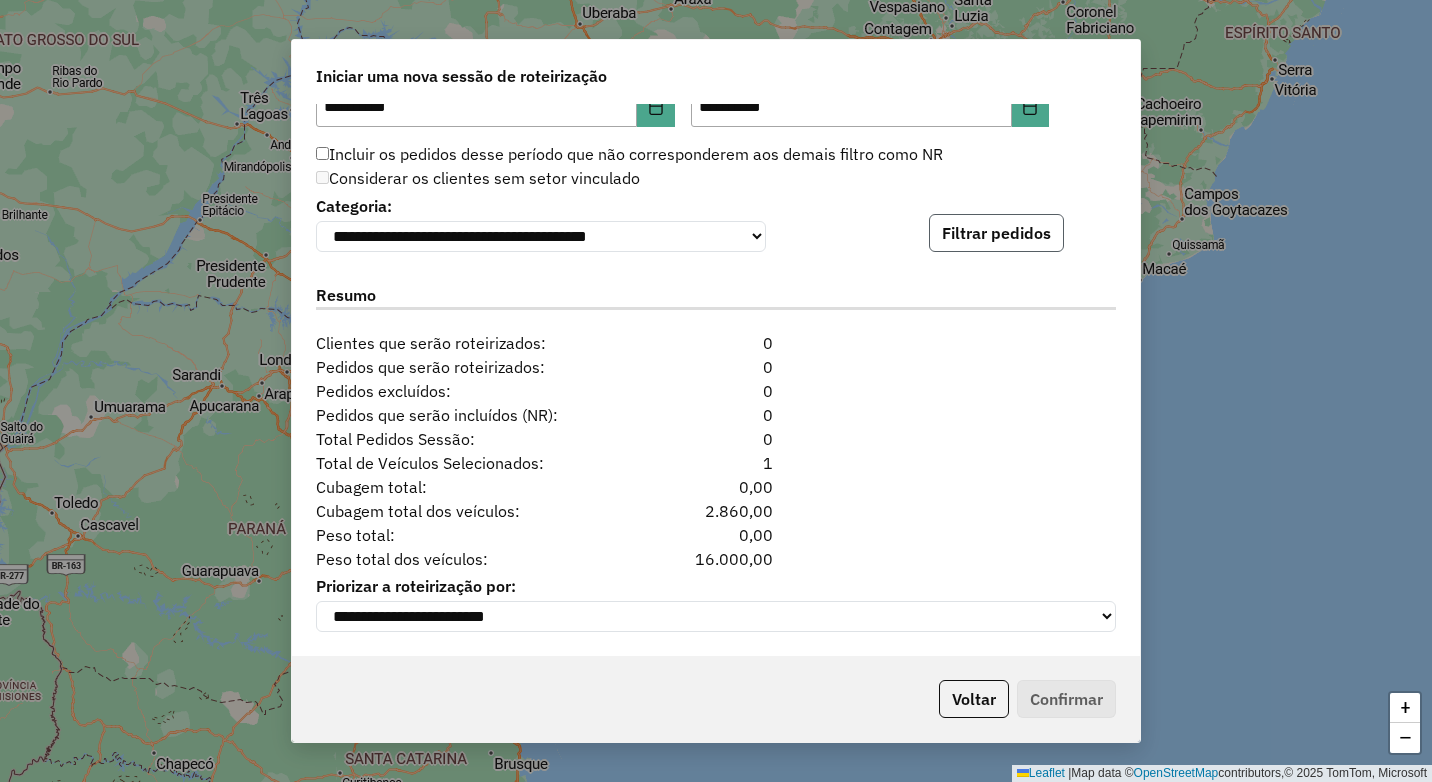 click on "Filtrar pedidos" 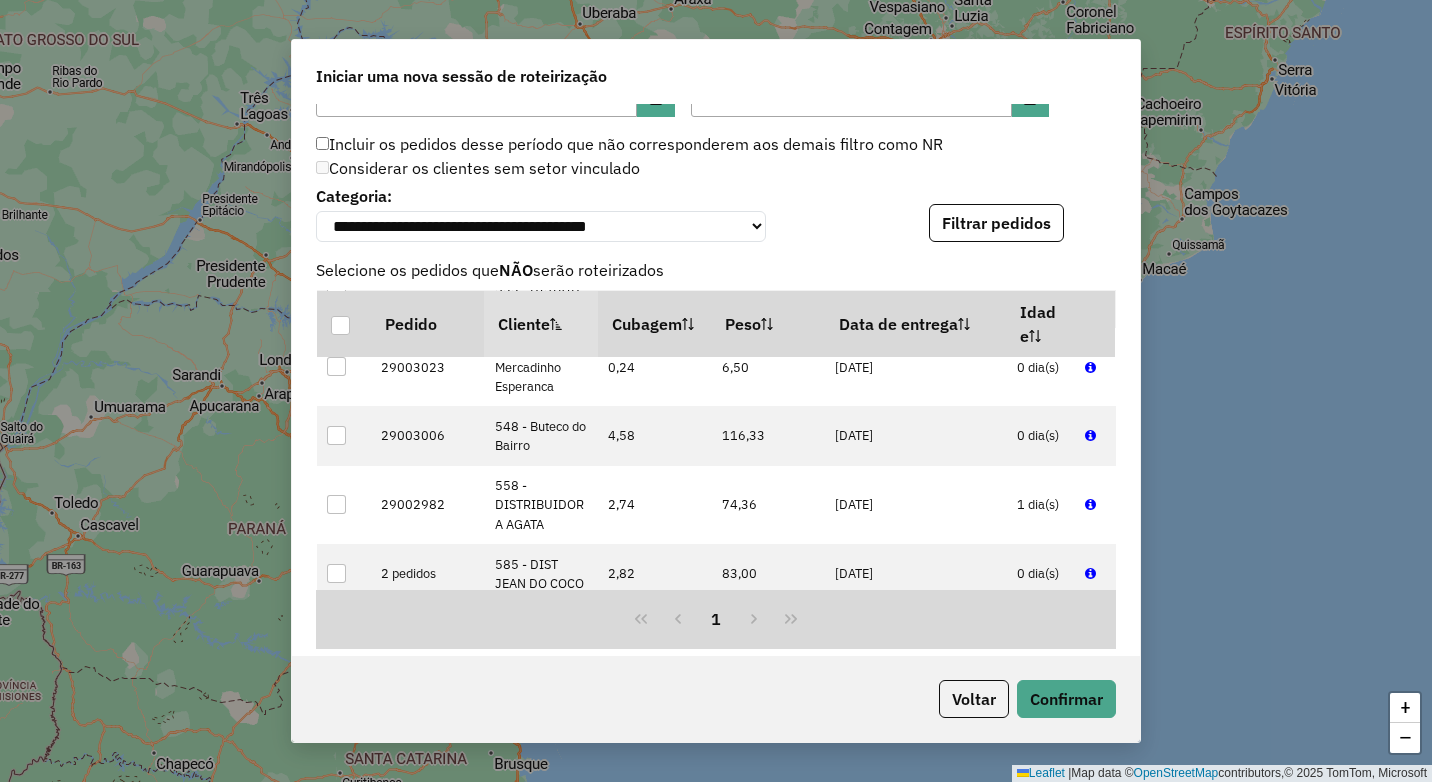scroll, scrollTop: 800, scrollLeft: 0, axis: vertical 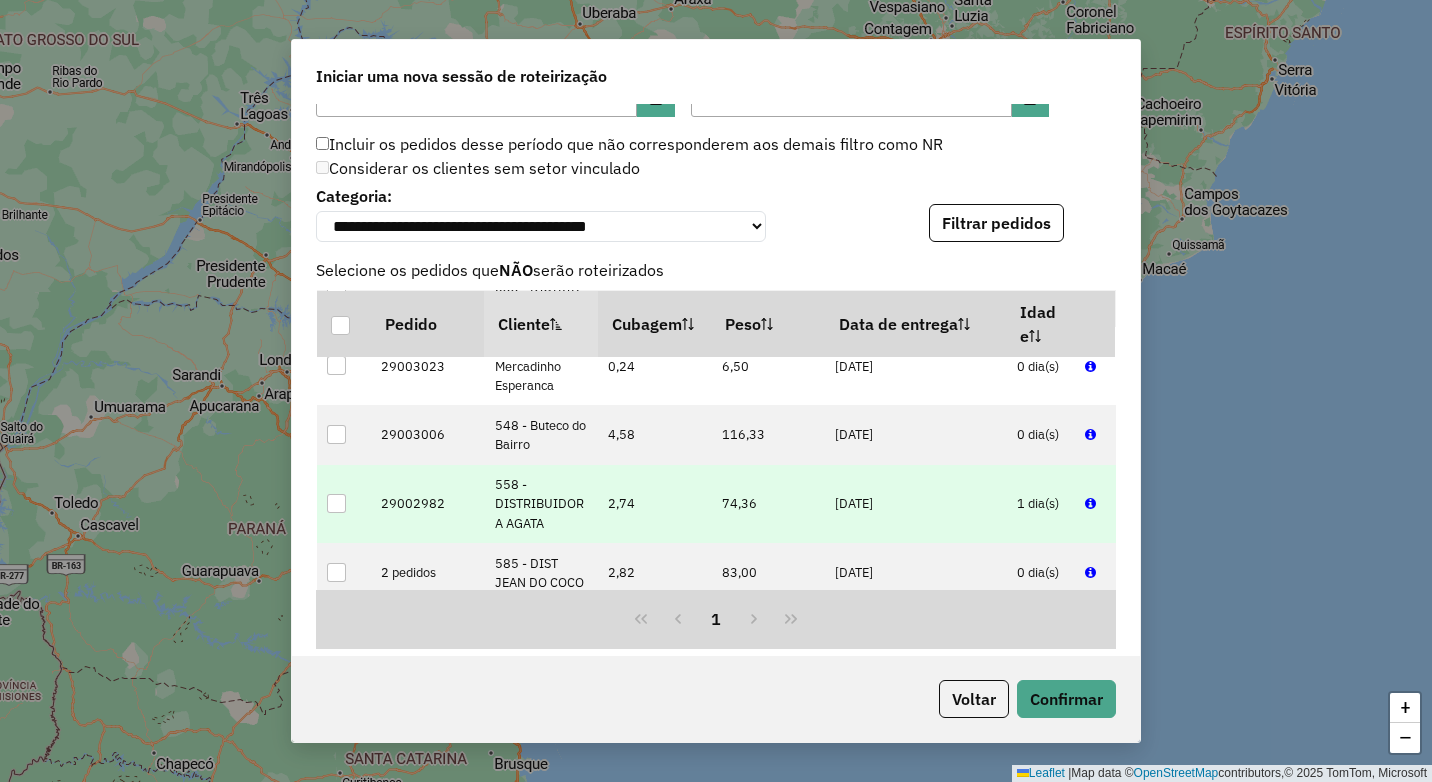 click at bounding box center [344, 504] 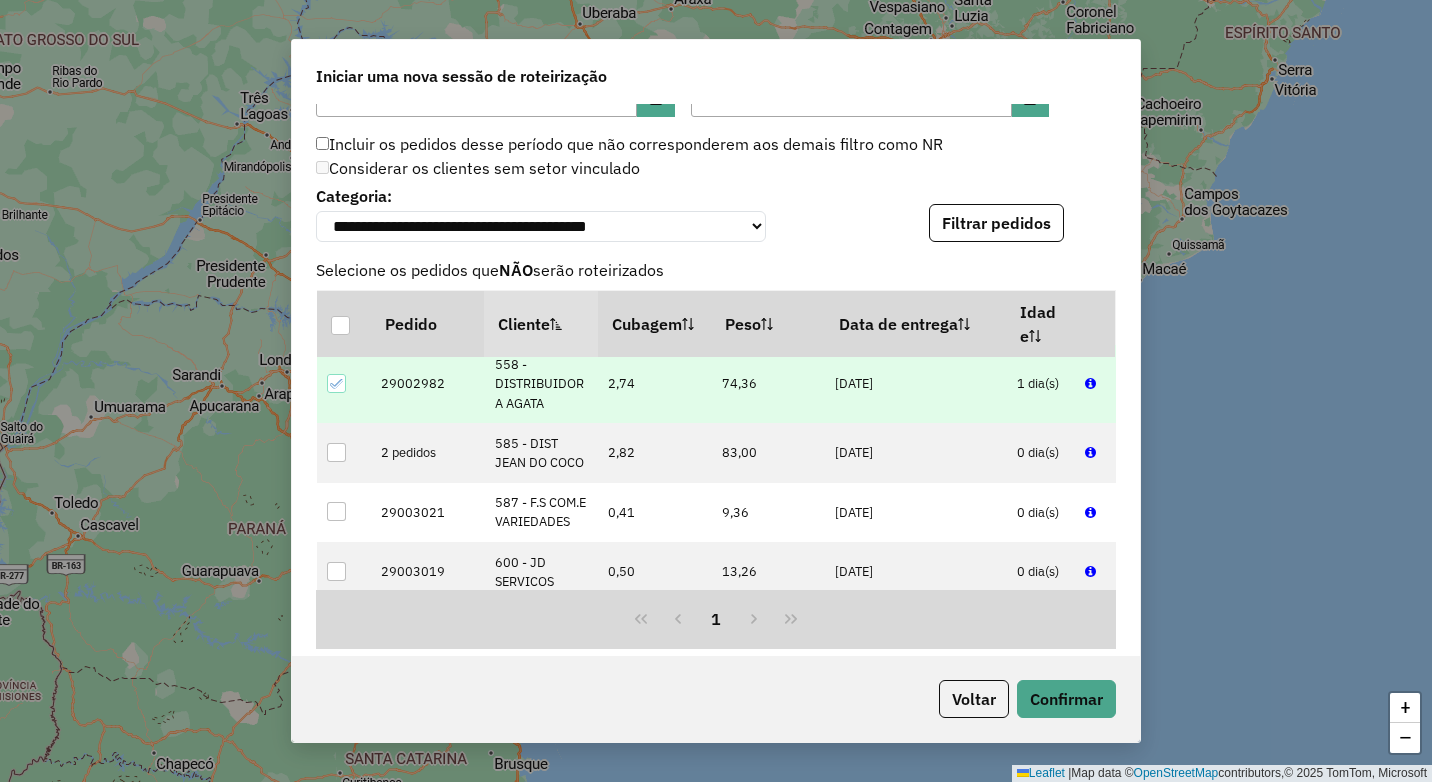 scroll, scrollTop: 932, scrollLeft: 0, axis: vertical 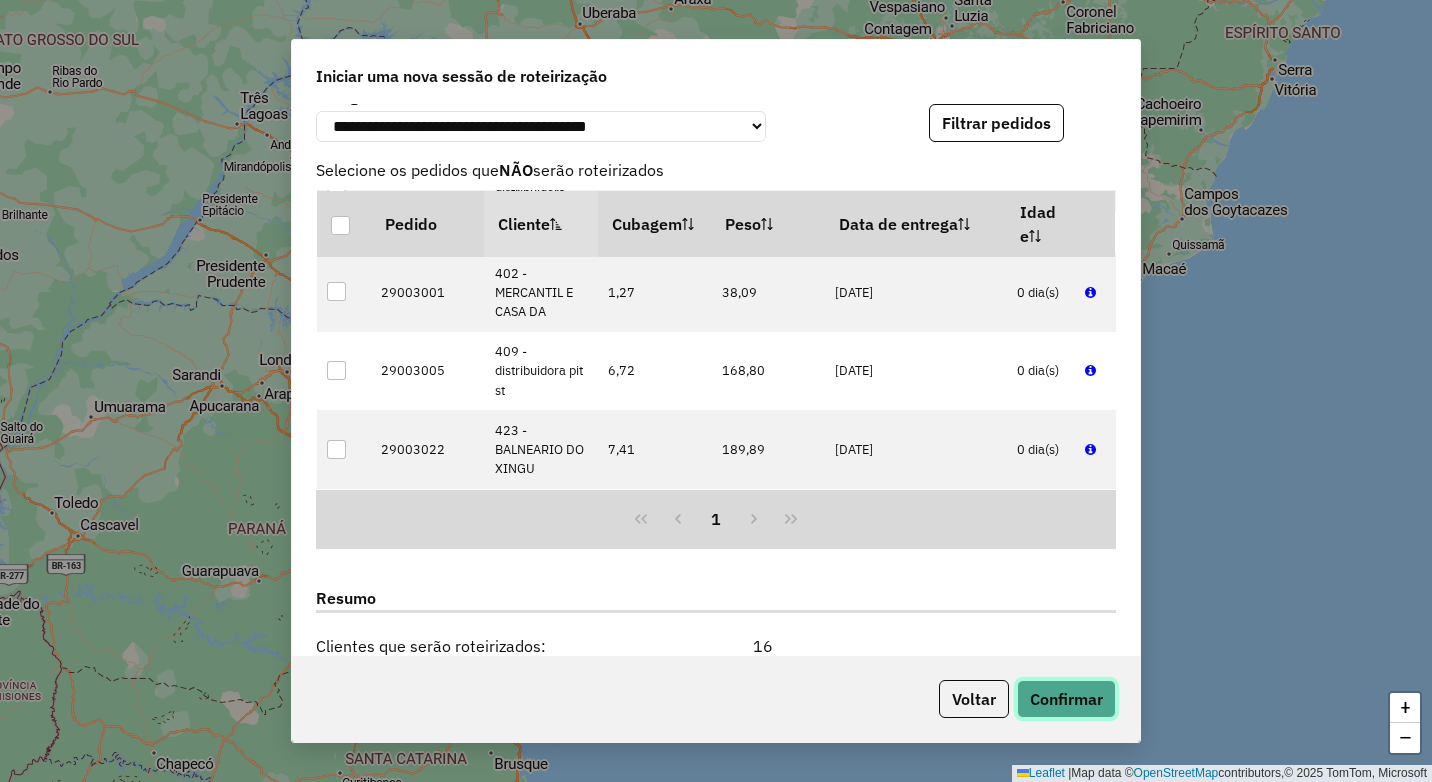 click on "Confirmar" 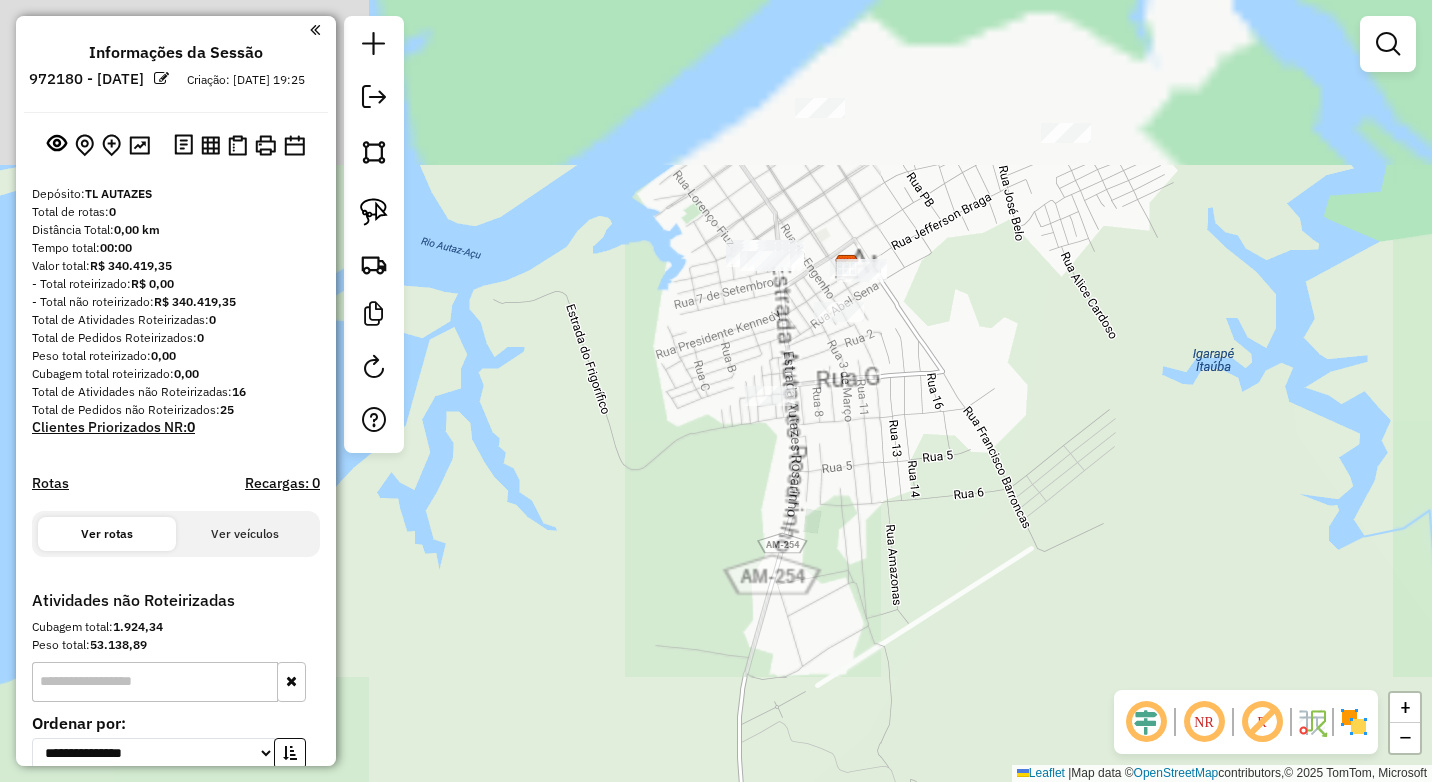 drag, startPoint x: 917, startPoint y: 199, endPoint x: 906, endPoint y: 480, distance: 281.2152 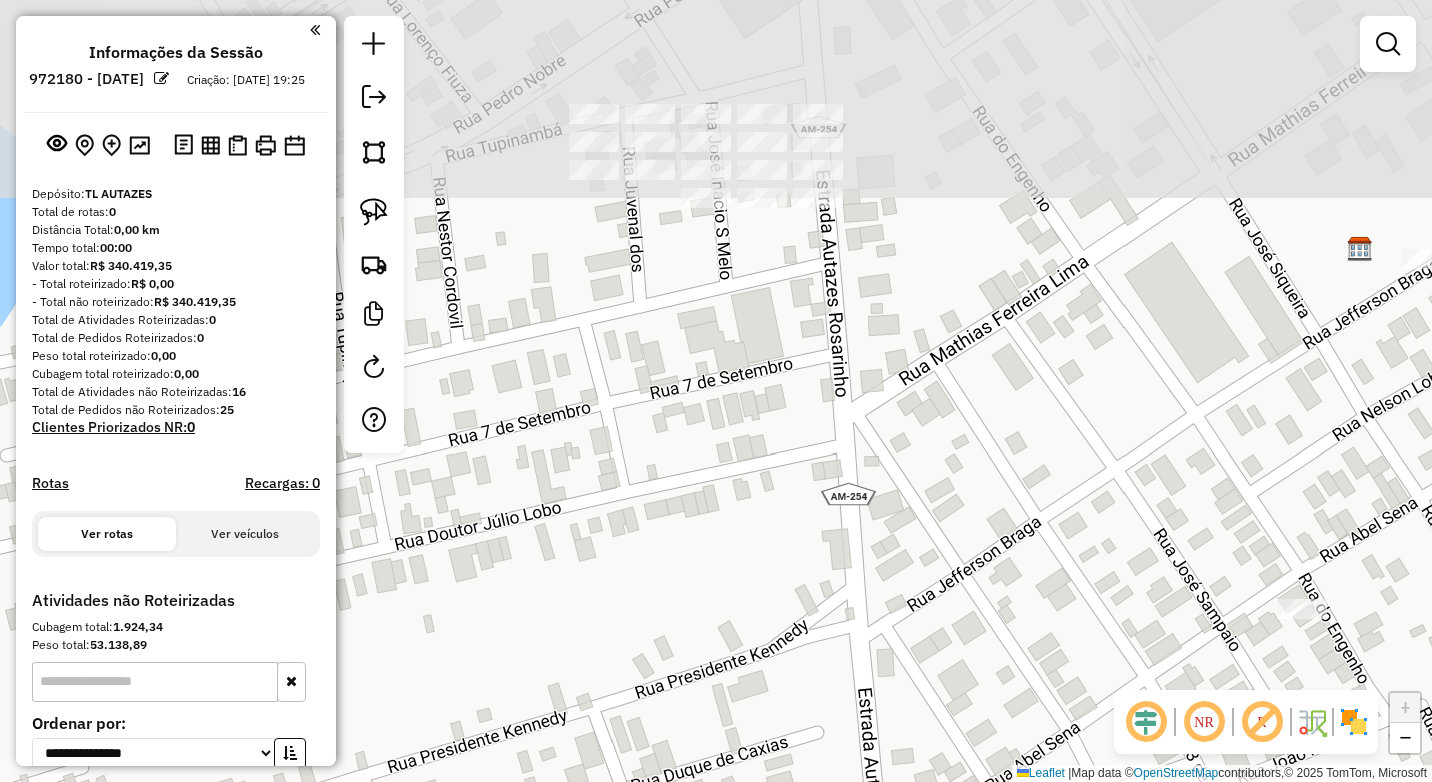 drag, startPoint x: 814, startPoint y: 152, endPoint x: 881, endPoint y: 374, distance: 231.89006 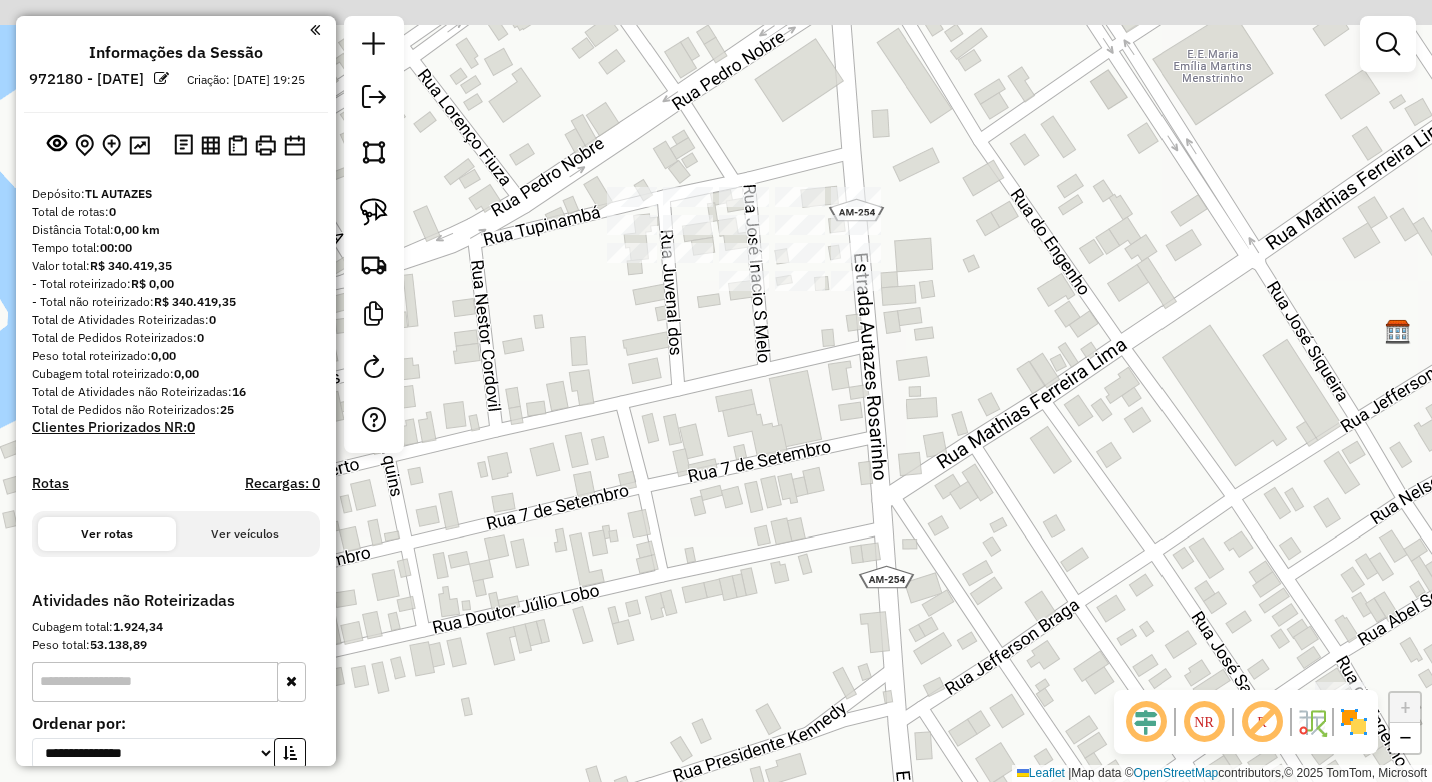 drag, startPoint x: 650, startPoint y: 78, endPoint x: 691, endPoint y: 155, distance: 87.23531 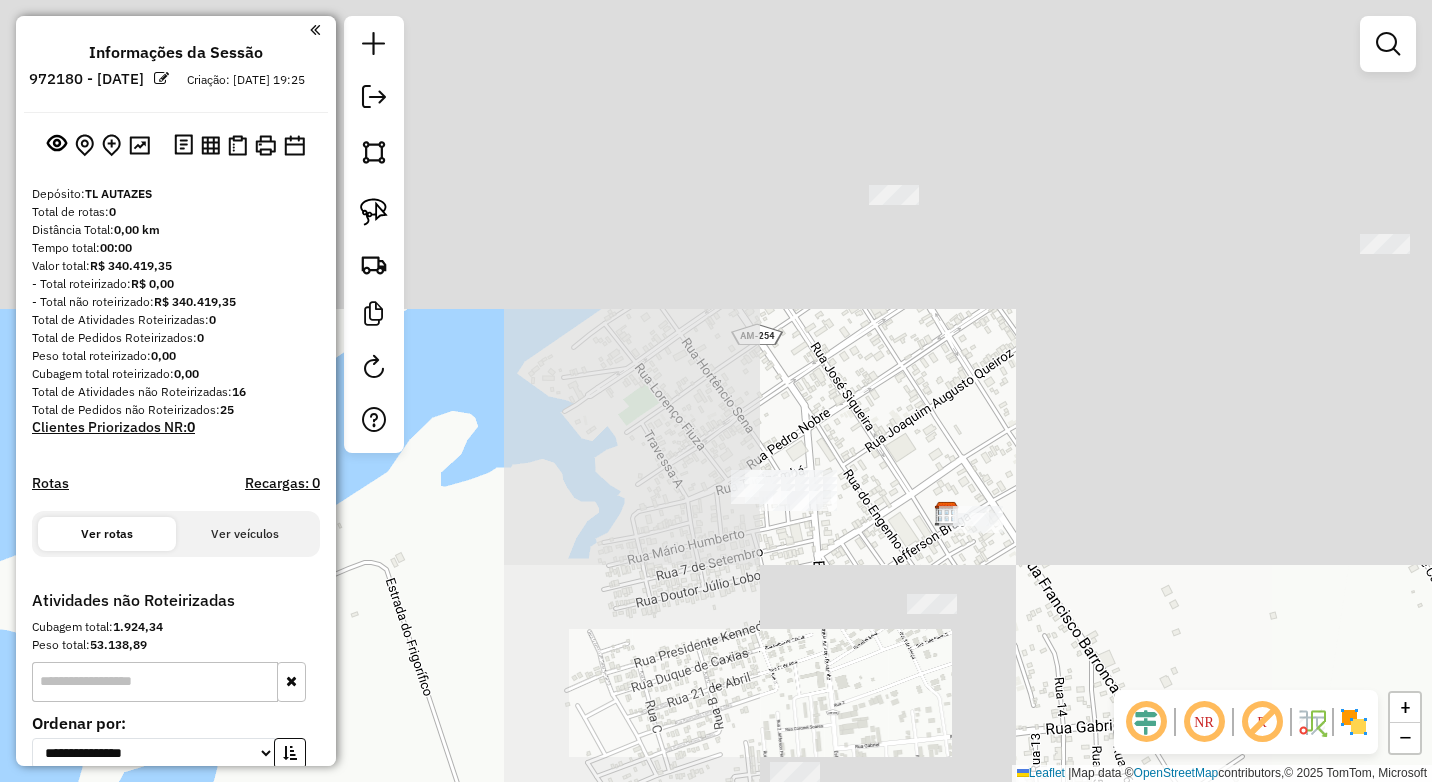 drag, startPoint x: 846, startPoint y: 557, endPoint x: 847, endPoint y: 570, distance: 13.038404 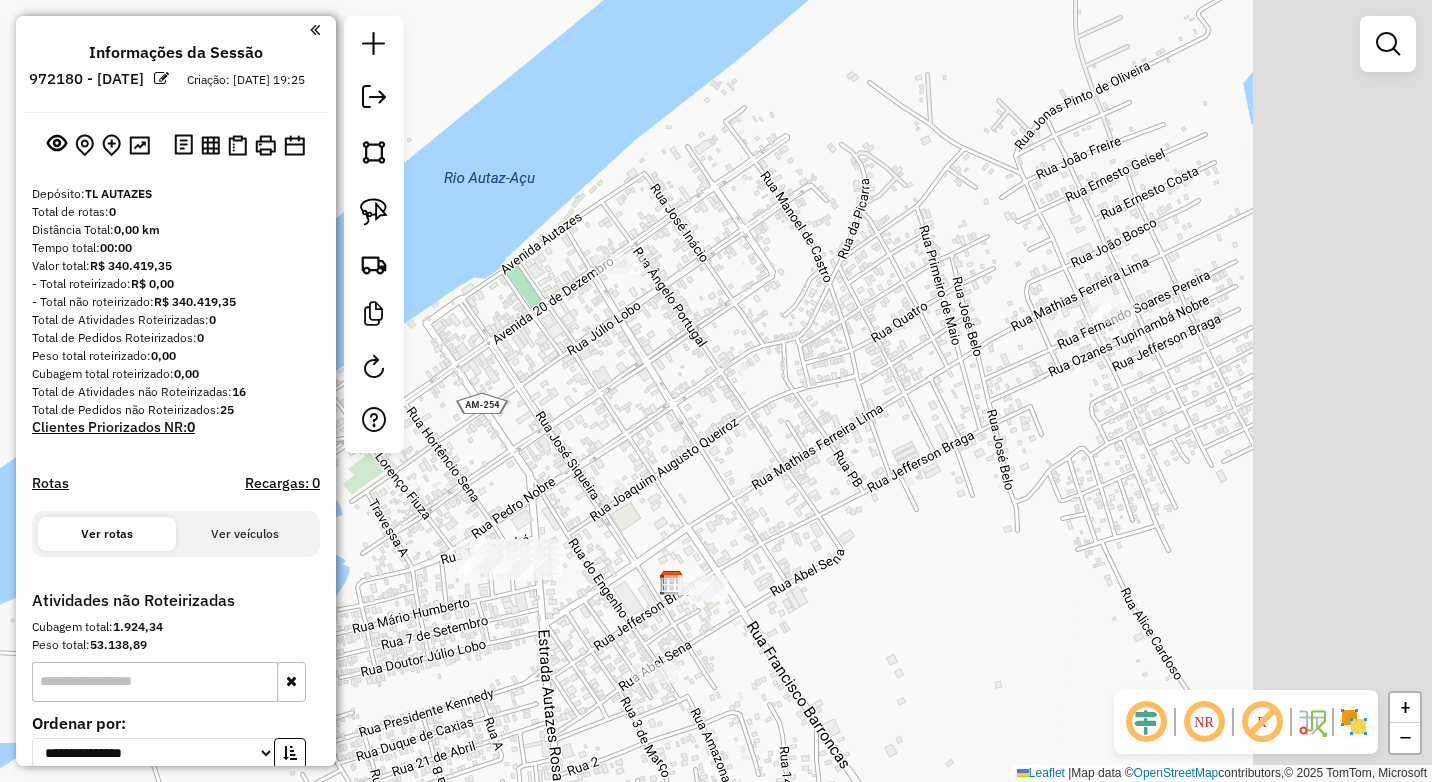drag, startPoint x: 977, startPoint y: 337, endPoint x: 710, endPoint y: 373, distance: 269.41605 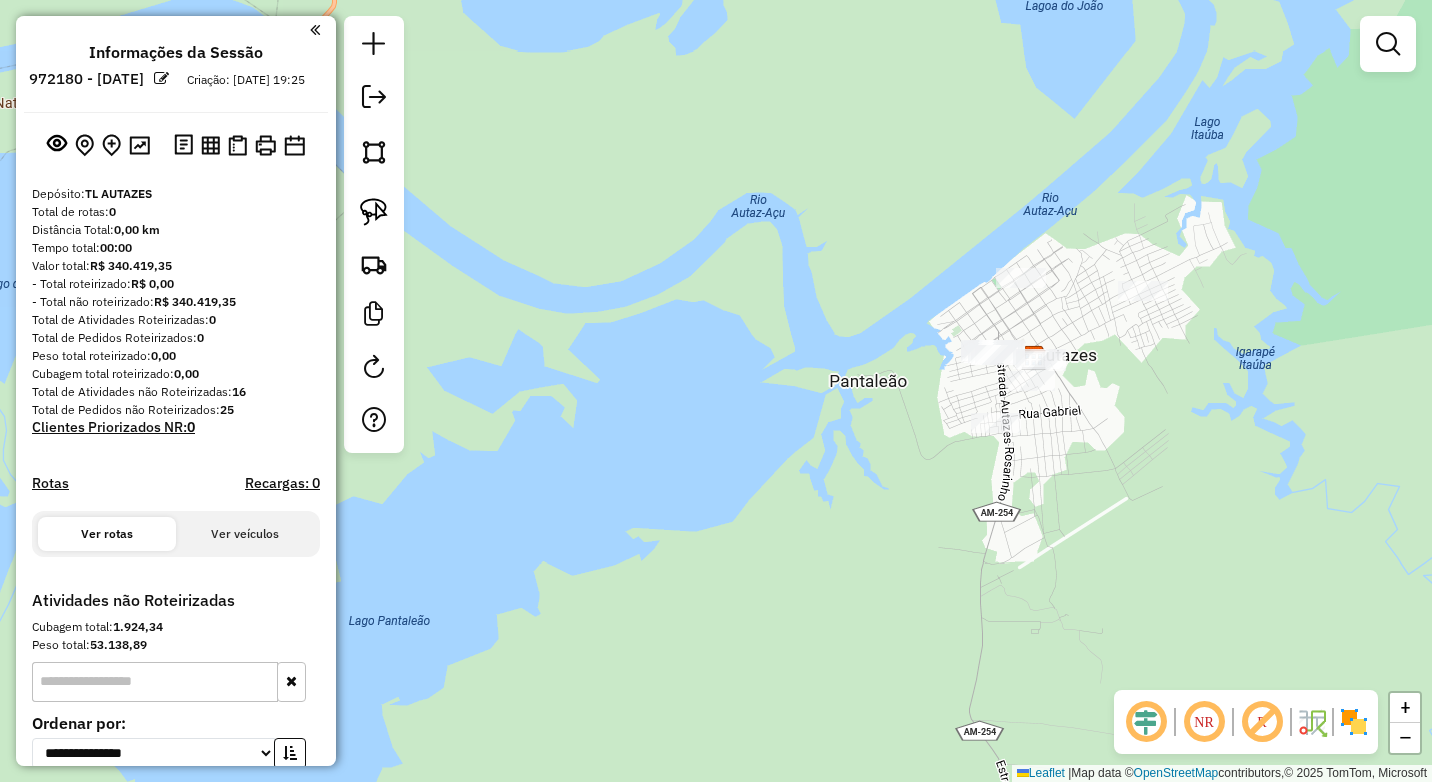 drag, startPoint x: 1156, startPoint y: 443, endPoint x: 1111, endPoint y: 448, distance: 45.276924 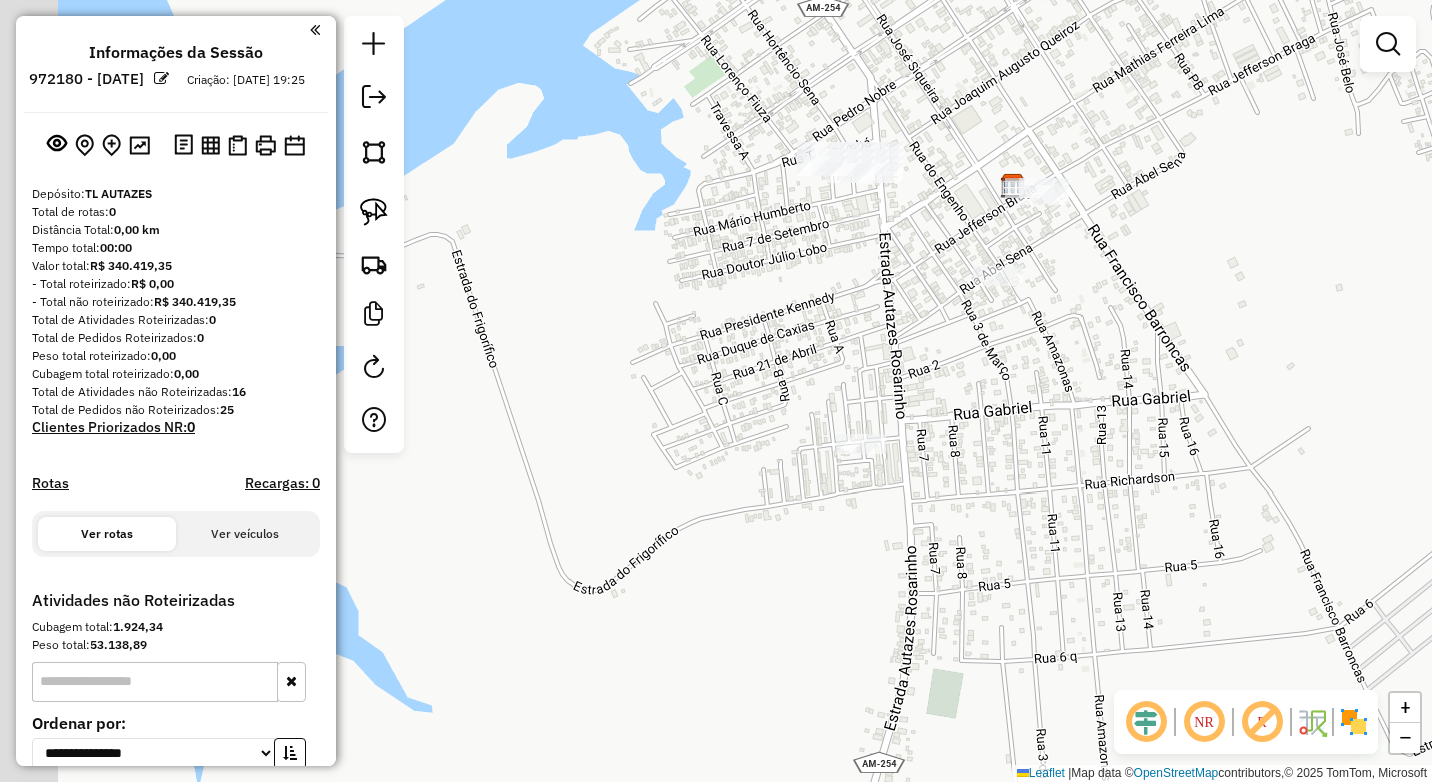 drag, startPoint x: 799, startPoint y: 274, endPoint x: 908, endPoint y: 386, distance: 156.285 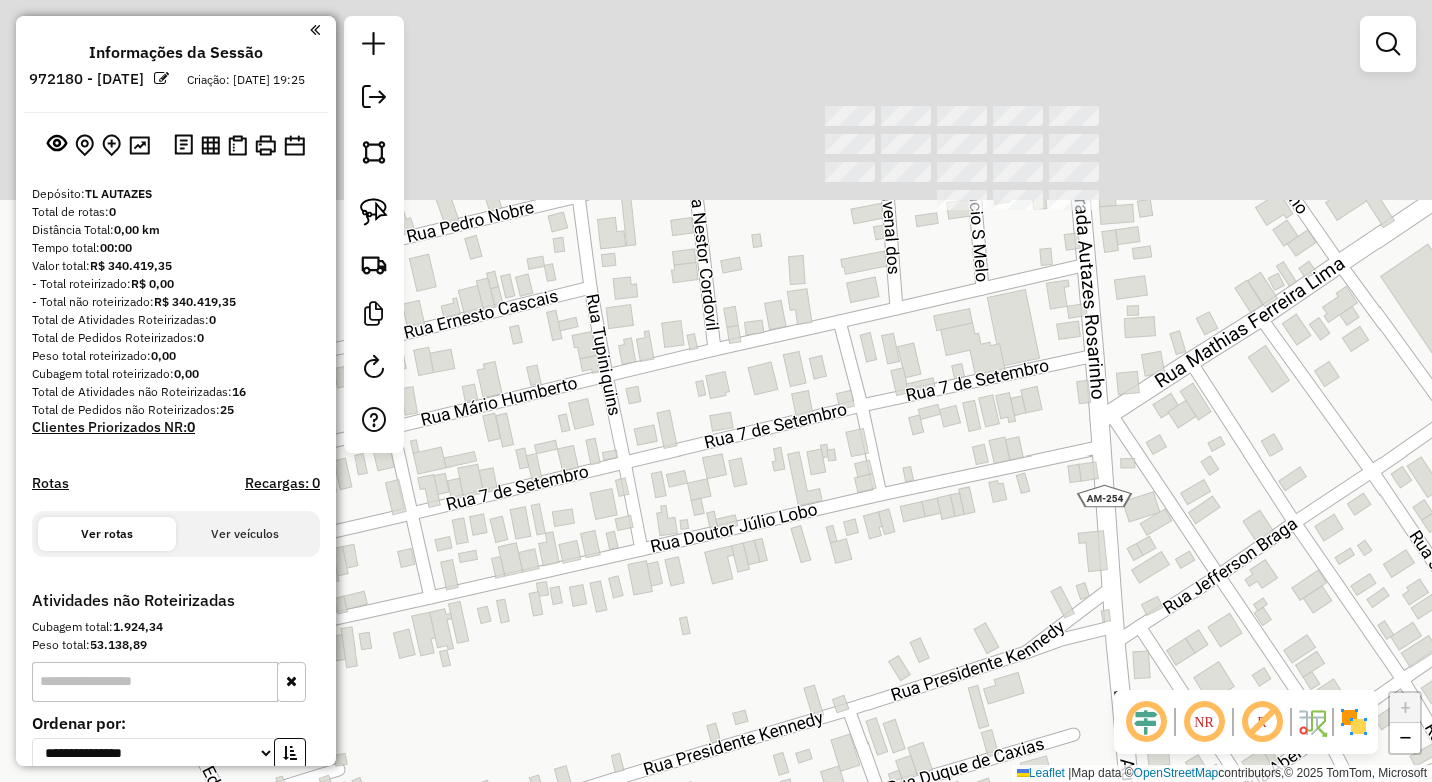 drag, startPoint x: 836, startPoint y: 125, endPoint x: 896, endPoint y: 462, distance: 342.2996 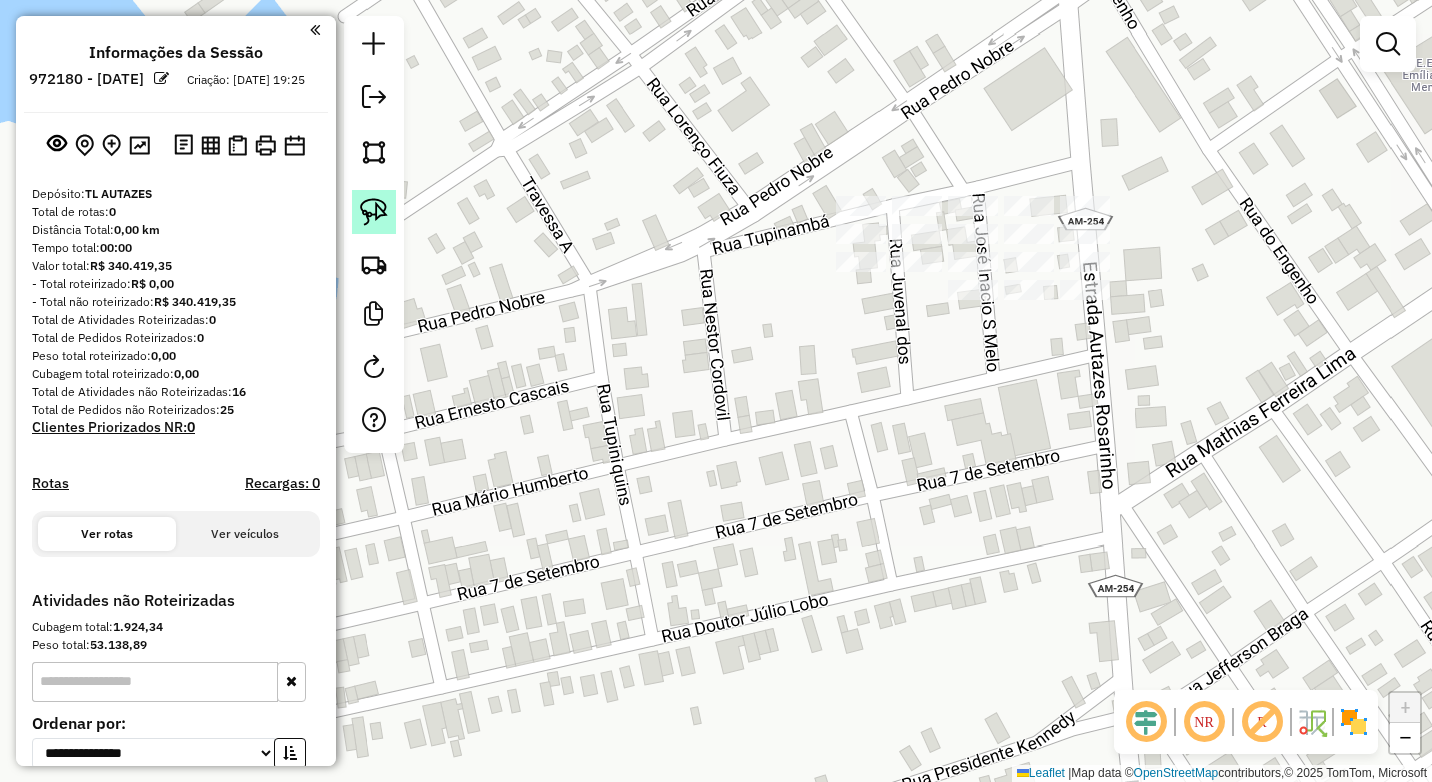click 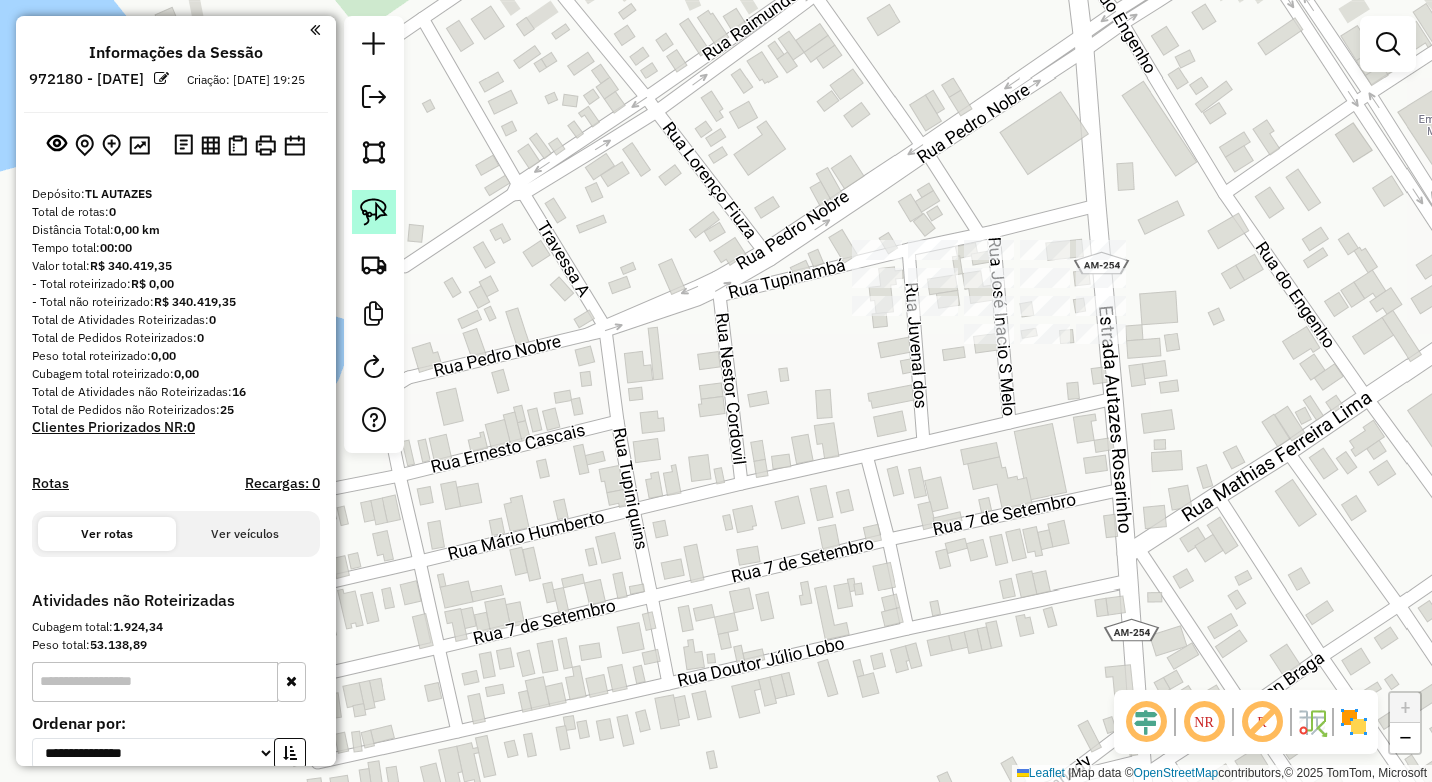 click 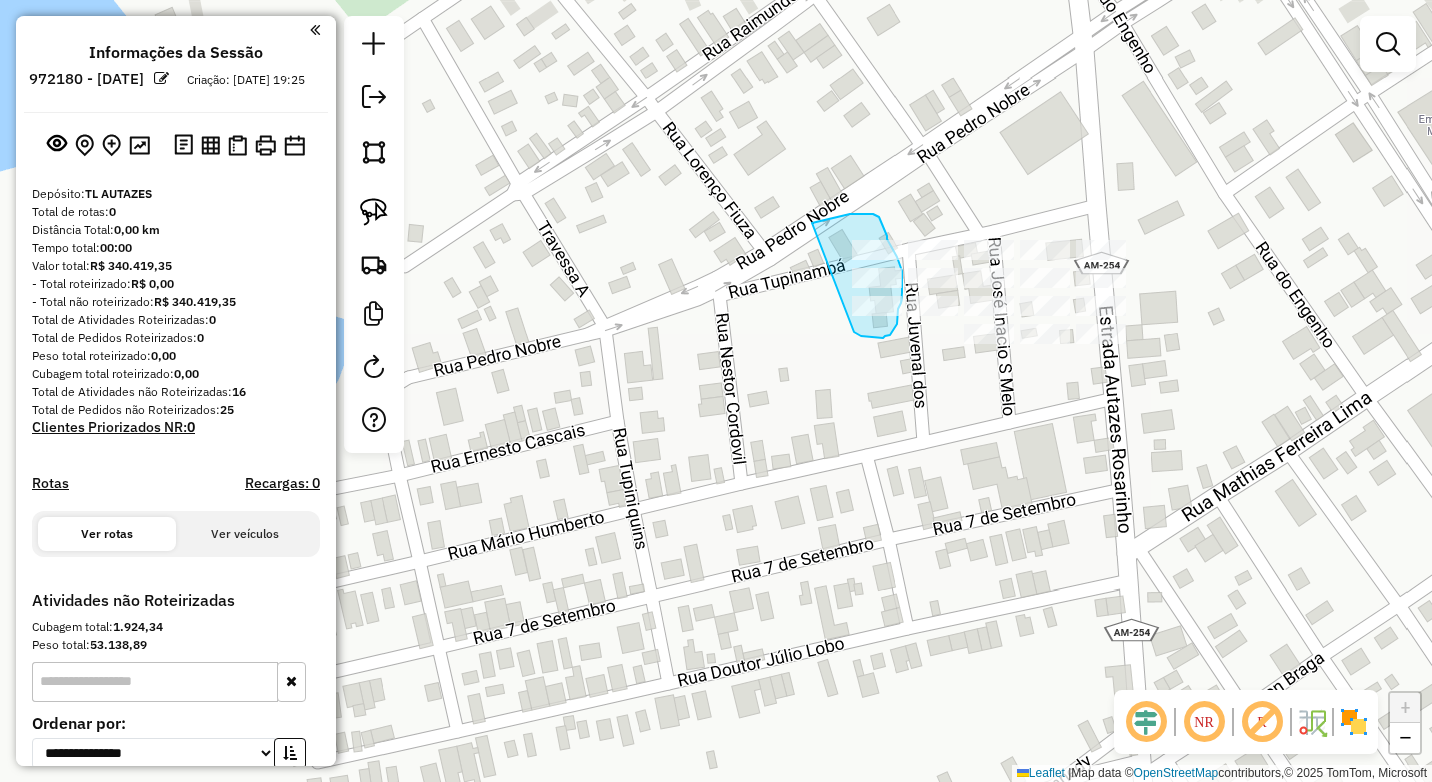 drag, startPoint x: 812, startPoint y: 223, endPoint x: 853, endPoint y: 328, distance: 112.720894 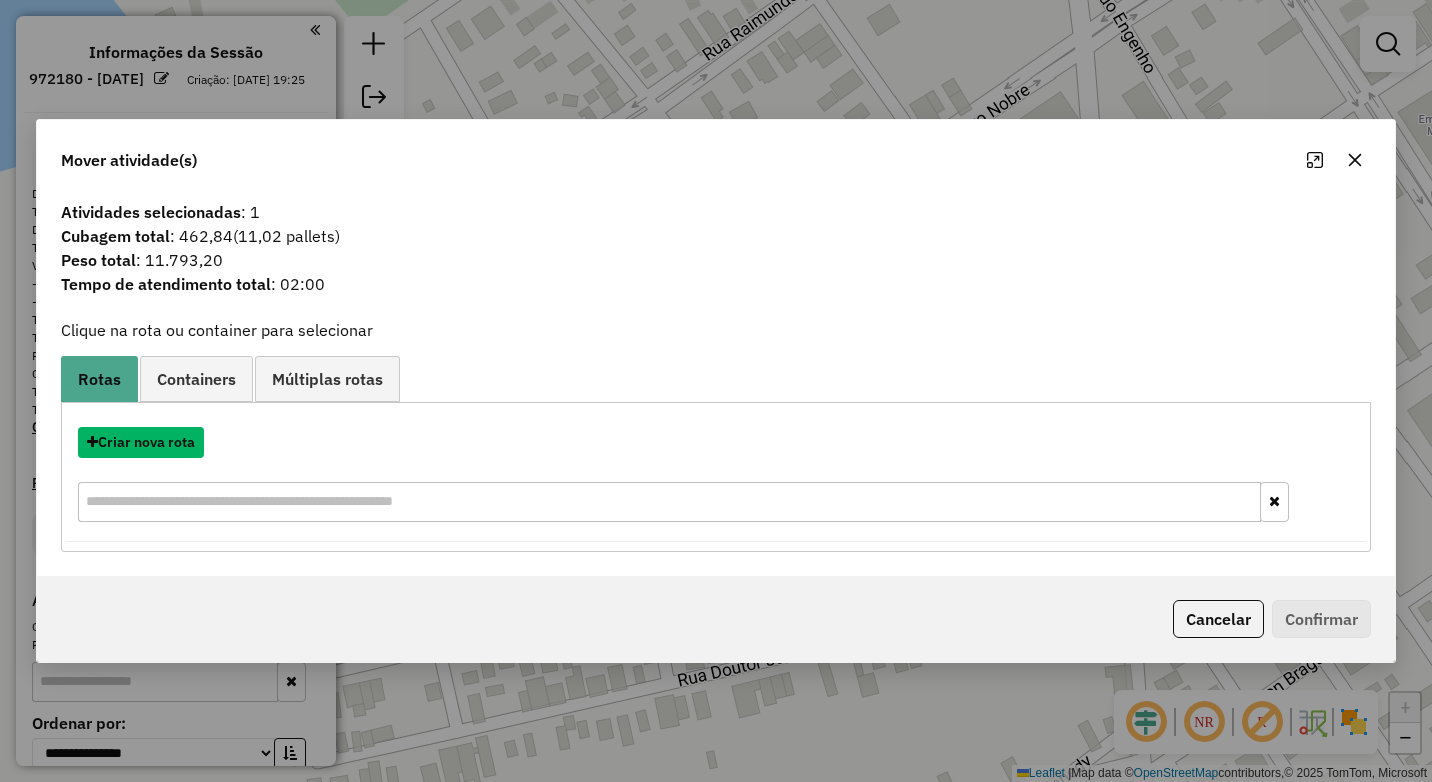 click on "Criar nova rota" at bounding box center [141, 442] 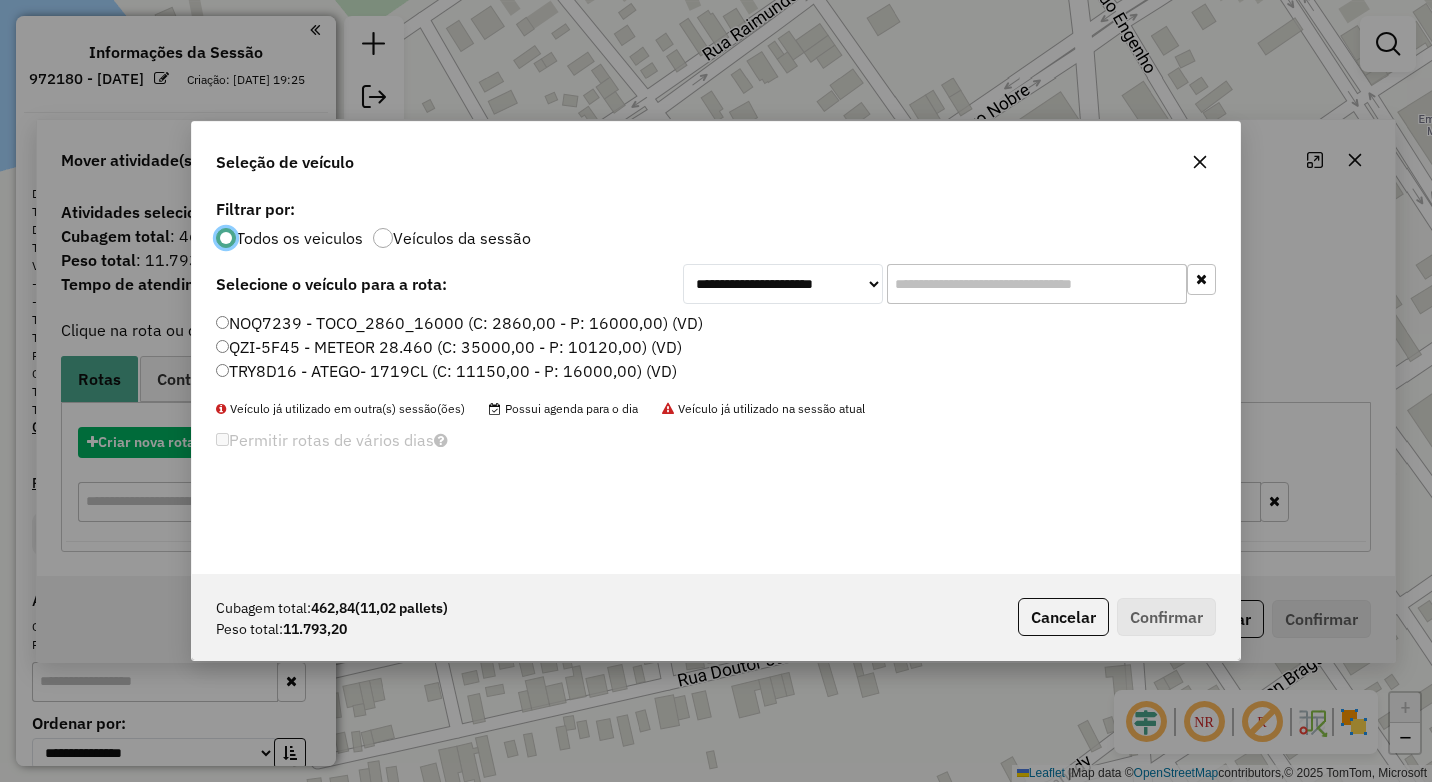 scroll, scrollTop: 11, scrollLeft: 6, axis: both 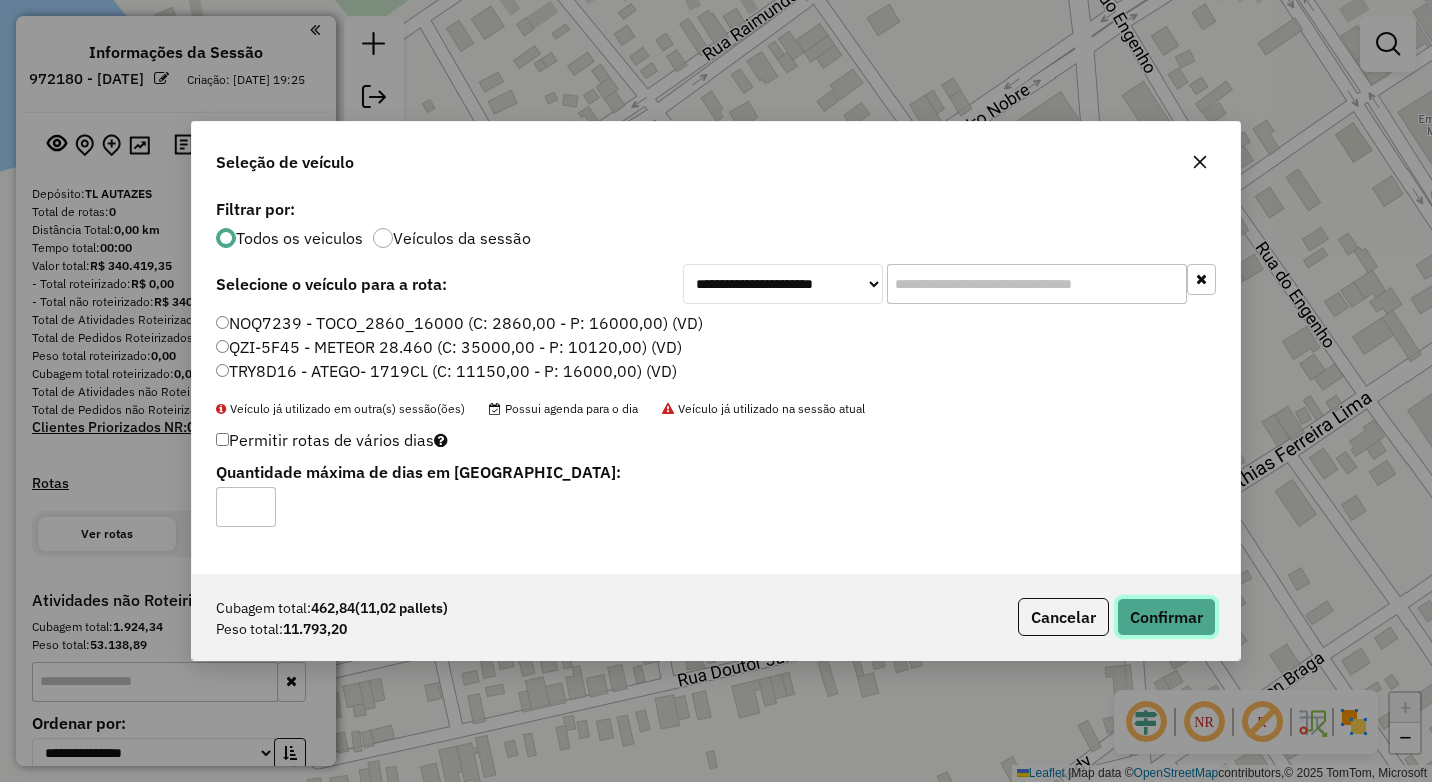 click on "Confirmar" 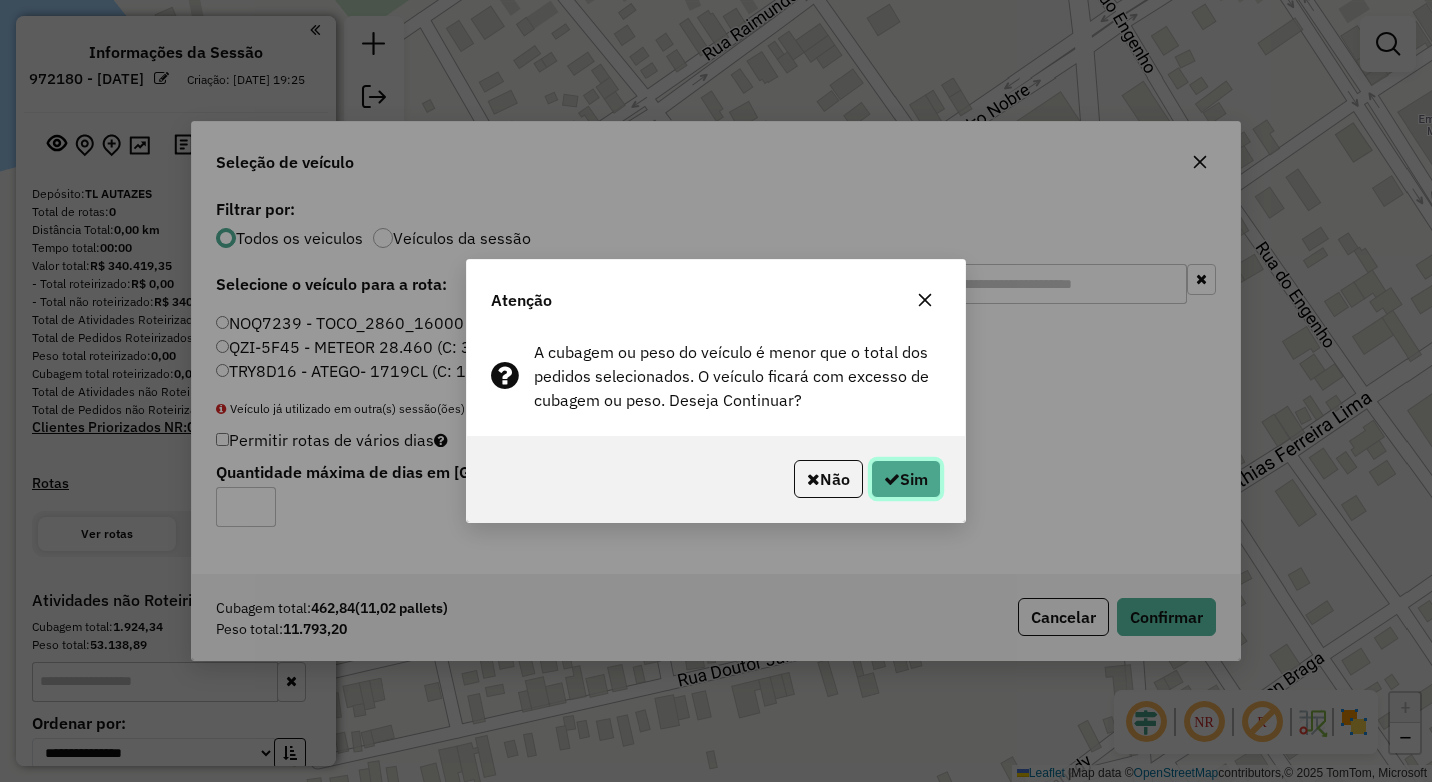 click 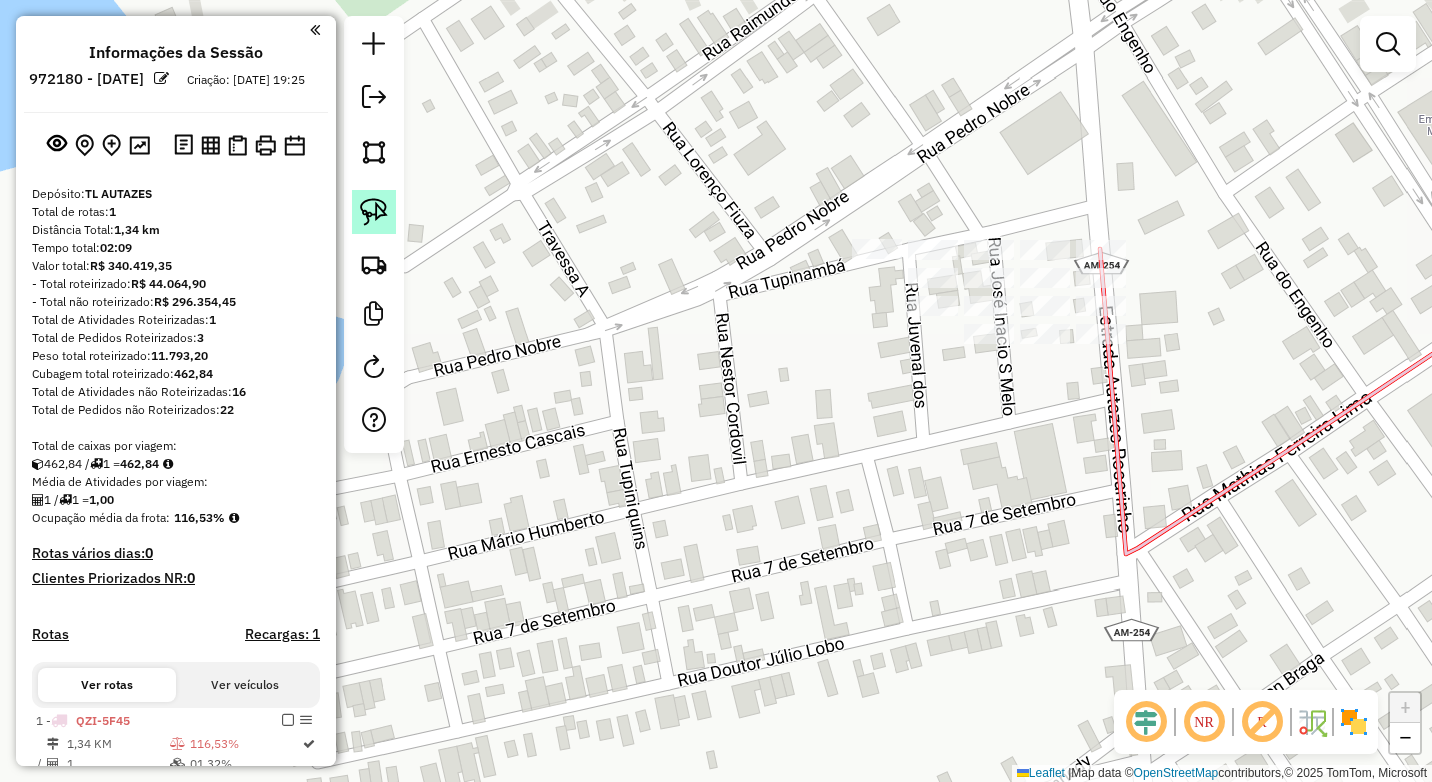click 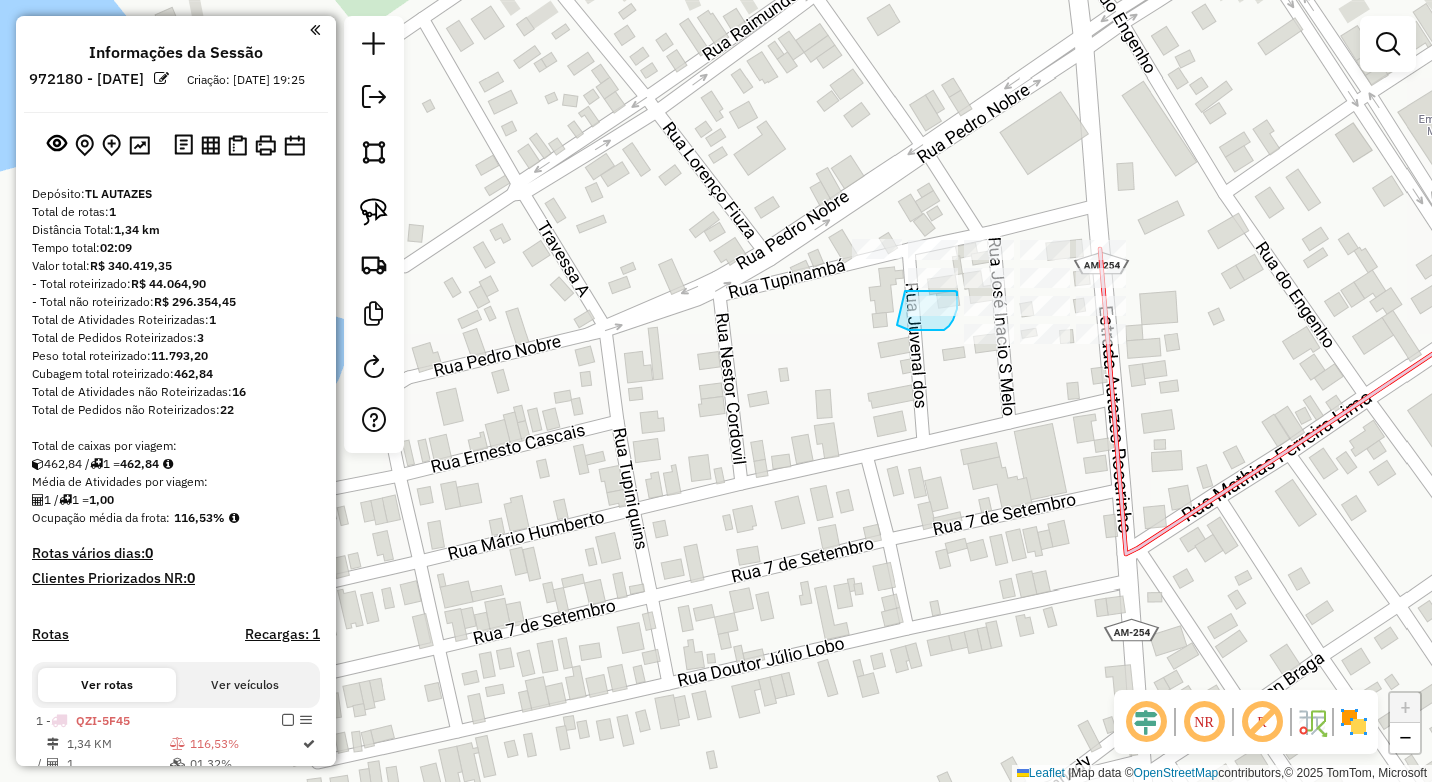 drag, startPoint x: 913, startPoint y: 291, endPoint x: 897, endPoint y: 325, distance: 37.576588 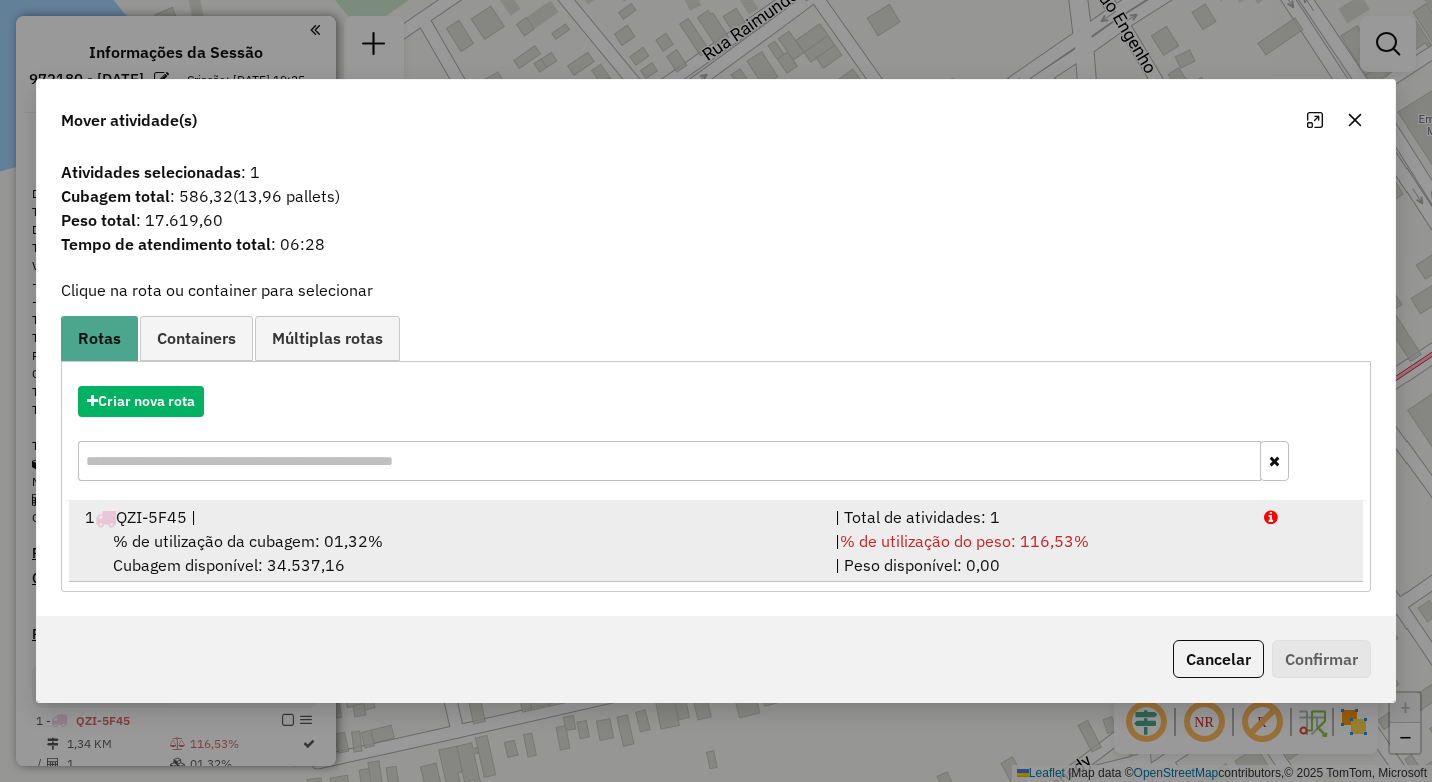 click on "% de utilização da cubagem: 01,32%" at bounding box center (248, 541) 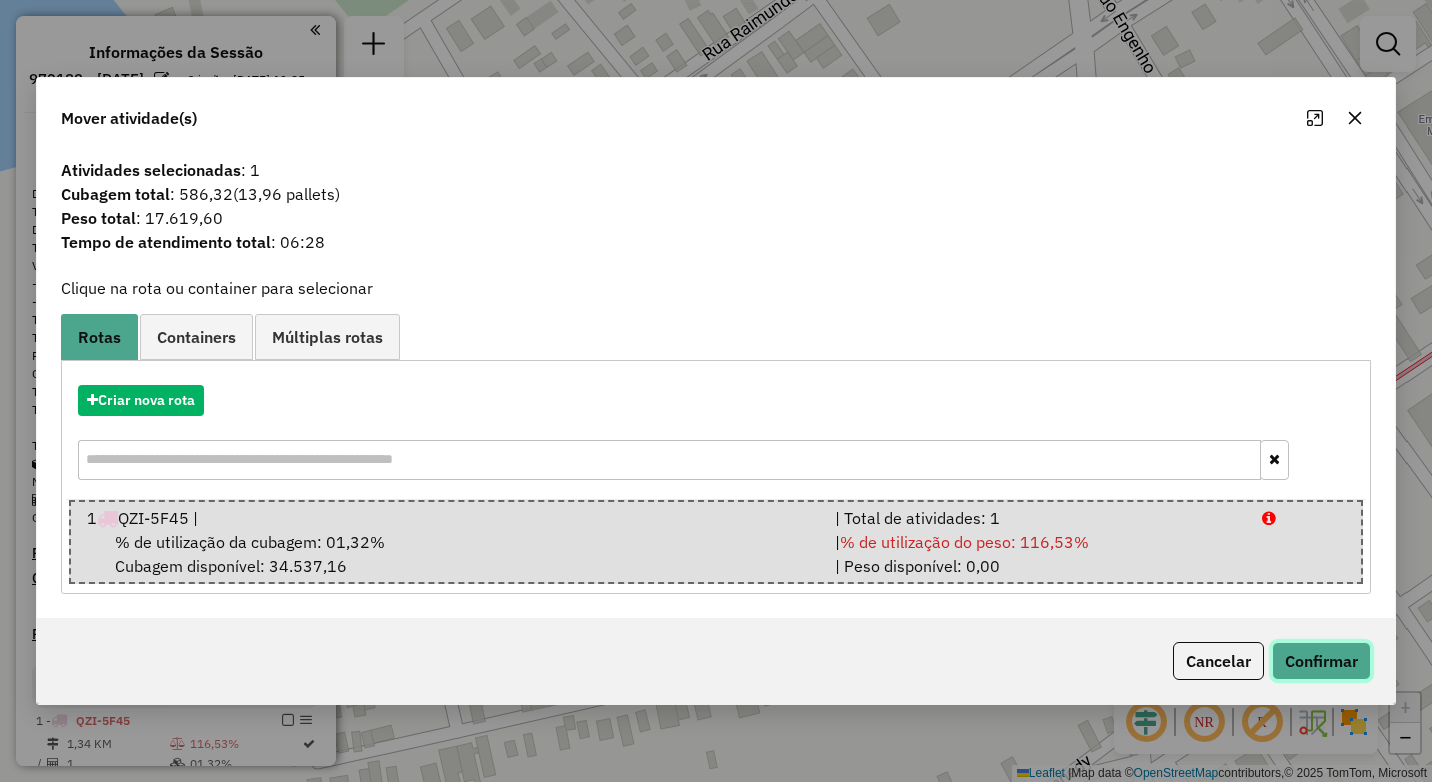 click on "Confirmar" 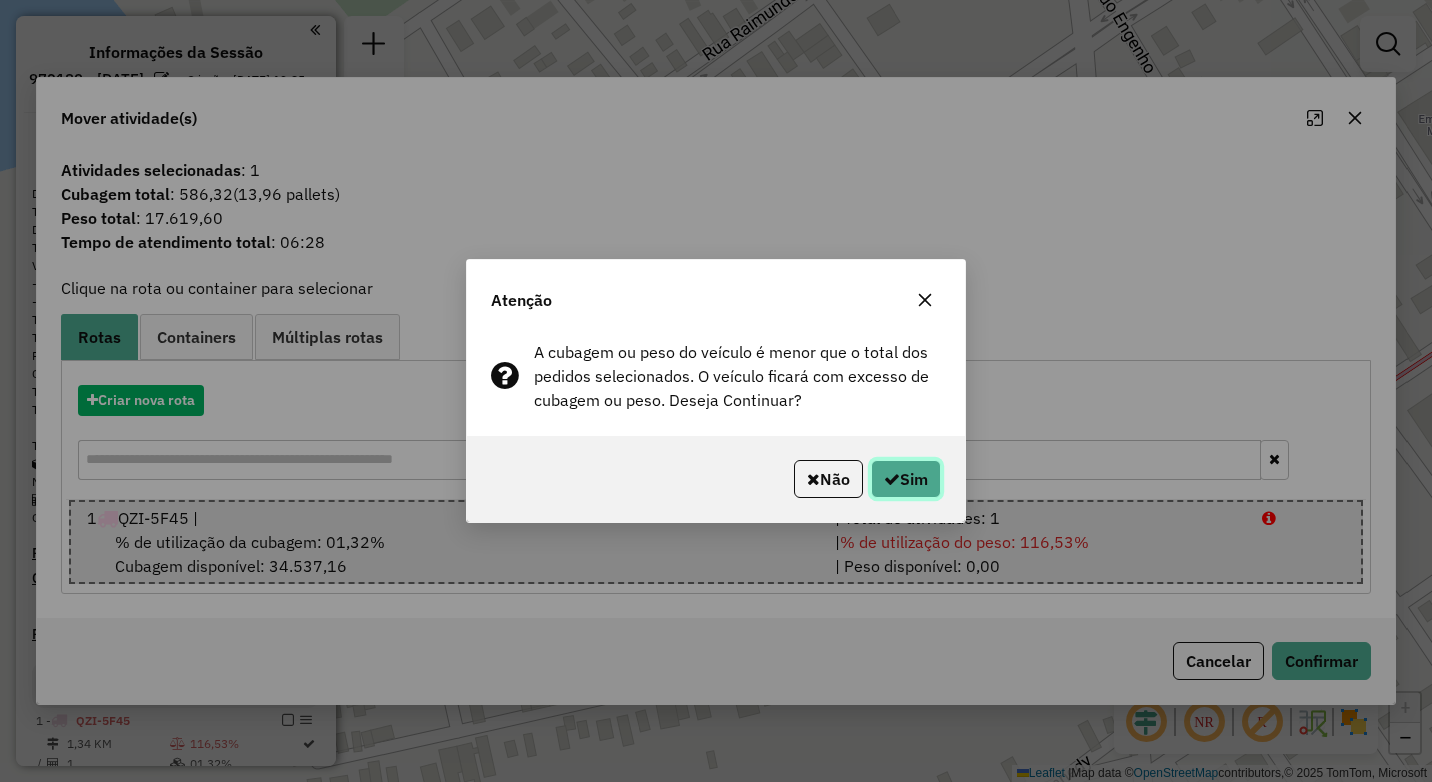 click on "Sim" 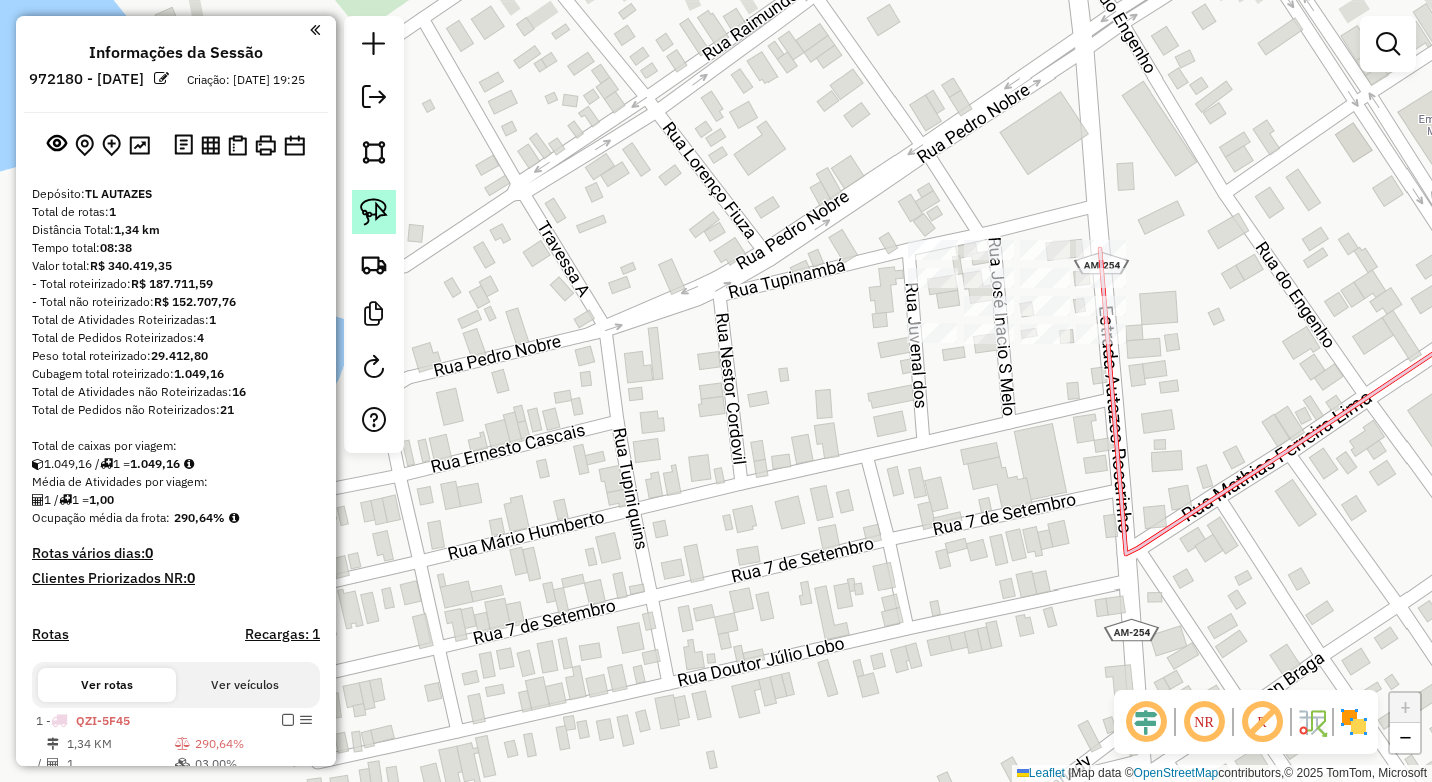 click 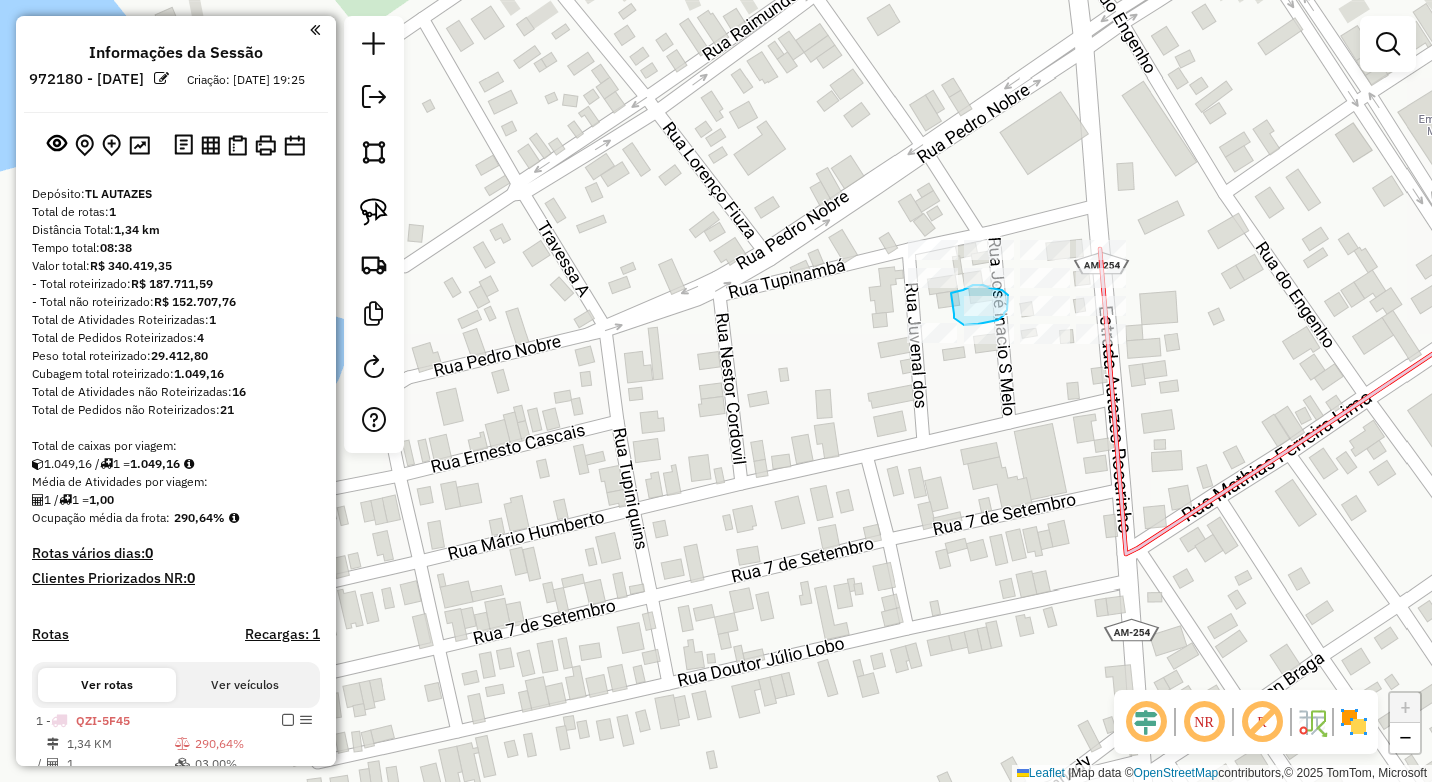 drag, startPoint x: 951, startPoint y: 293, endPoint x: 954, endPoint y: 314, distance: 21.213203 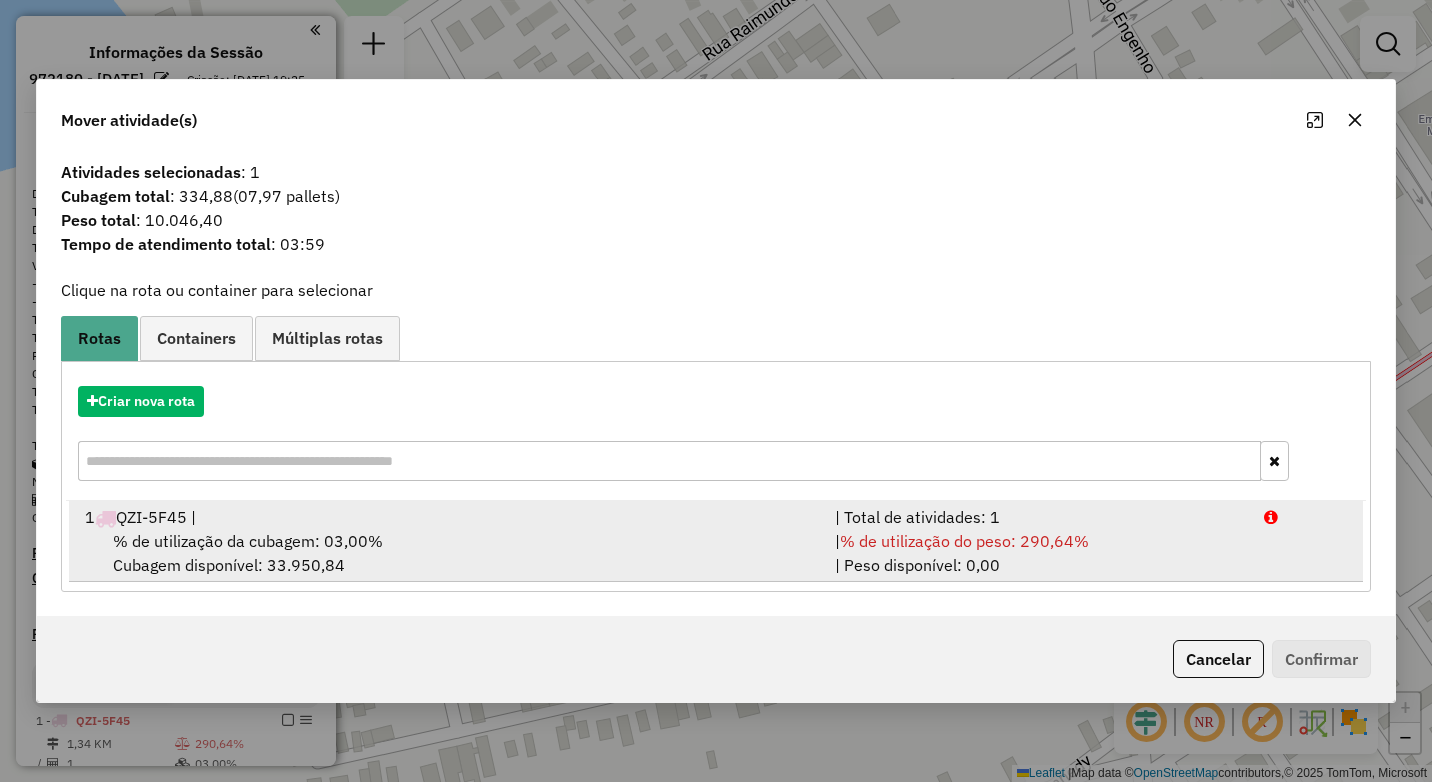 click on "% de utilização da cubagem: 03,00%" at bounding box center (248, 541) 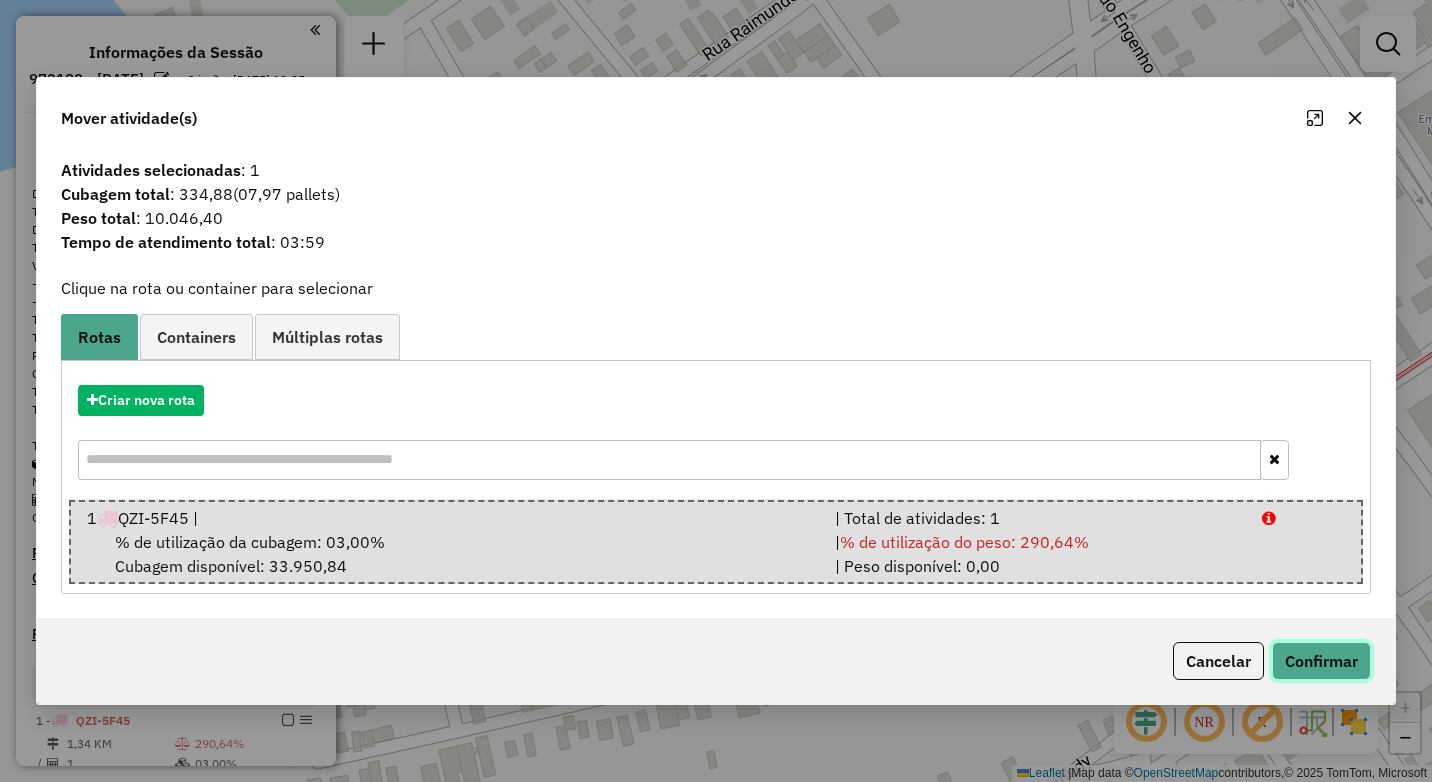 click on "Confirmar" 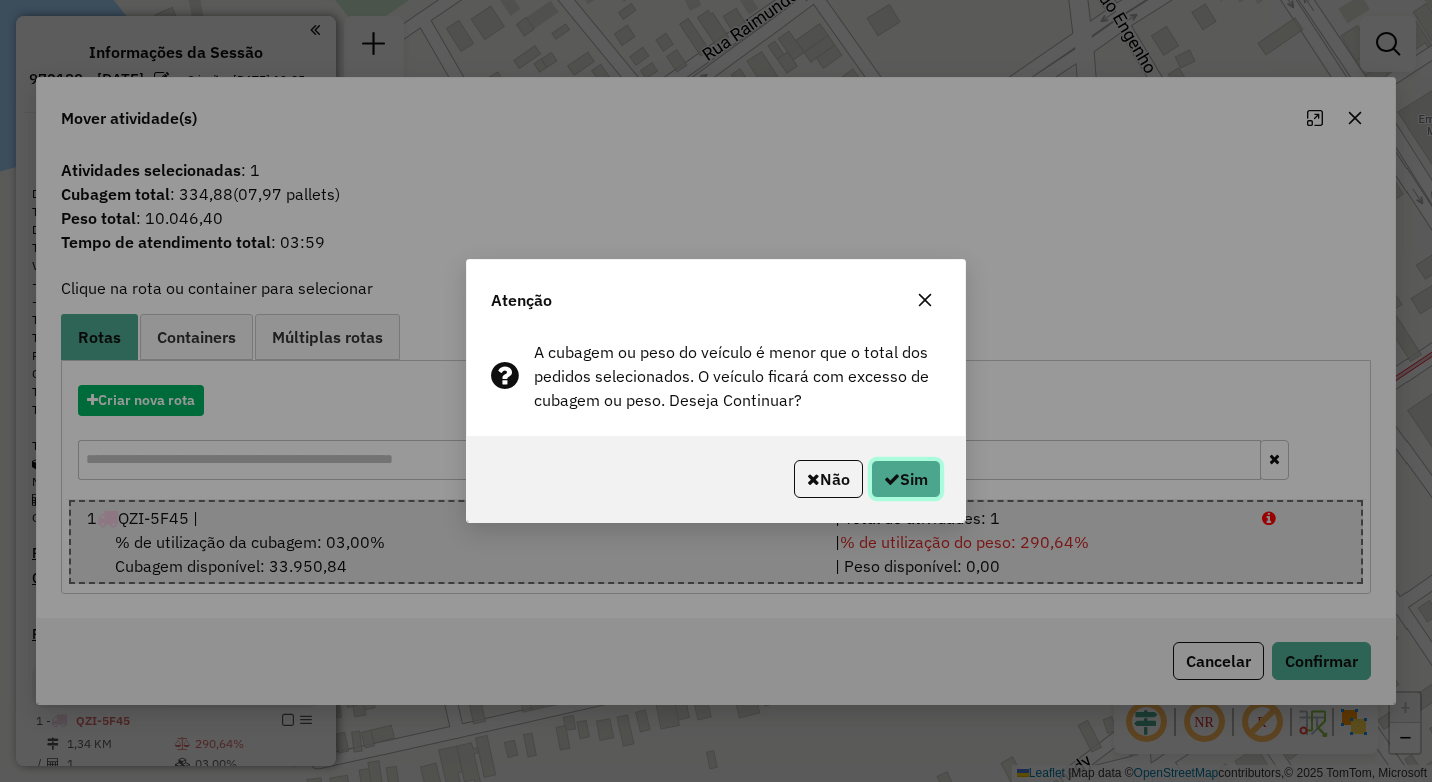 click on "Sim" 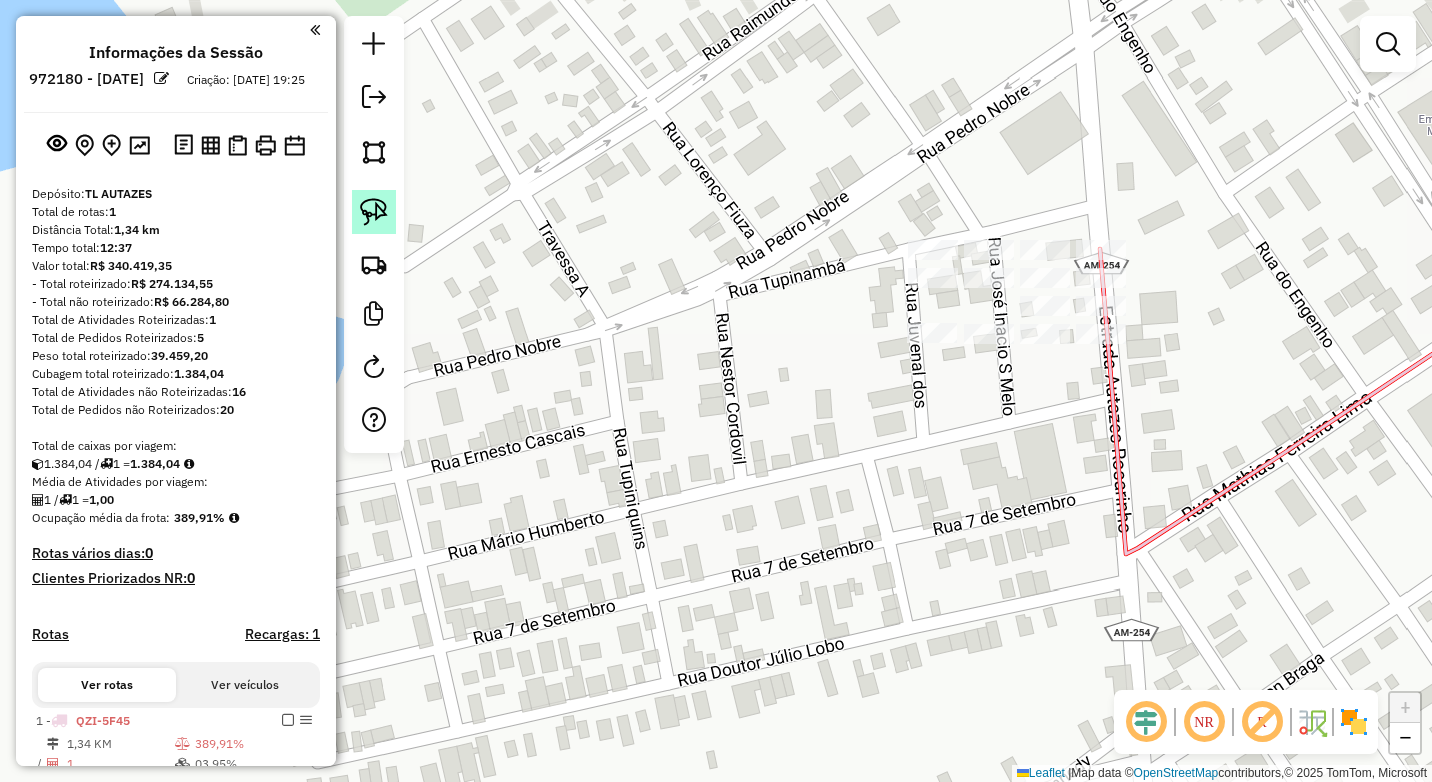 click 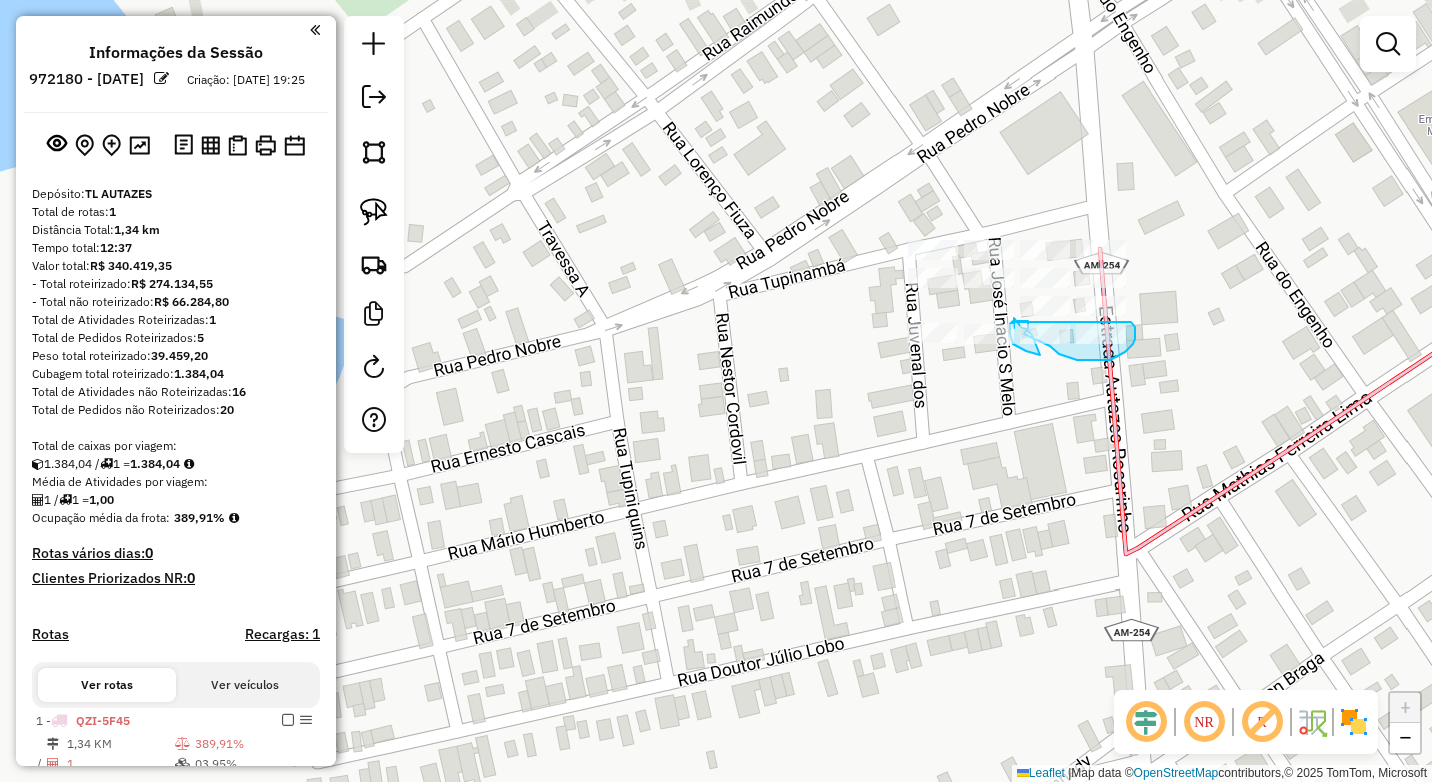 drag, startPoint x: 1131, startPoint y: 322, endPoint x: 1013, endPoint y: 322, distance: 118 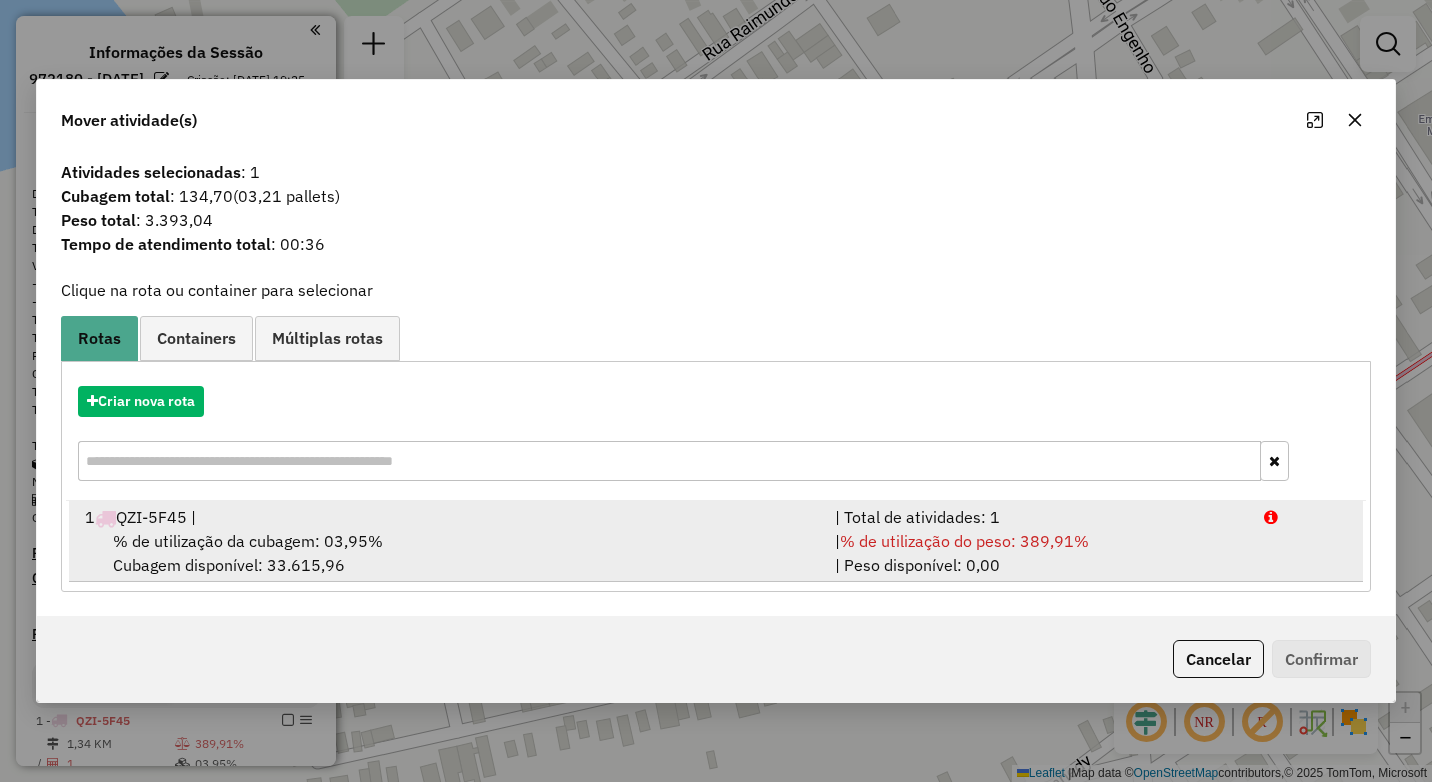 click on "% de utilização do peso: 389,91%" at bounding box center [964, 541] 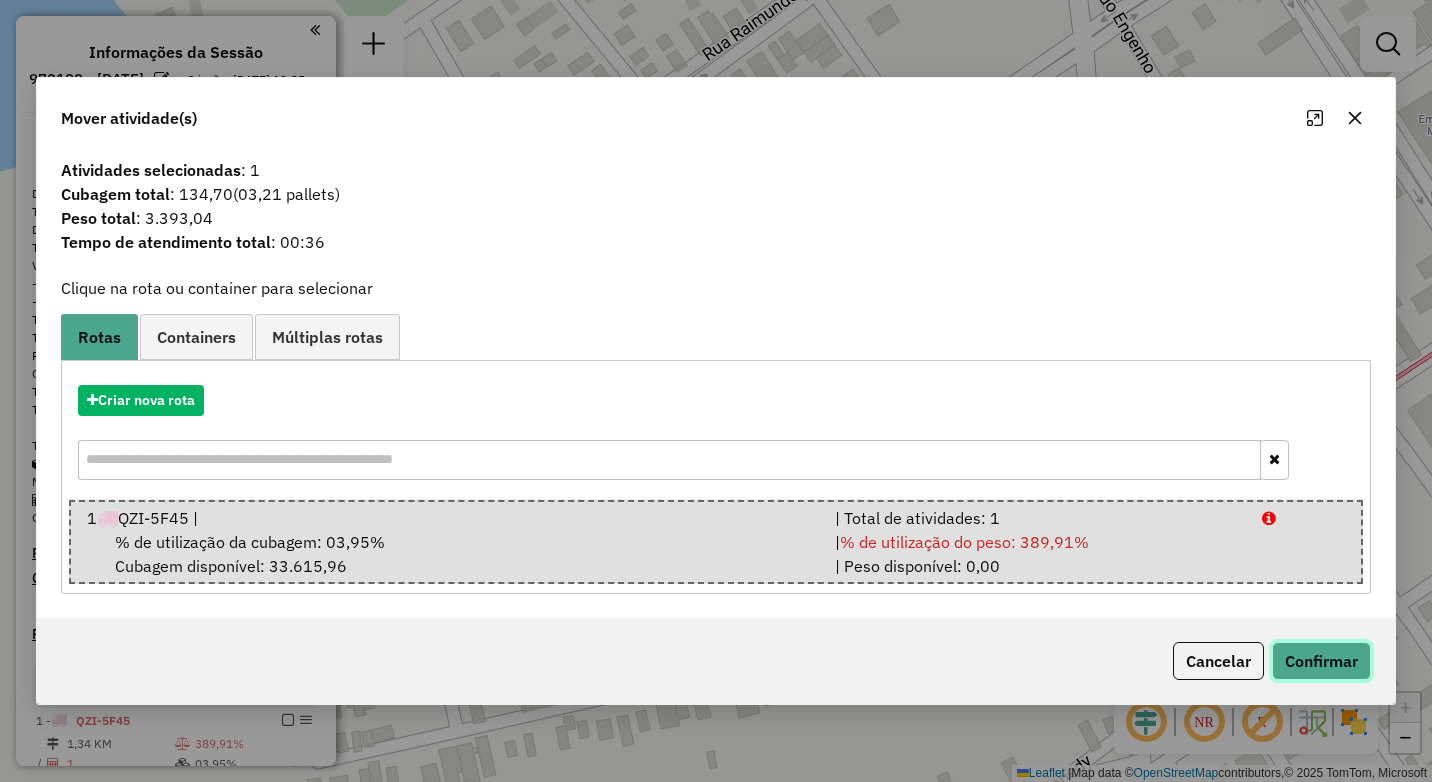 click on "Confirmar" 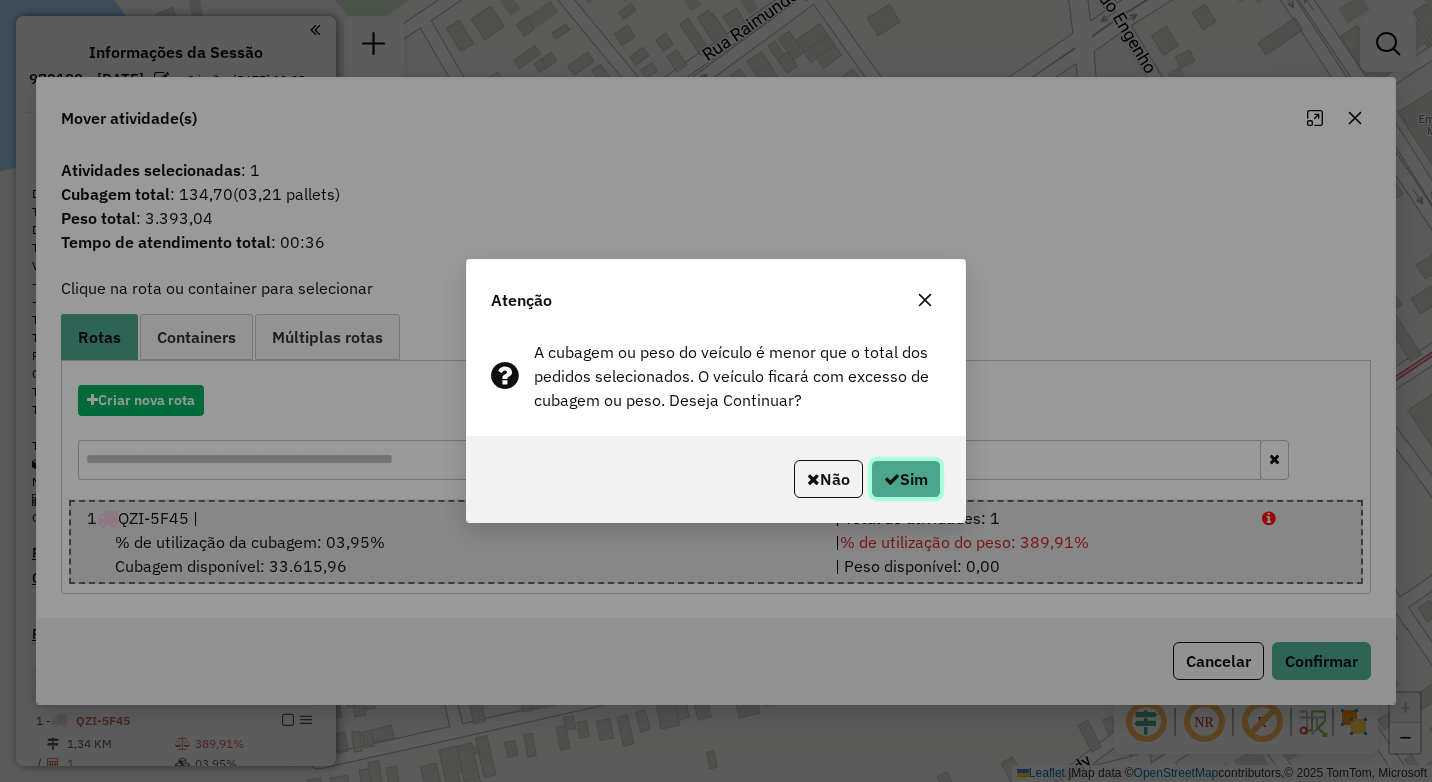click on "Sim" 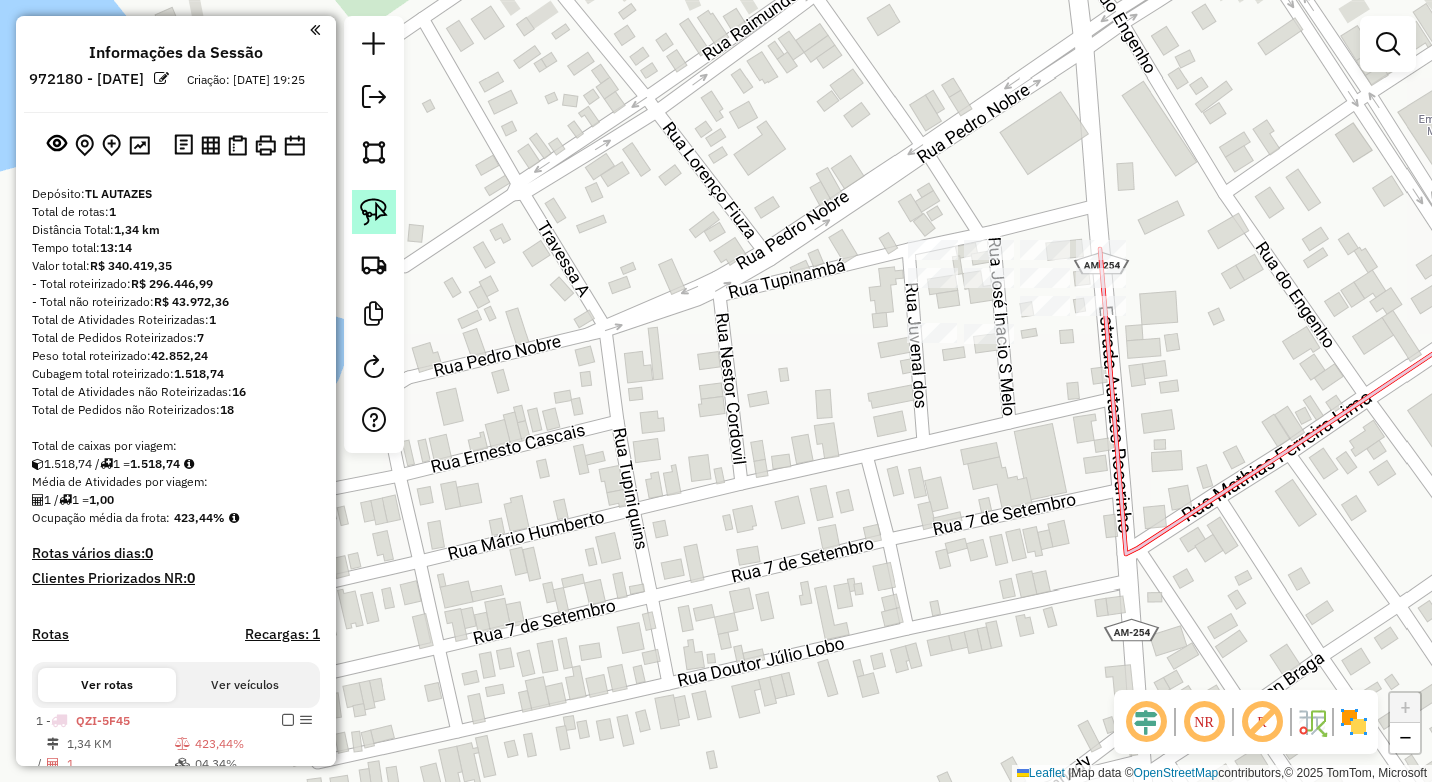 drag, startPoint x: 375, startPoint y: 203, endPoint x: 386, endPoint y: 207, distance: 11.7046995 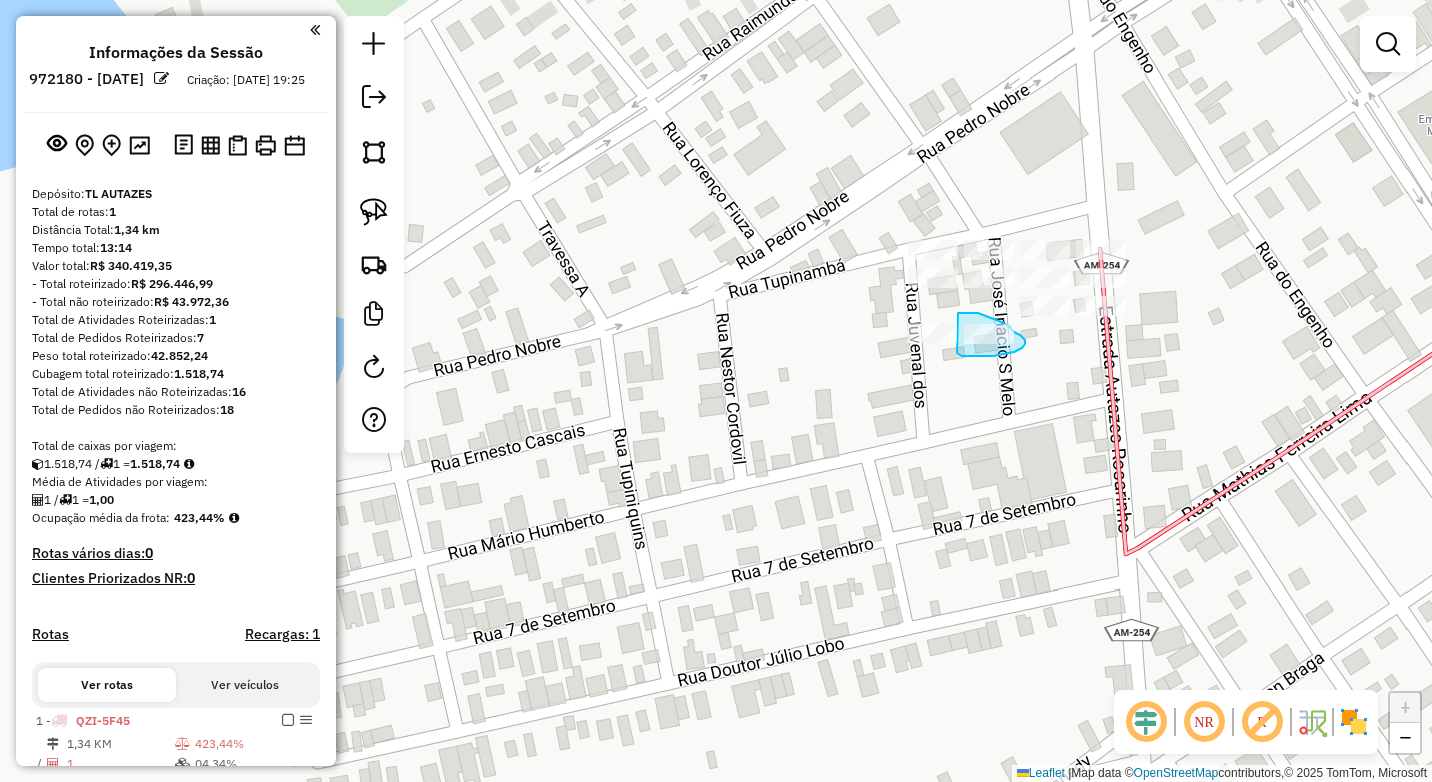 drag, startPoint x: 965, startPoint y: 313, endPoint x: 957, endPoint y: 351, distance: 38.832977 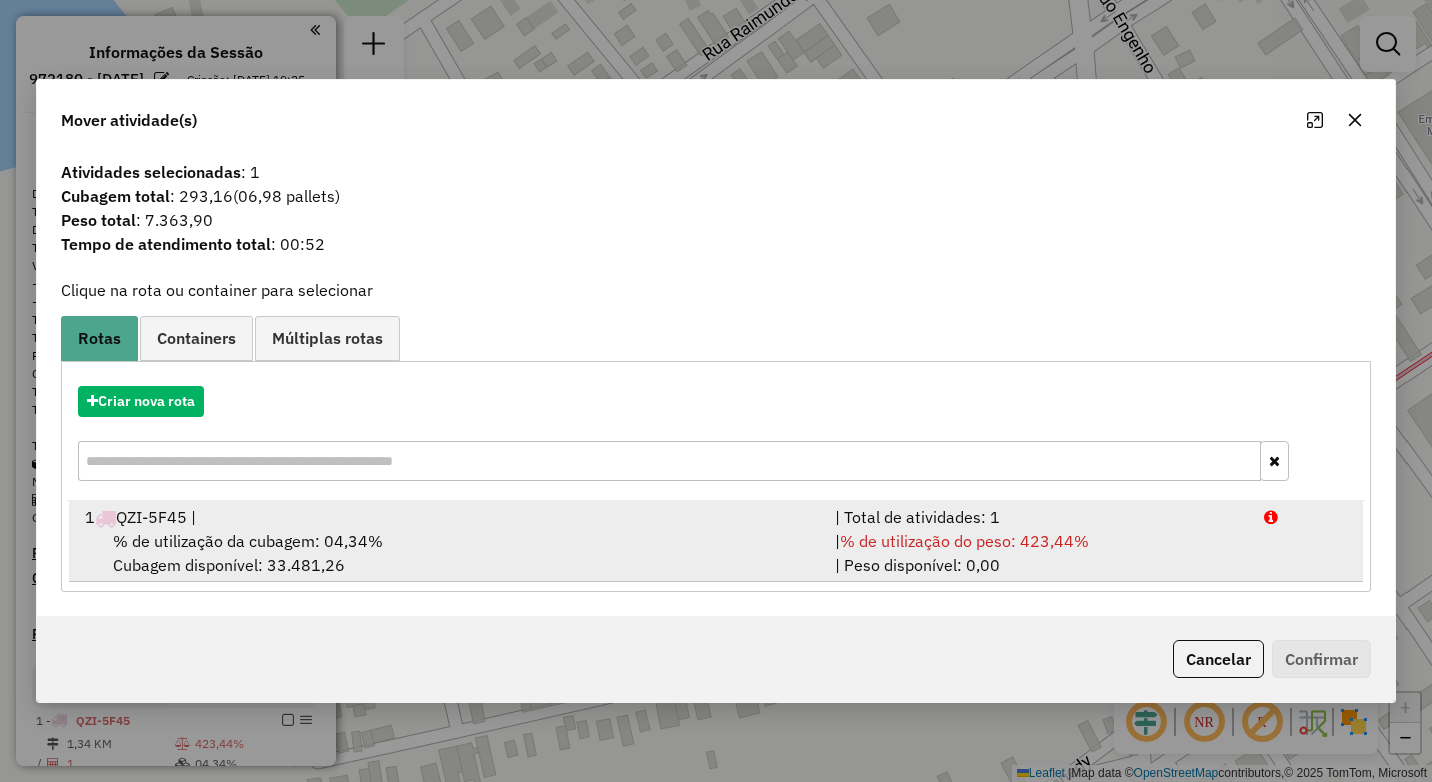 click on "% de utilização da cubagem: 04,34%  Cubagem disponível: 33.481,26" at bounding box center (448, 553) 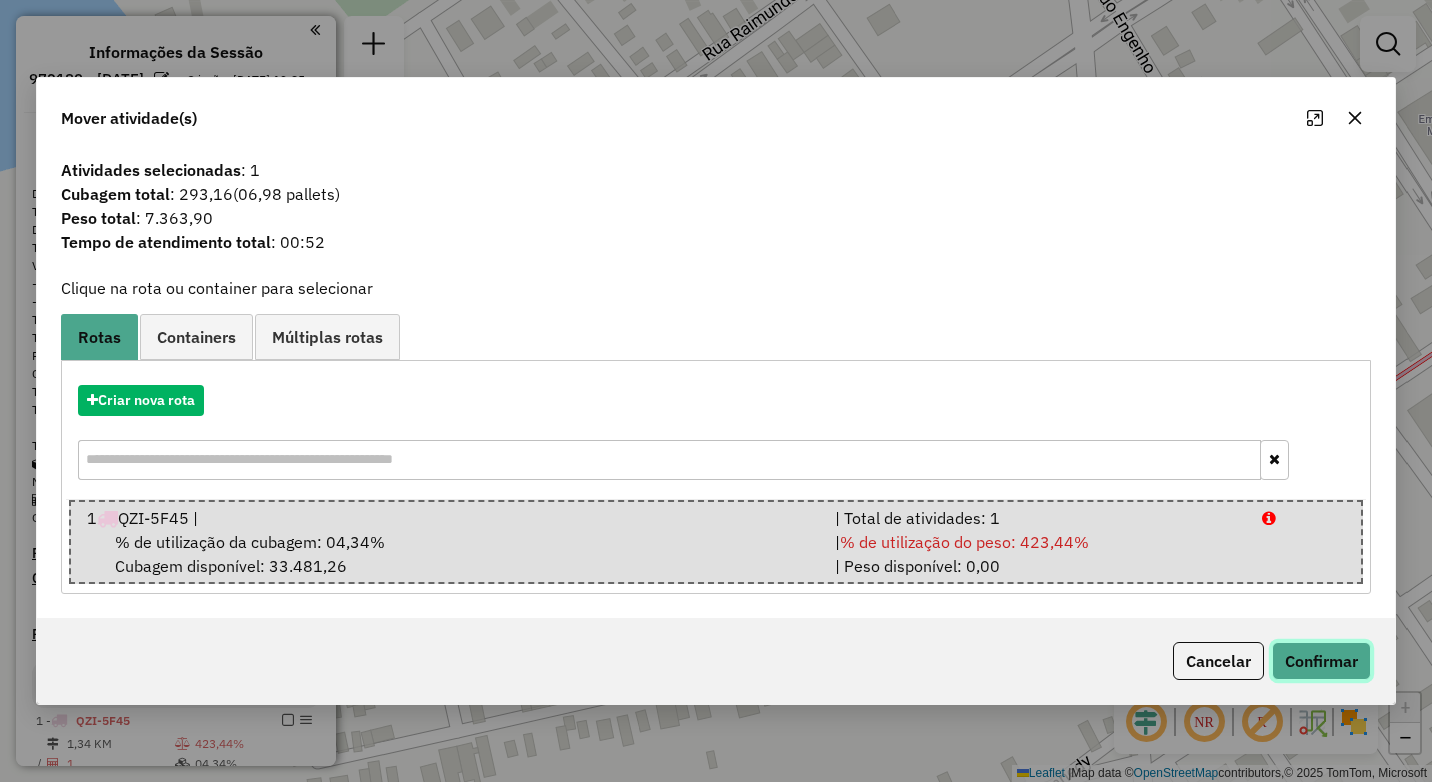 click on "Confirmar" 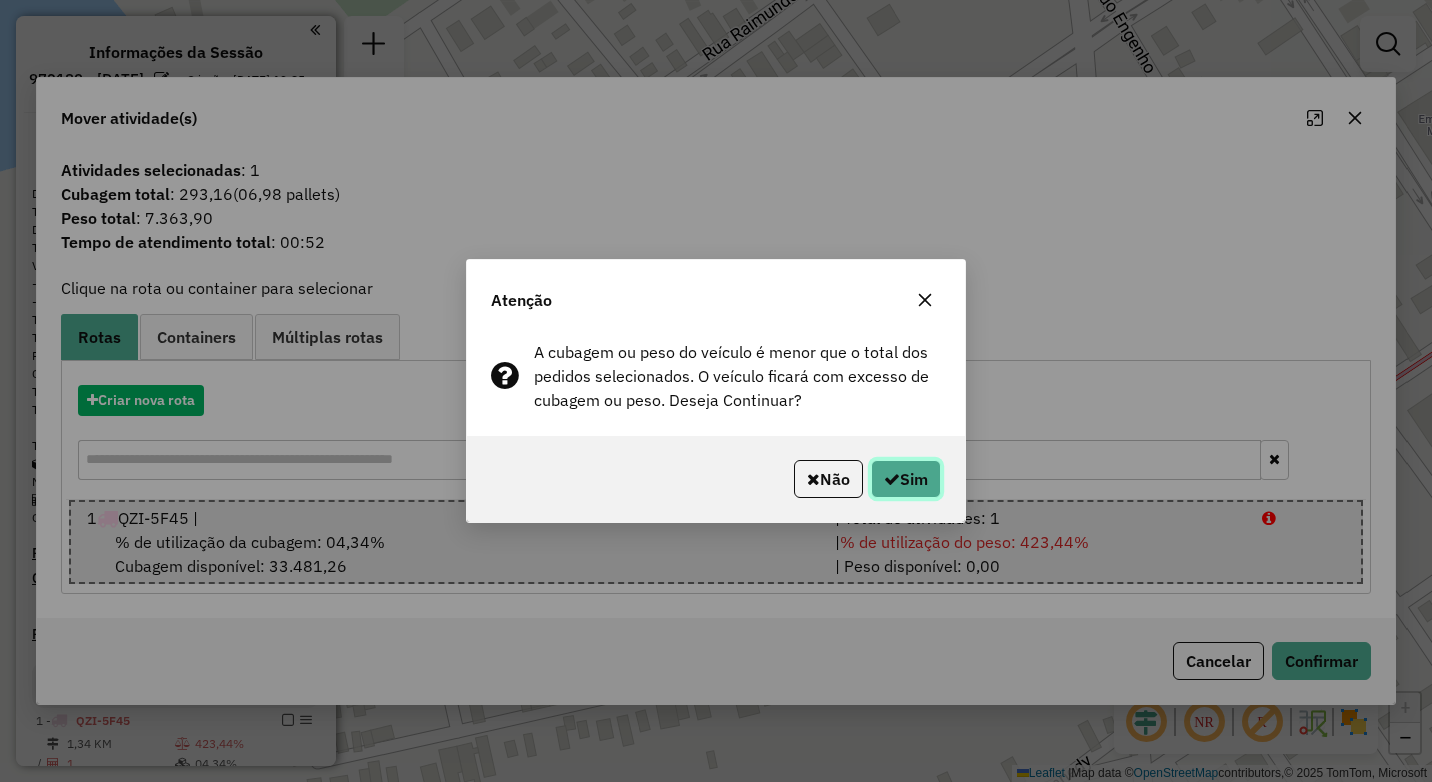 click on "Sim" 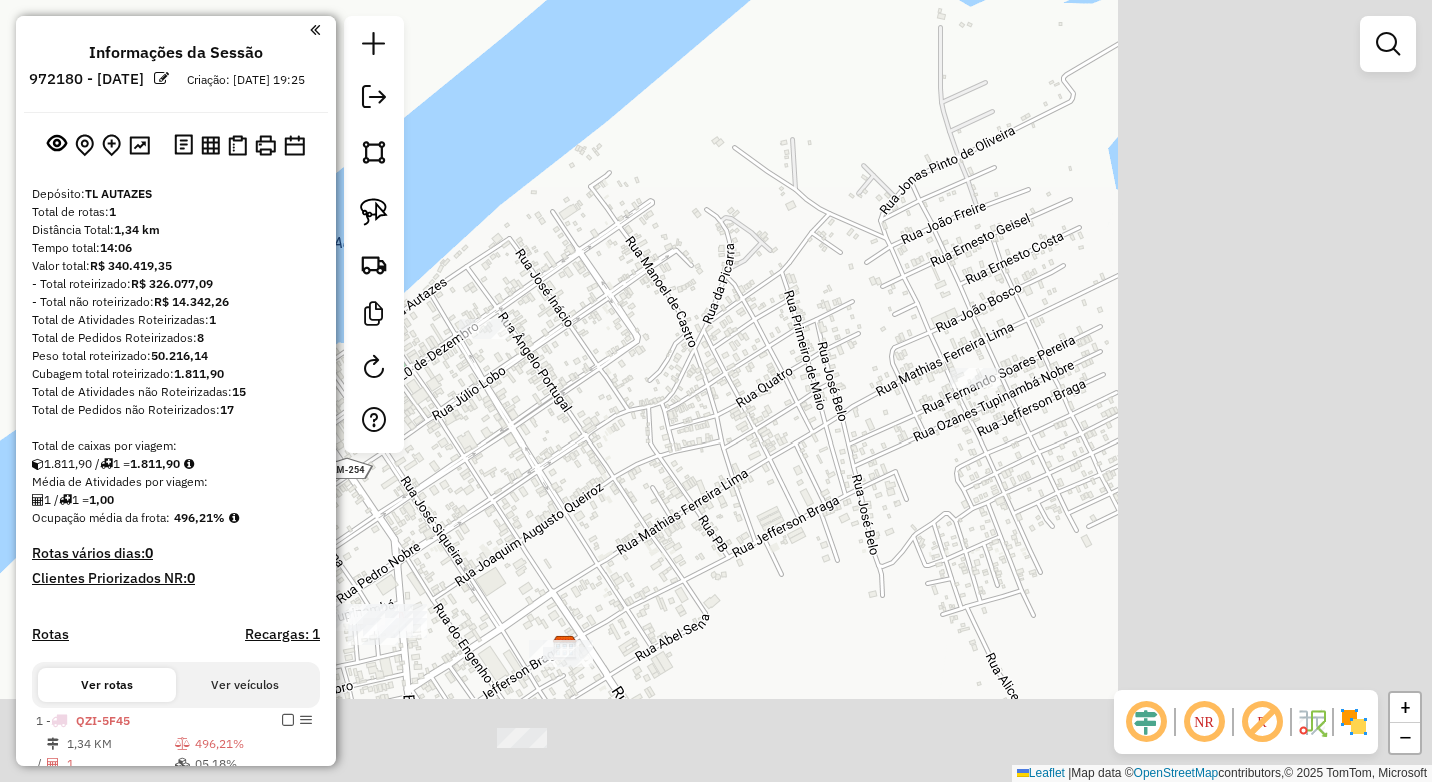 drag, startPoint x: 1231, startPoint y: 637, endPoint x: 779, endPoint y: 347, distance: 537.0326 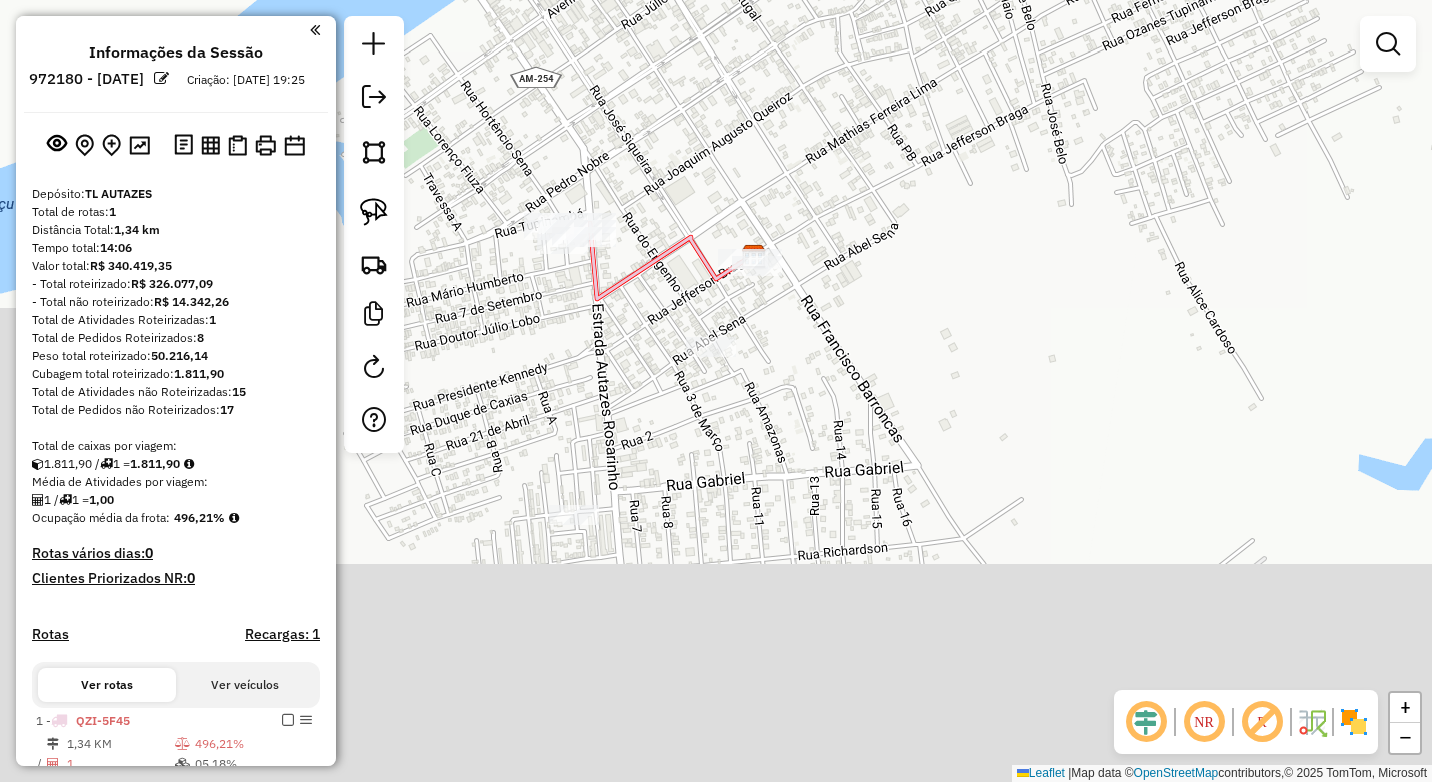 drag, startPoint x: 684, startPoint y: 409, endPoint x: 882, endPoint y: 125, distance: 346.20804 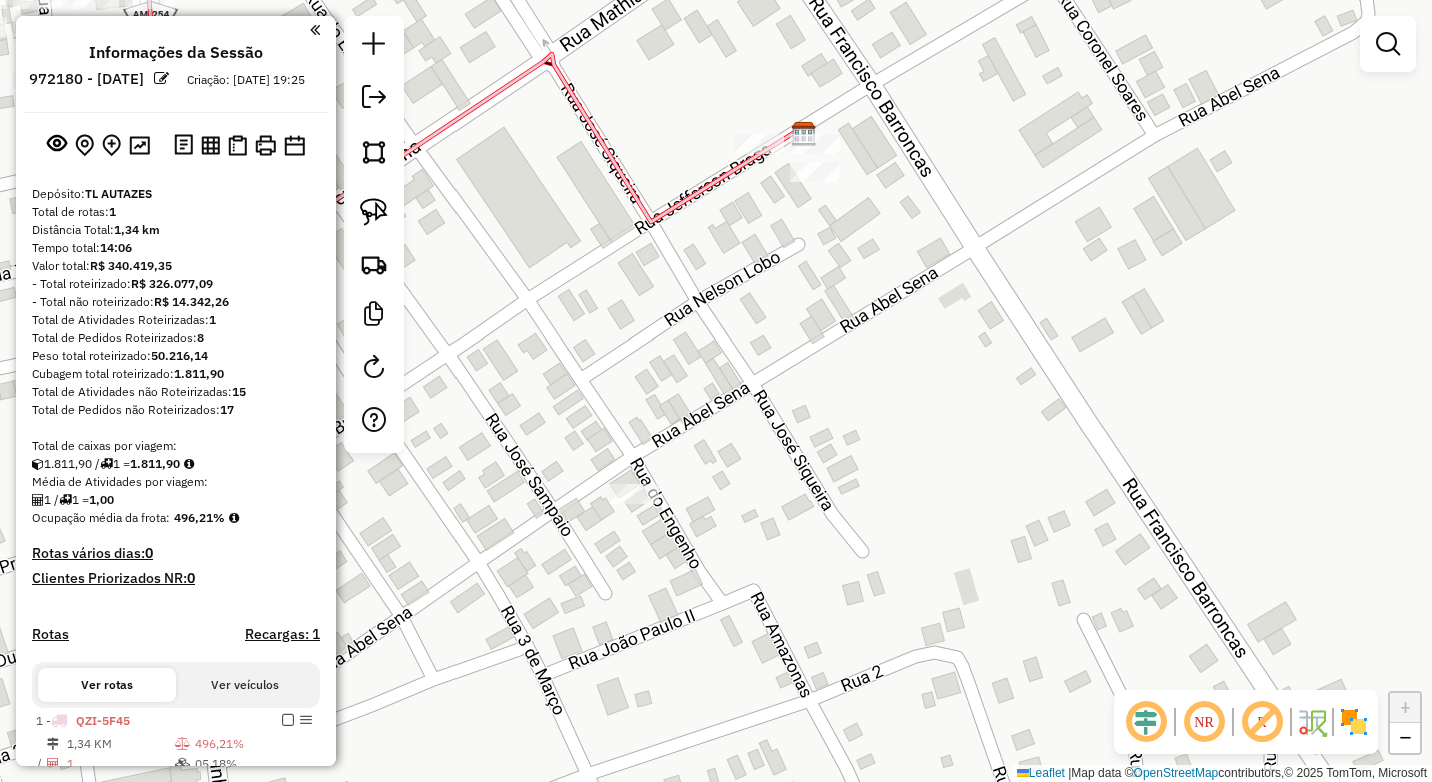 drag, startPoint x: 665, startPoint y: 478, endPoint x: 824, endPoint y: 206, distance: 315.06348 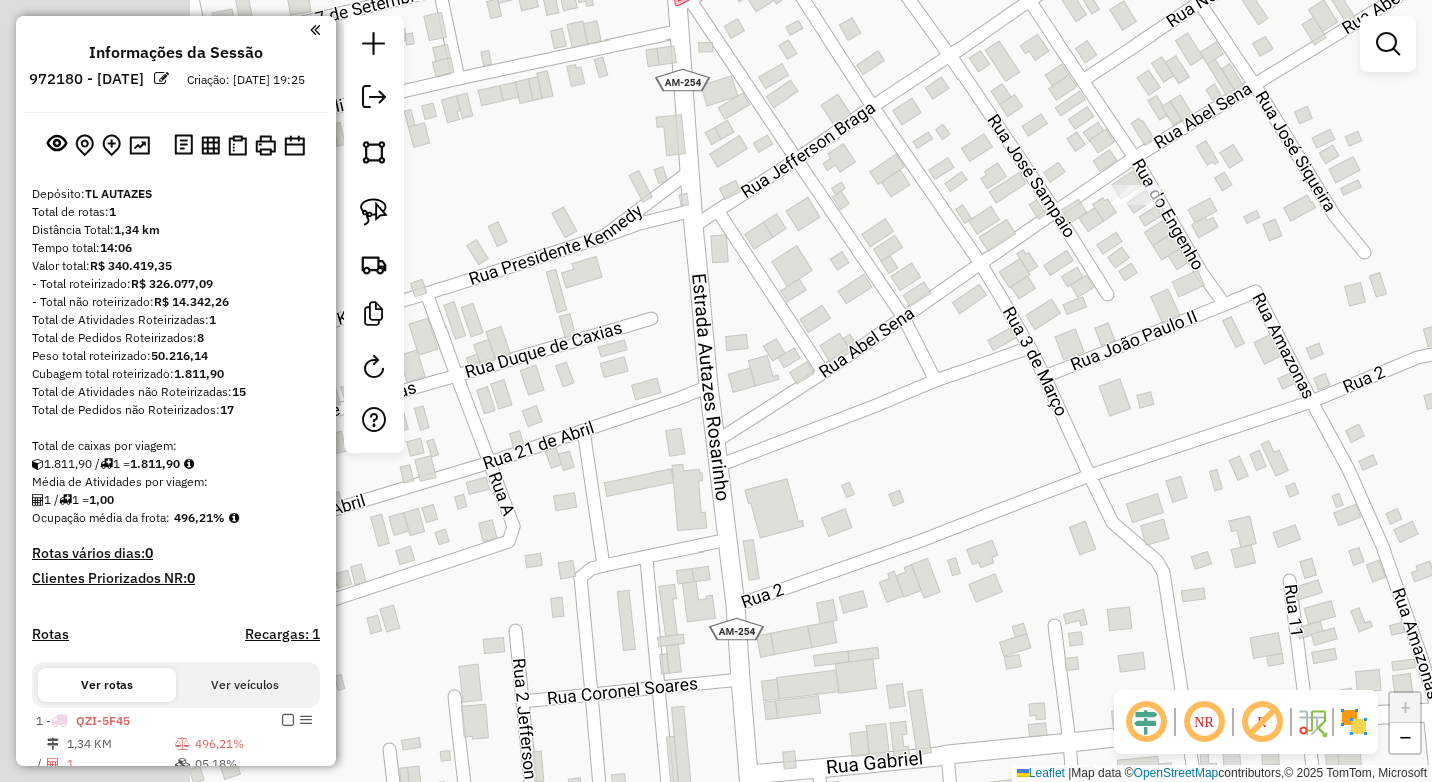 drag, startPoint x: 438, startPoint y: 441, endPoint x: 963, endPoint y: 319, distance: 538.9889 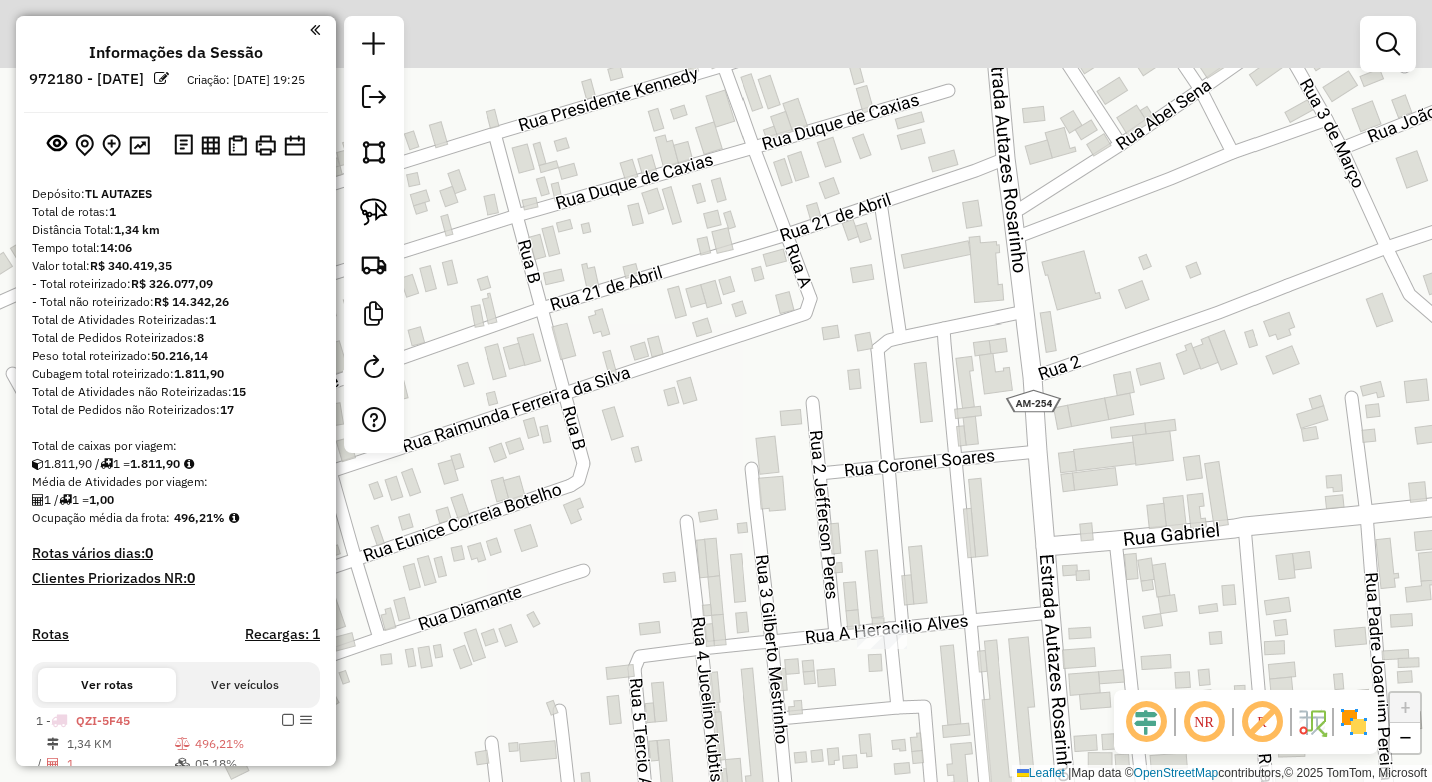 drag, startPoint x: 968, startPoint y: 213, endPoint x: 941, endPoint y: 524, distance: 312.16983 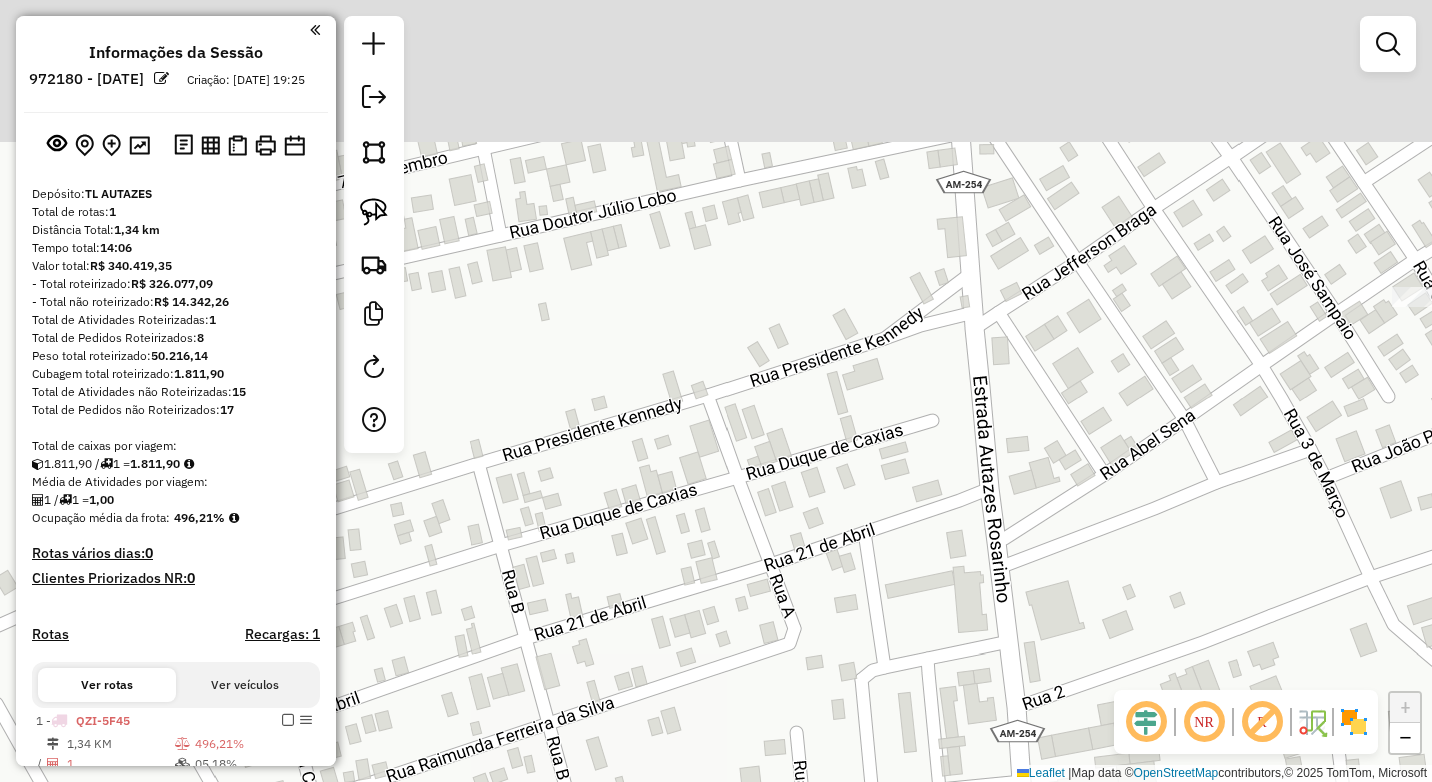 drag, startPoint x: 907, startPoint y: 232, endPoint x: 857, endPoint y: 509, distance: 281.47647 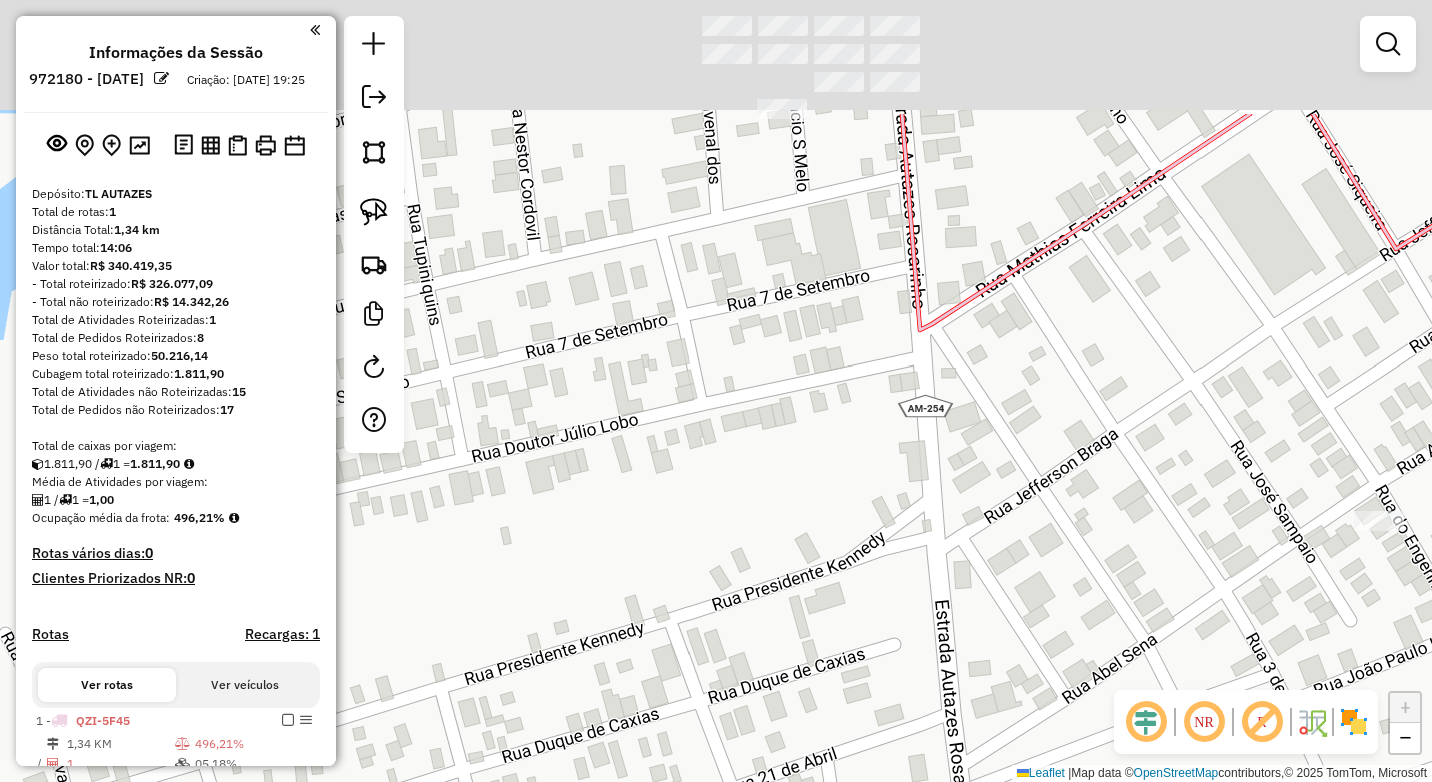 drag, startPoint x: 889, startPoint y: 326, endPoint x: 871, endPoint y: 644, distance: 318.50903 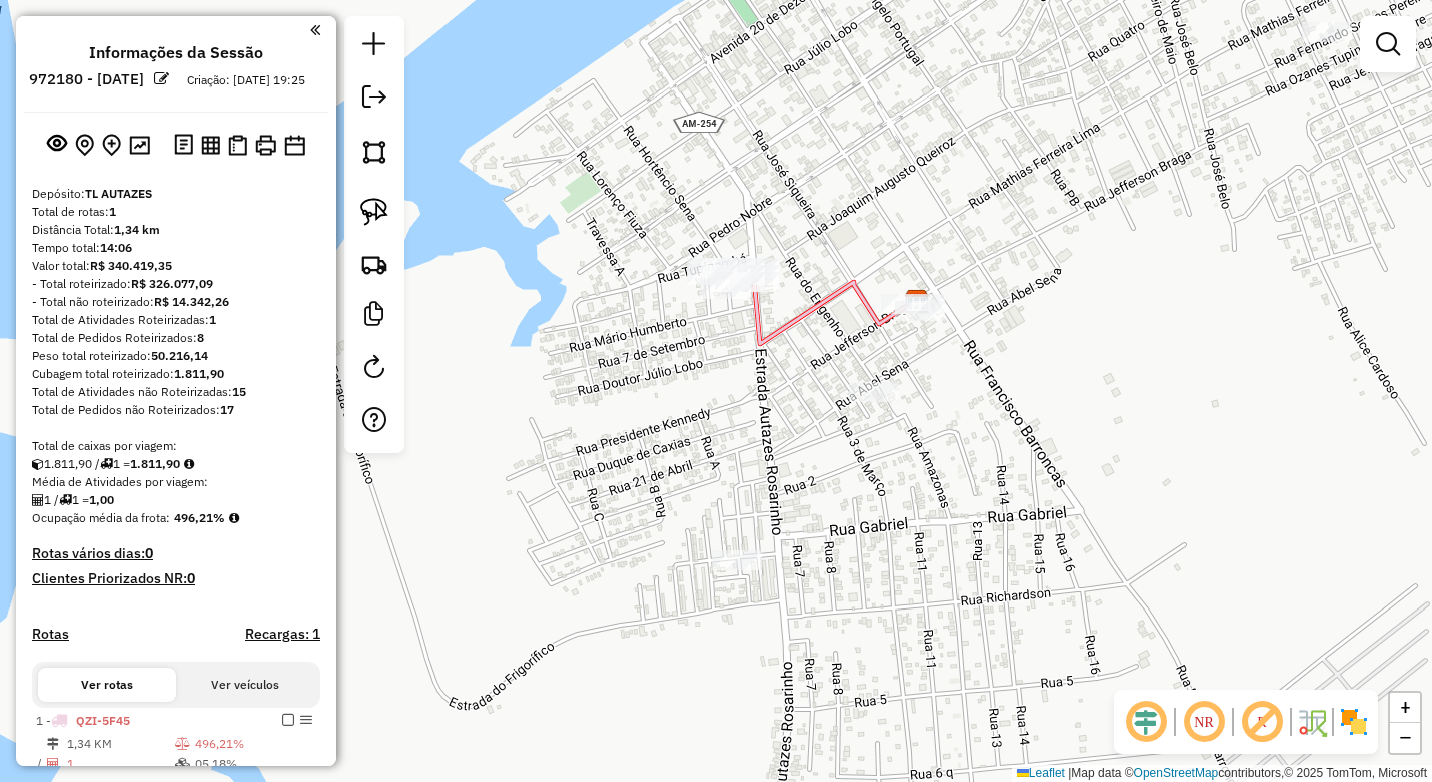 drag, startPoint x: 821, startPoint y: 502, endPoint x: 759, endPoint y: 402, distance: 117.66053 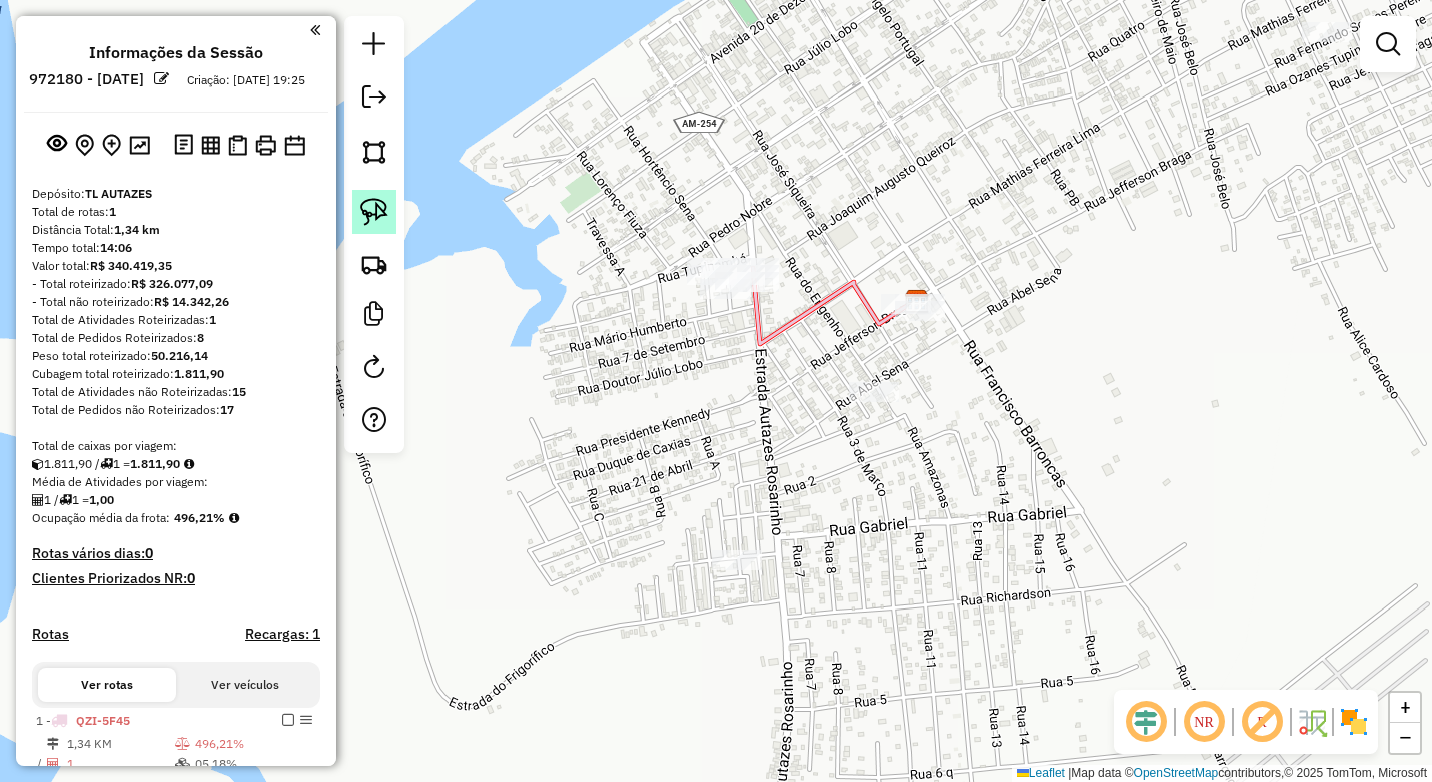 click 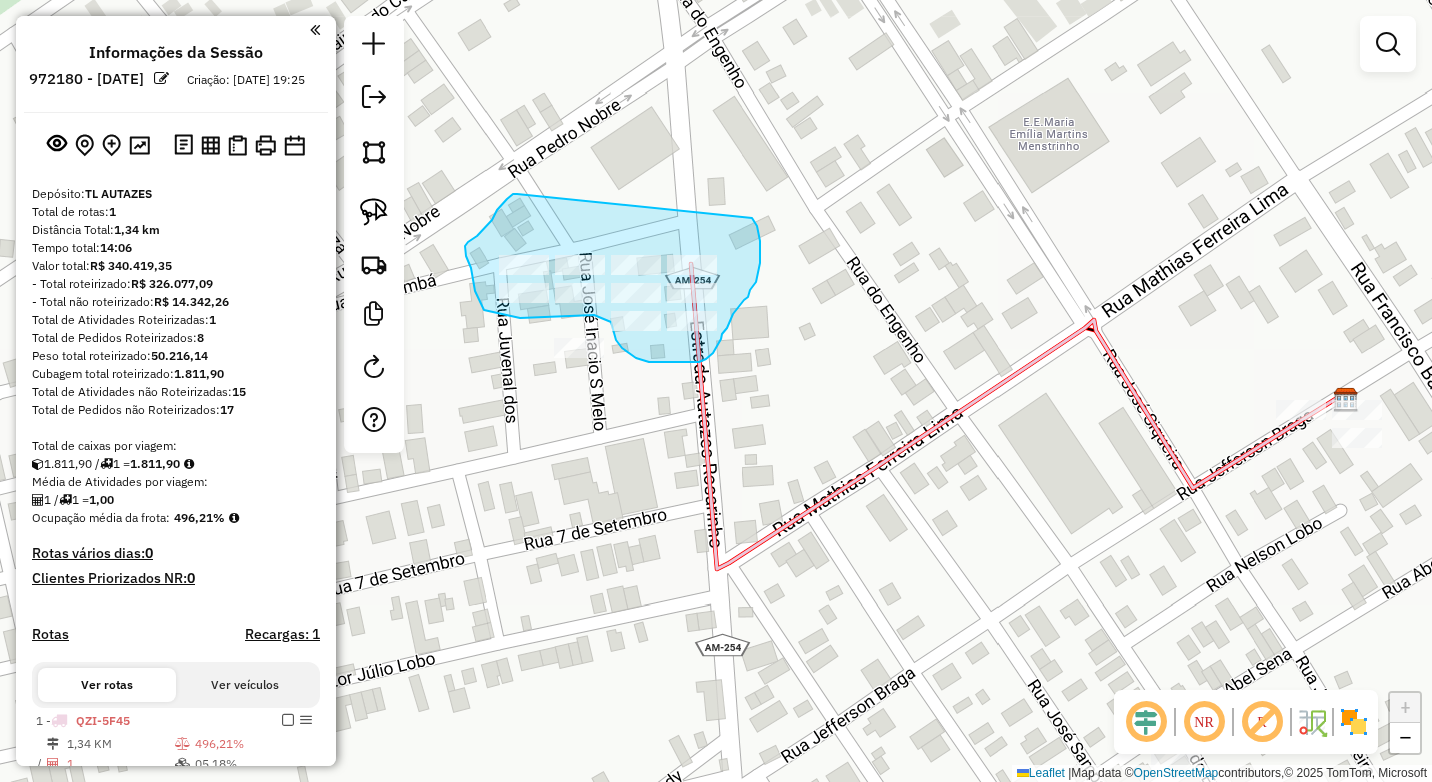 drag, startPoint x: 517, startPoint y: 194, endPoint x: 752, endPoint y: 218, distance: 236.22235 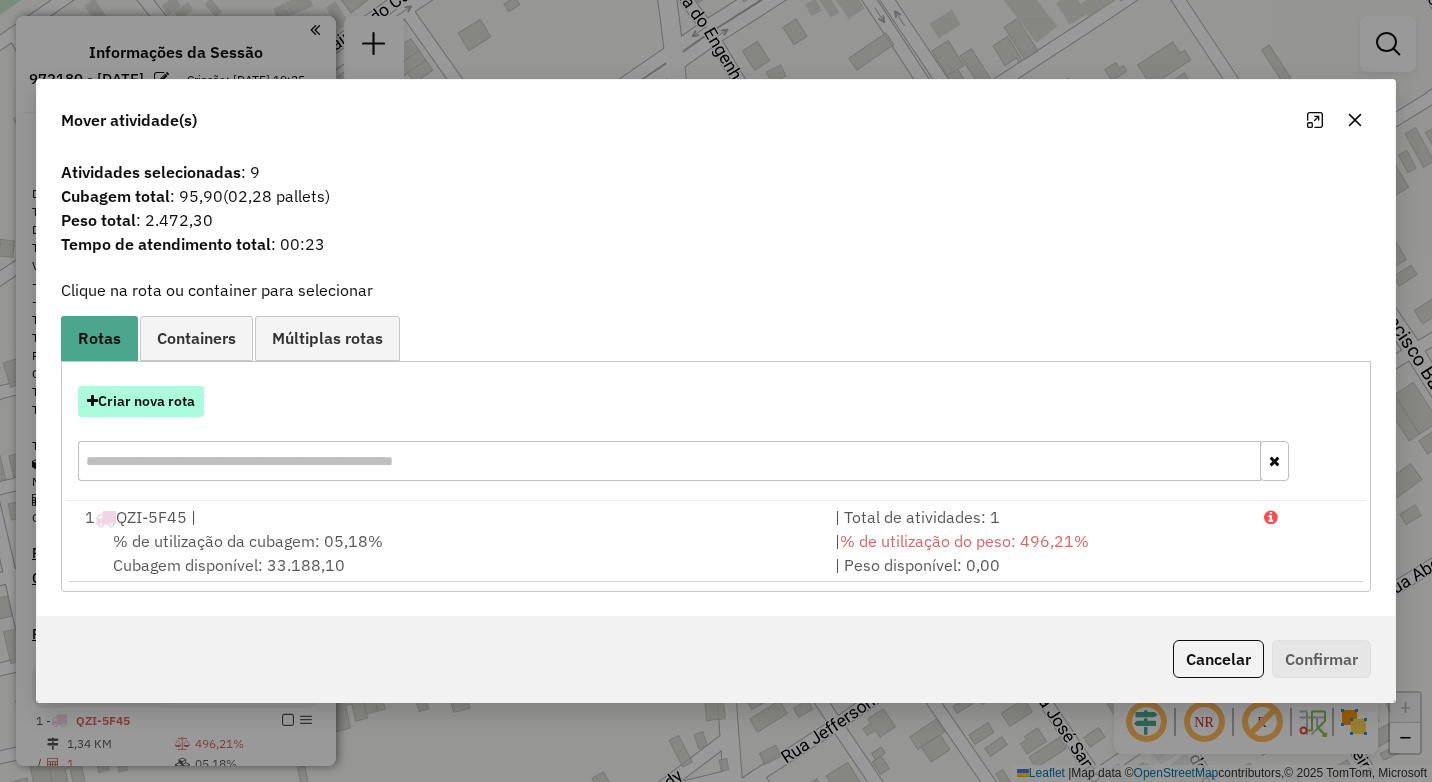 click on "Criar nova rota" at bounding box center (141, 401) 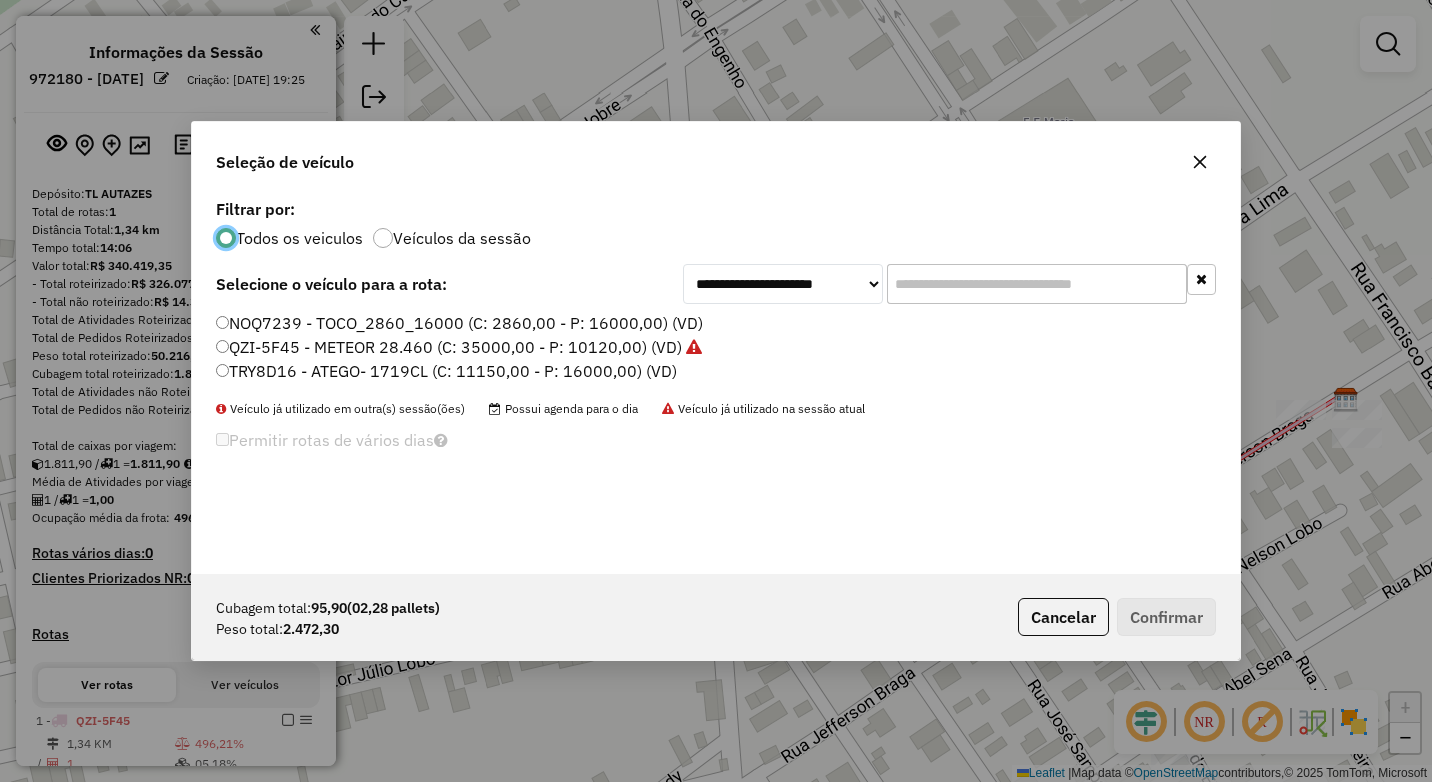 scroll, scrollTop: 11, scrollLeft: 6, axis: both 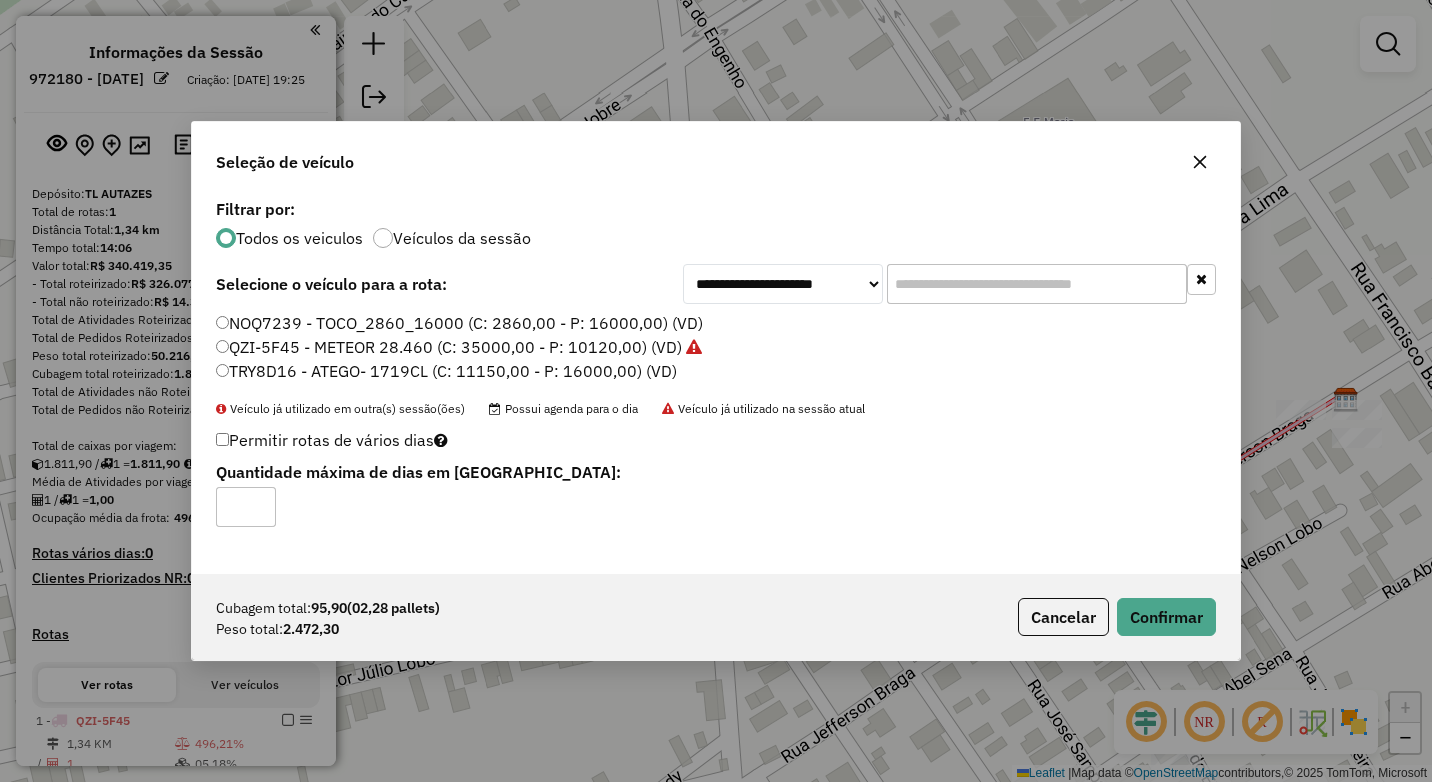 click on "TRY8D16 - ATEGO- 1719CL  (C: 11150,00 - P: 16000,00) (VD)" 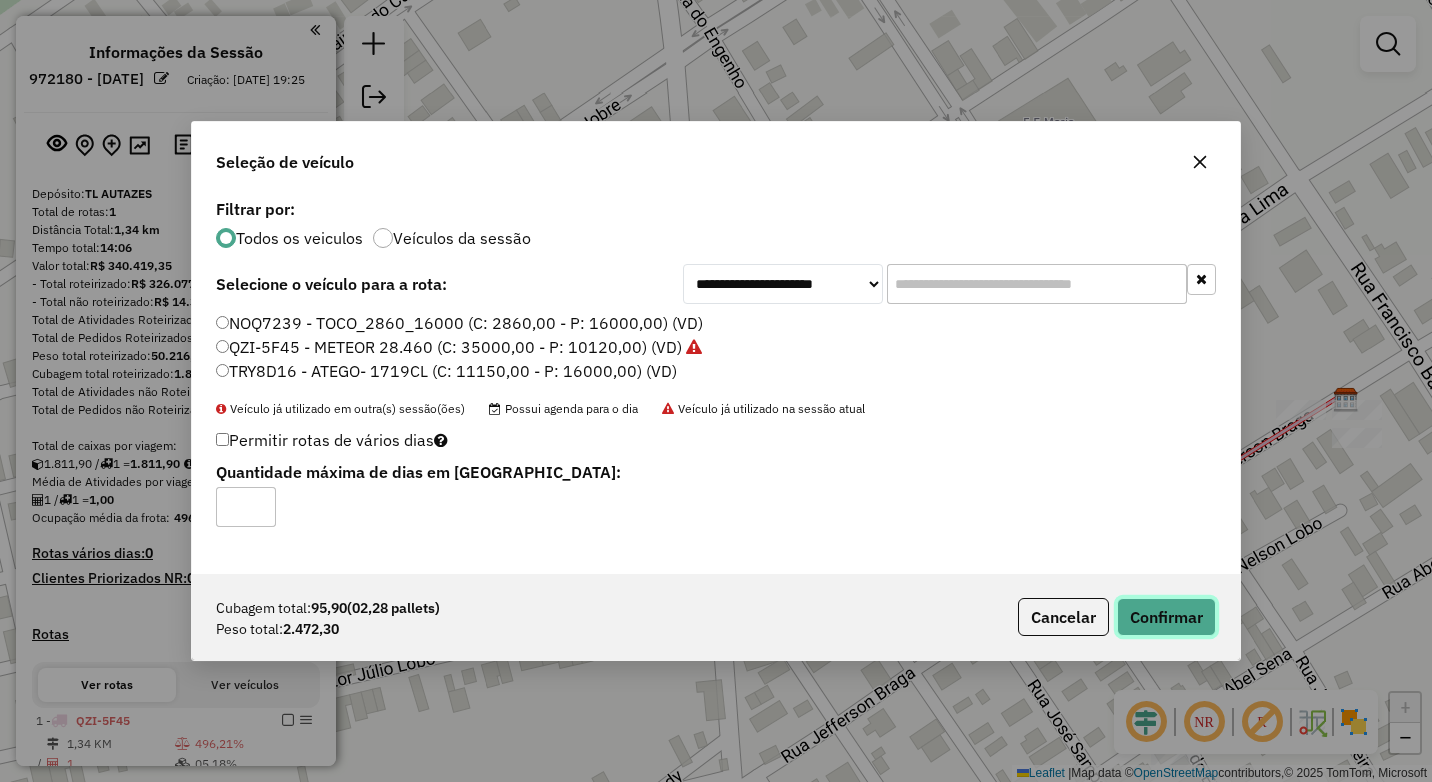 click on "Confirmar" 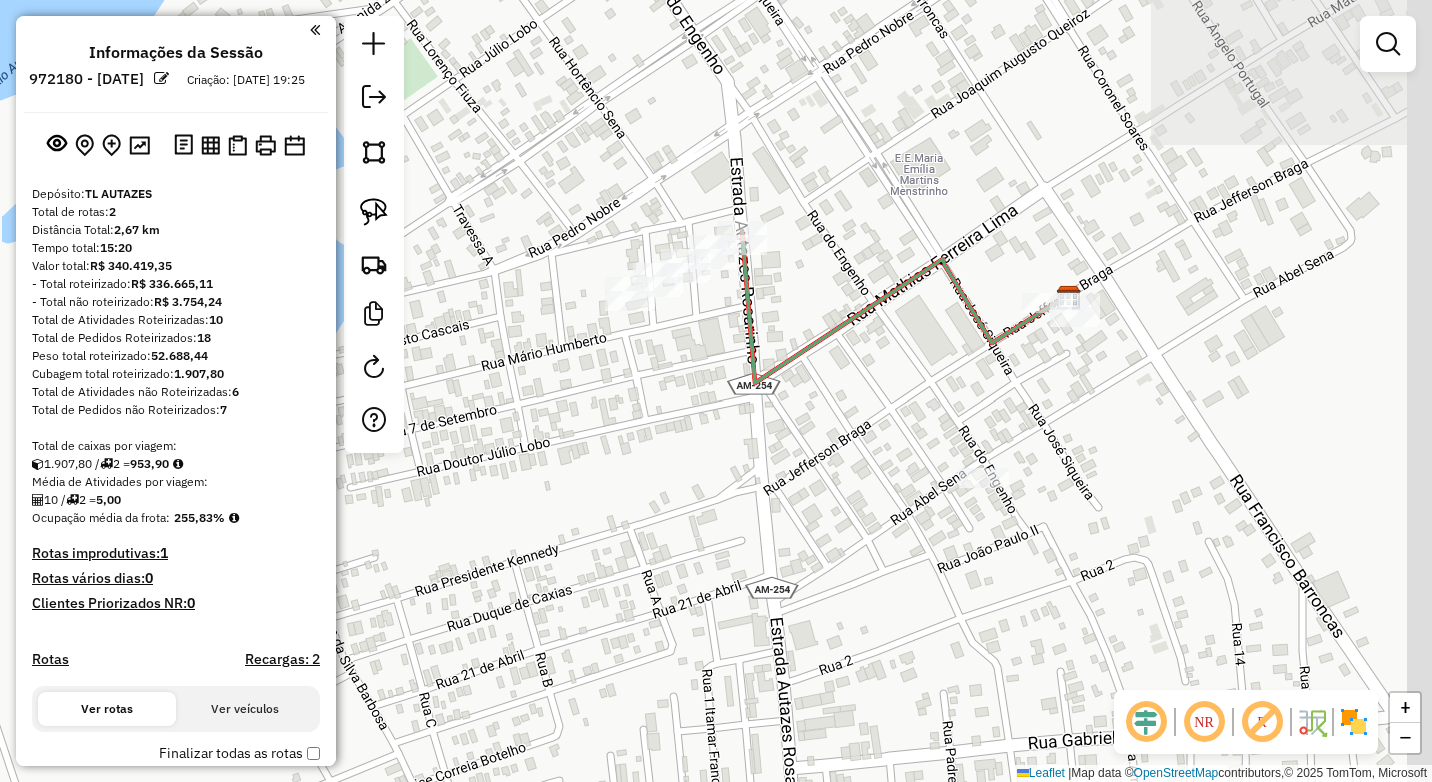drag, startPoint x: 946, startPoint y: 392, endPoint x: 912, endPoint y: 351, distance: 53.263496 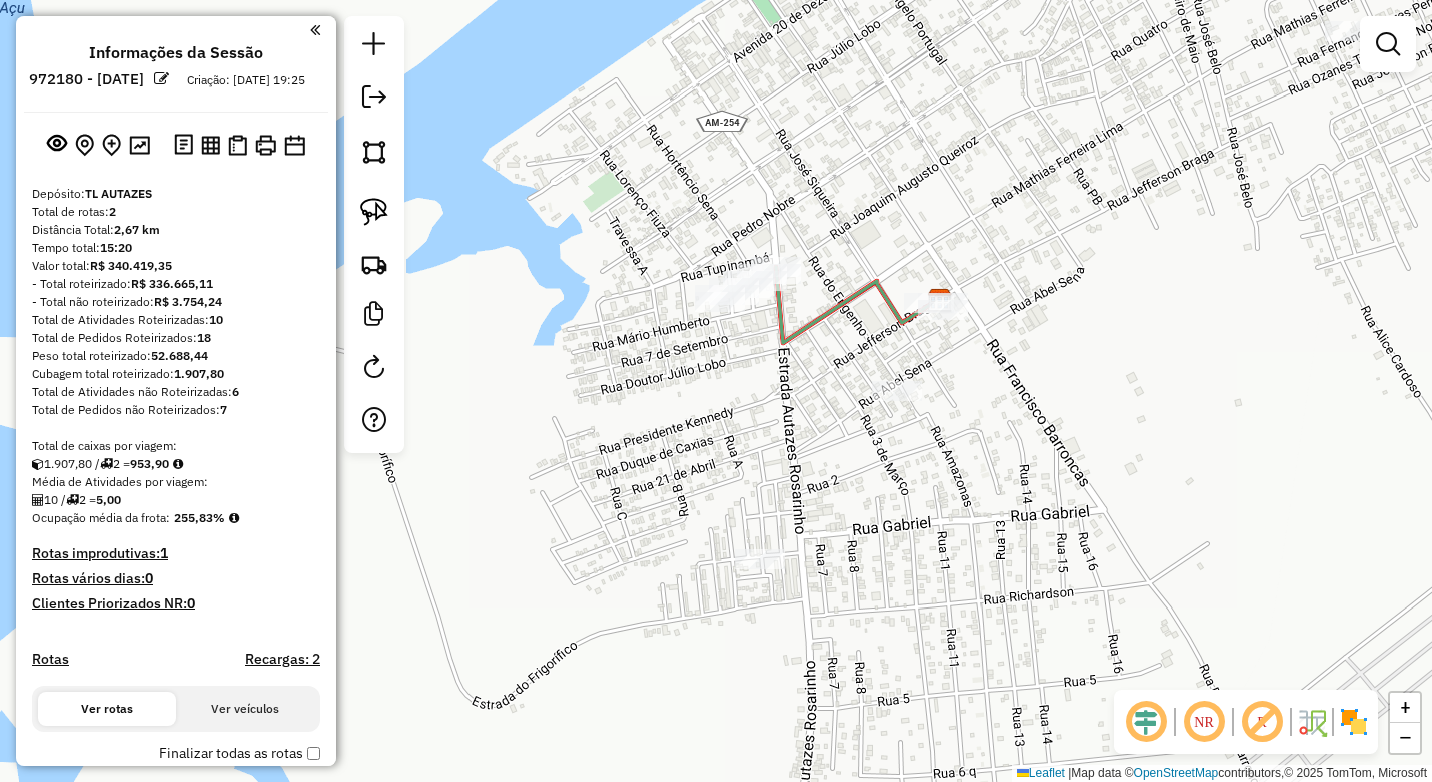 drag, startPoint x: 972, startPoint y: 404, endPoint x: 930, endPoint y: 371, distance: 53.413483 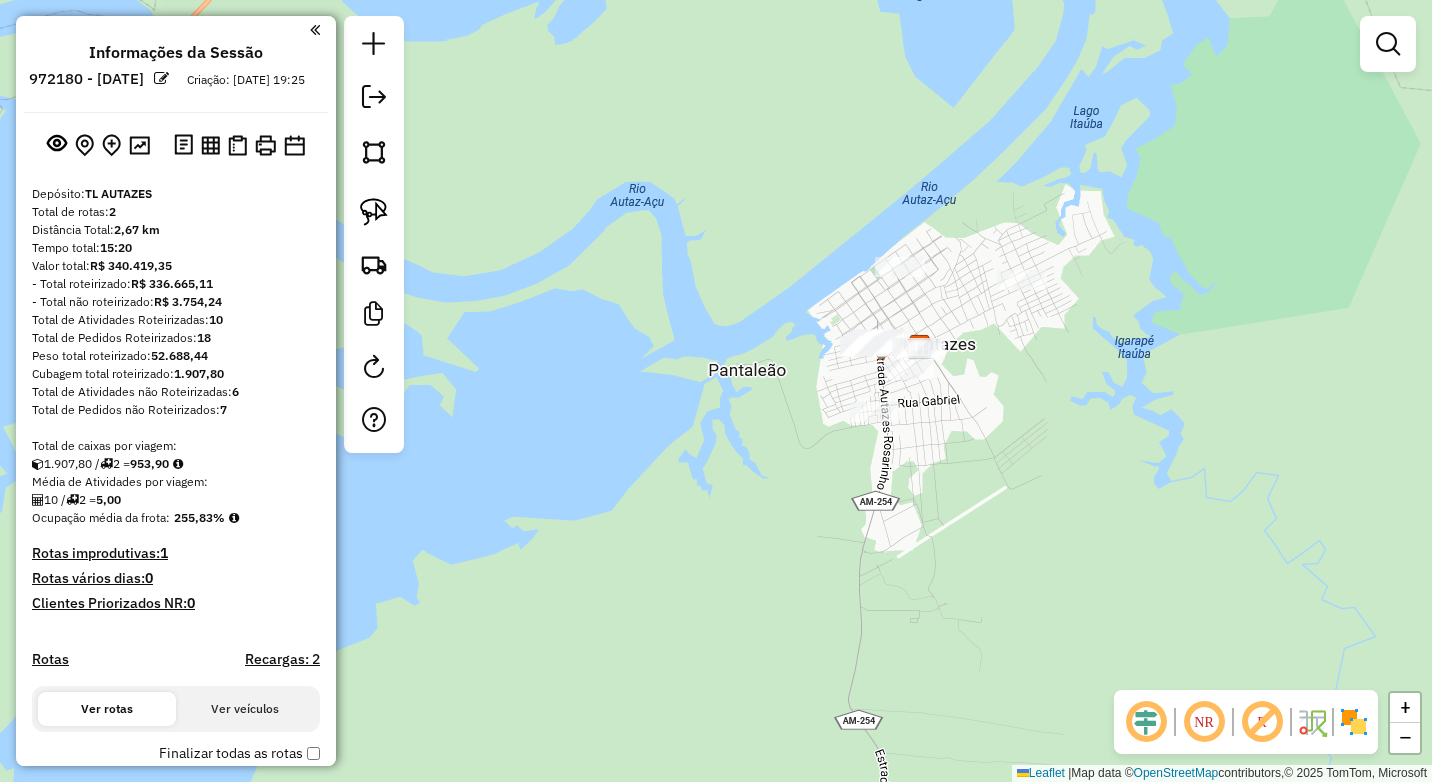 drag, startPoint x: 1049, startPoint y: 374, endPoint x: 1004, endPoint y: 350, distance: 51 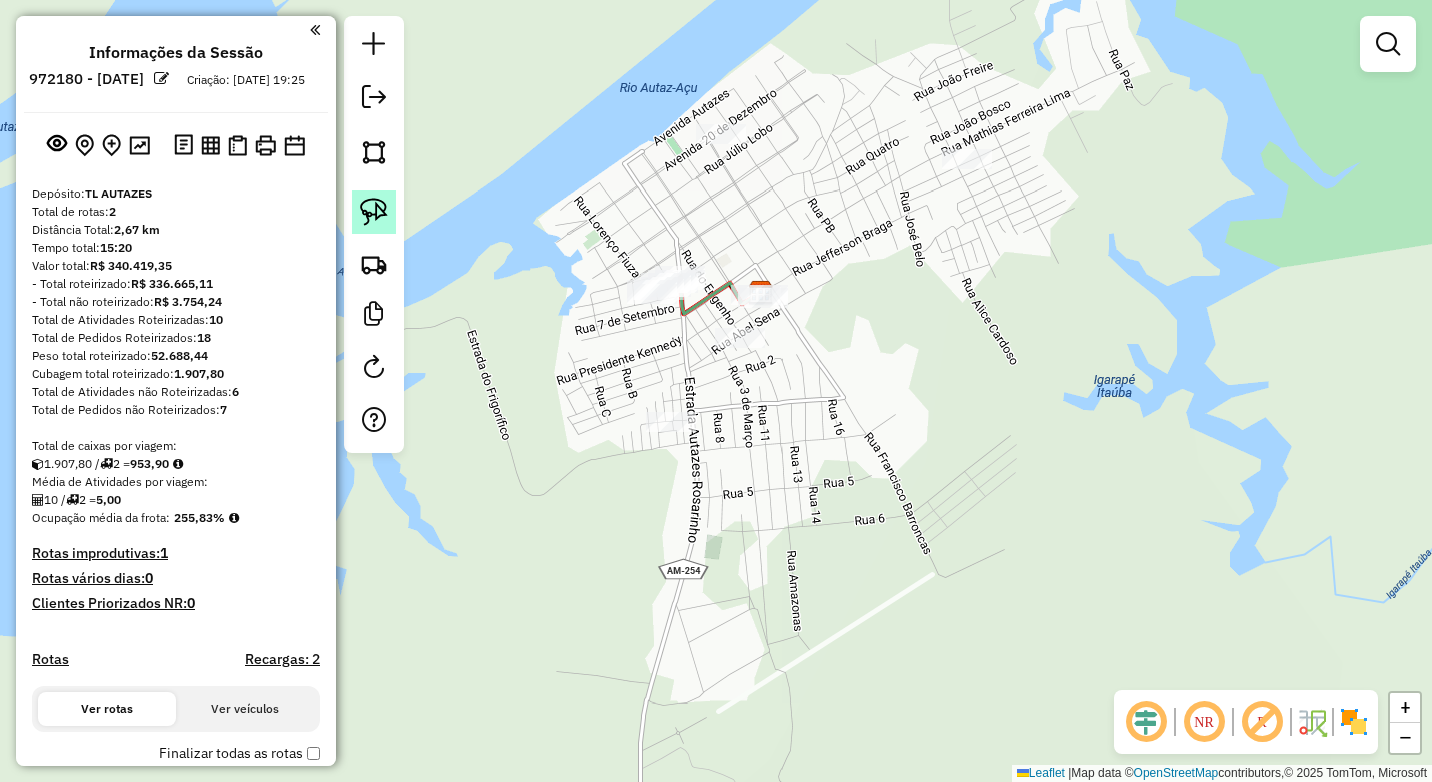 click 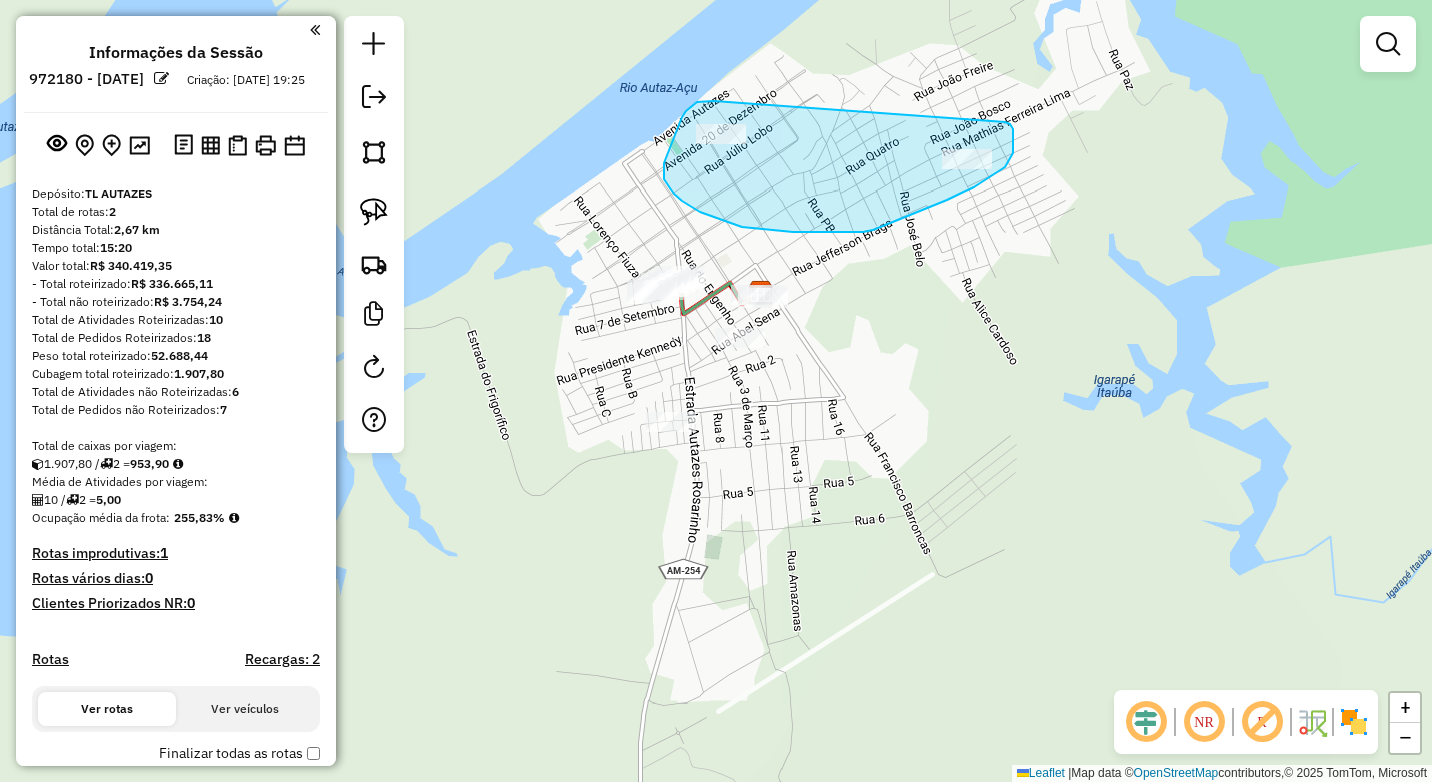 drag, startPoint x: 714, startPoint y: 101, endPoint x: 1004, endPoint y: 121, distance: 290.68884 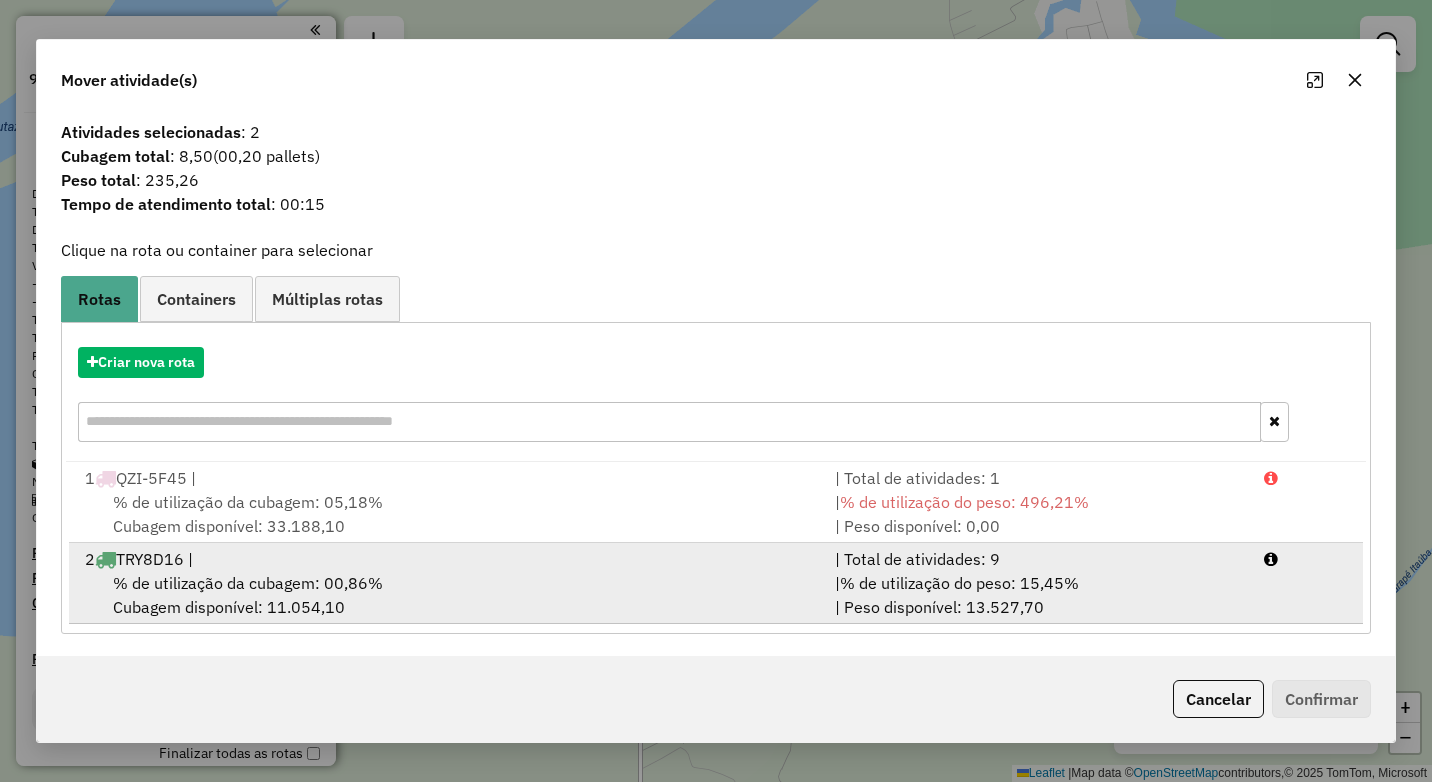 click on "% de utilização da cubagem: 00,86%" at bounding box center (248, 583) 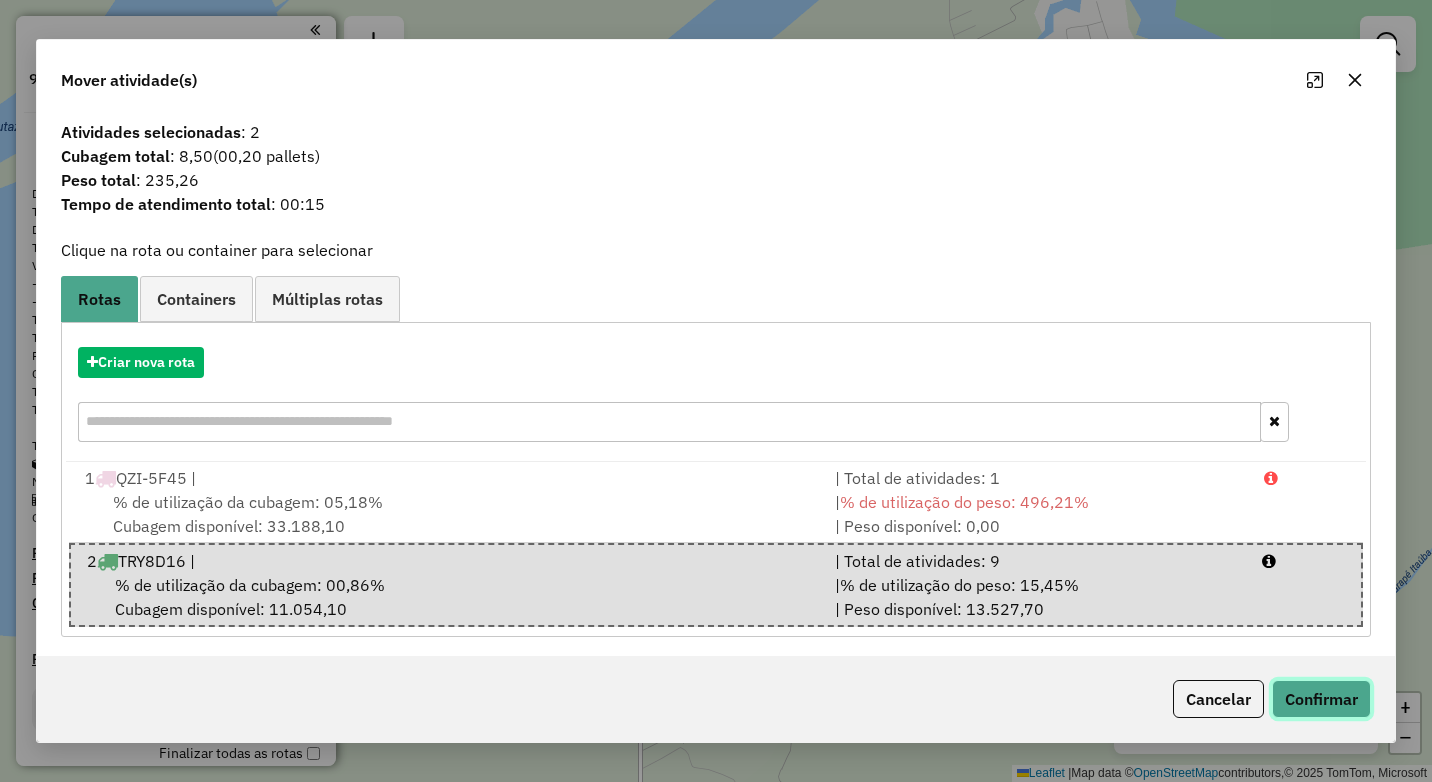 click on "Confirmar" 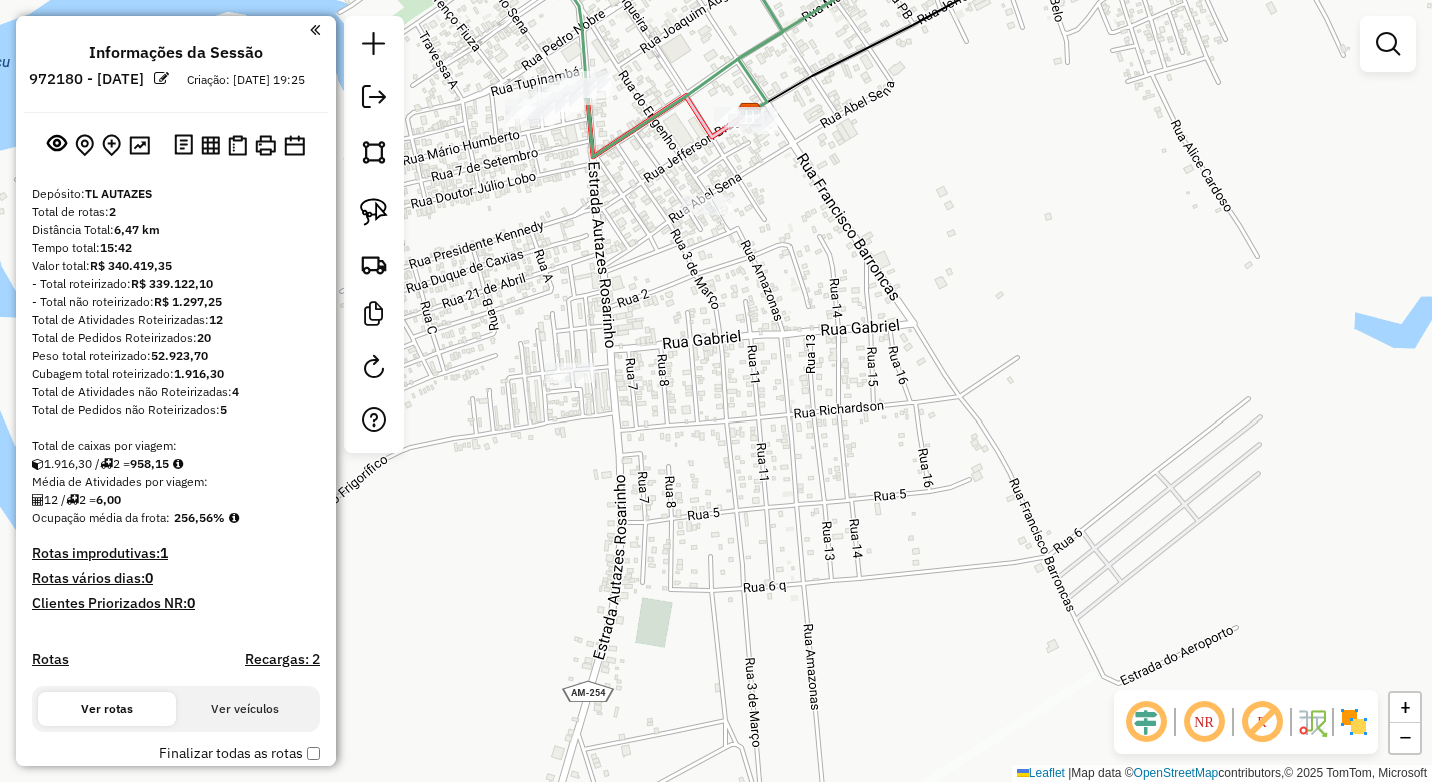 drag, startPoint x: 759, startPoint y: 462, endPoint x: 702, endPoint y: 452, distance: 57.870544 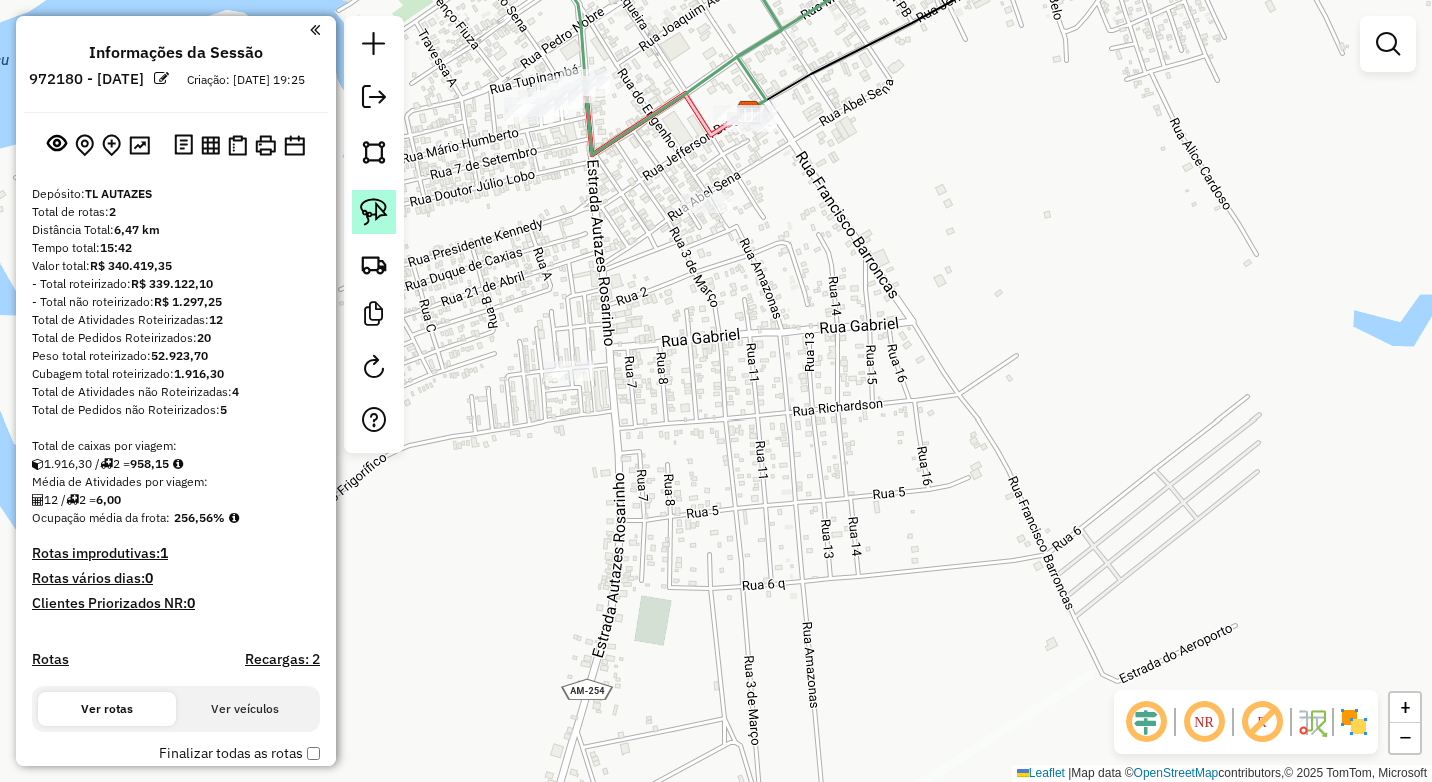 click 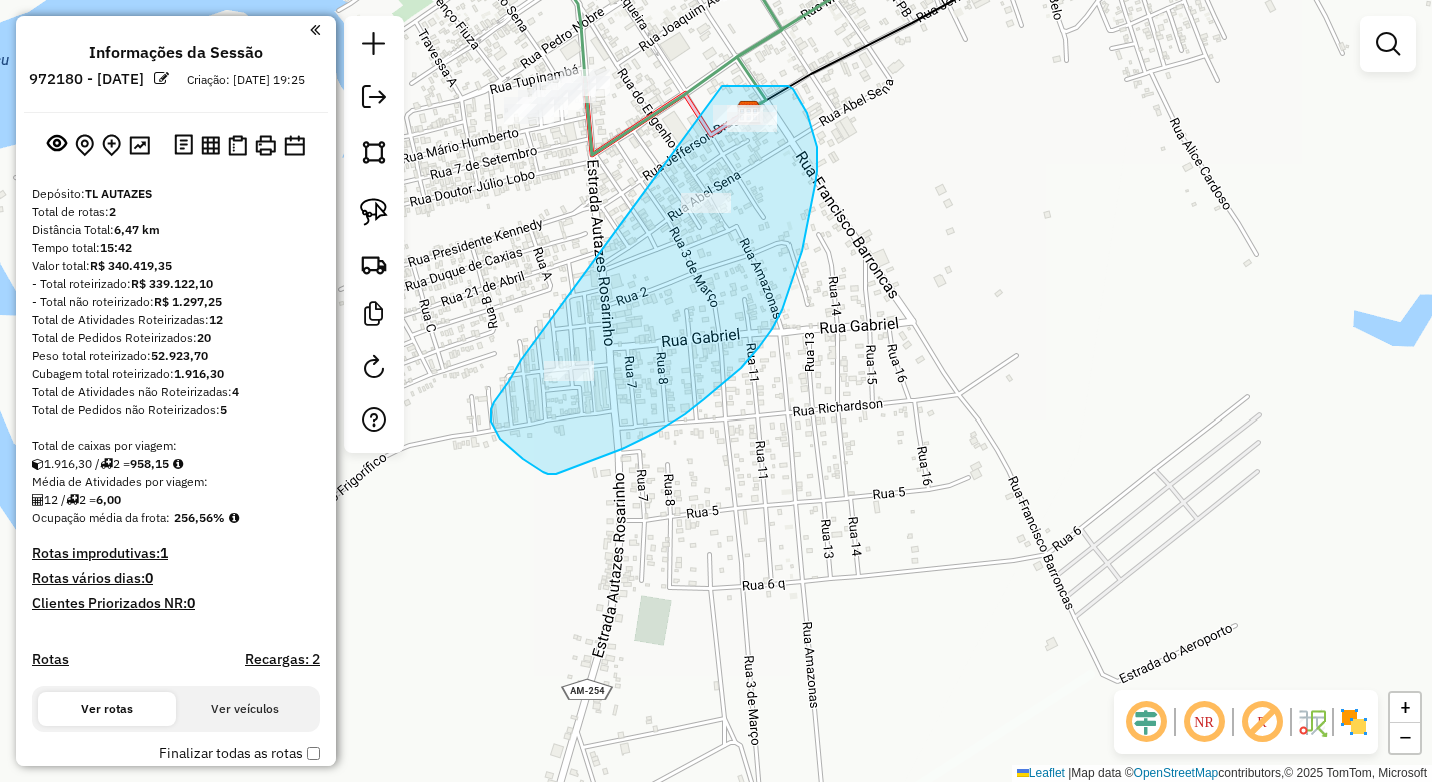 drag, startPoint x: 722, startPoint y: 86, endPoint x: 521, endPoint y: 360, distance: 339.81906 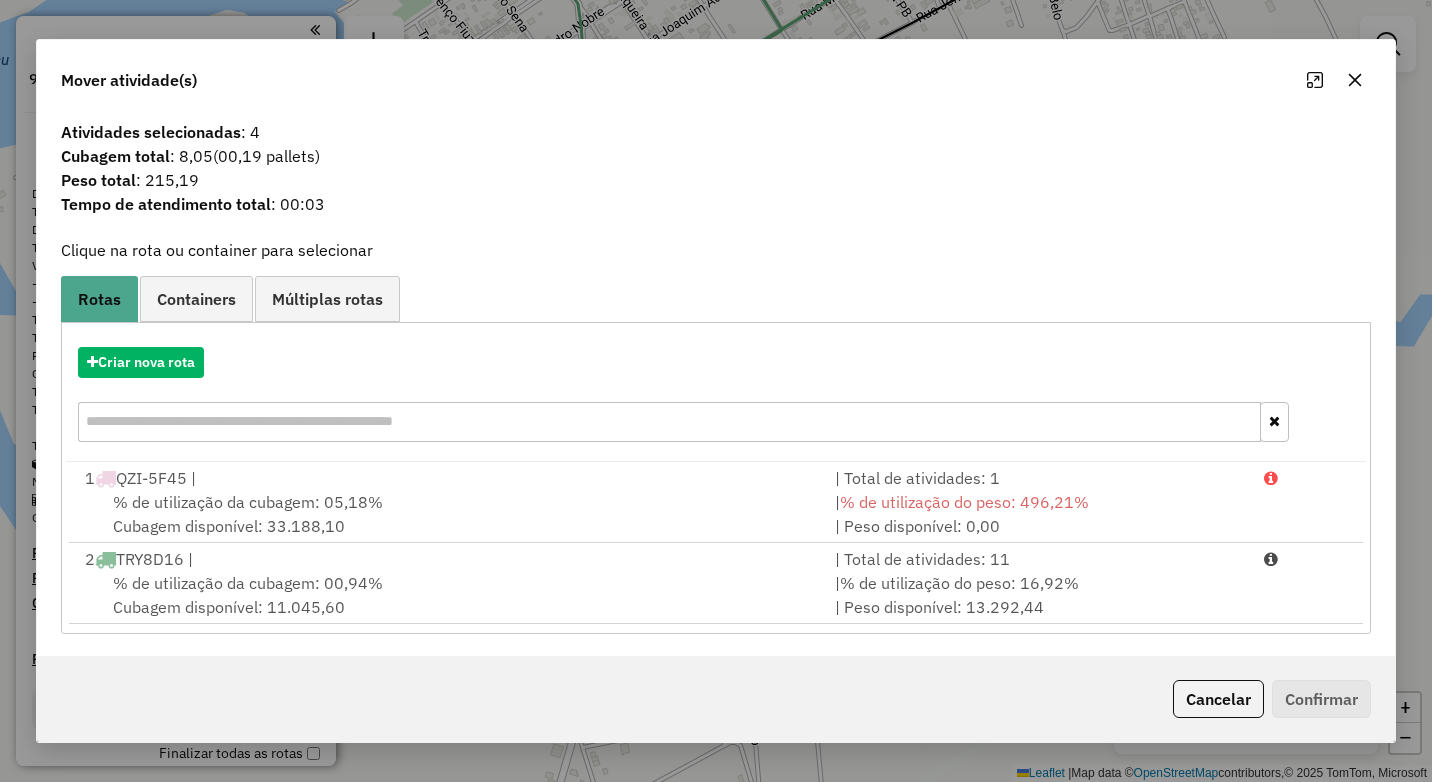click on "% de utilização da cubagem: 00,94%" at bounding box center (248, 583) 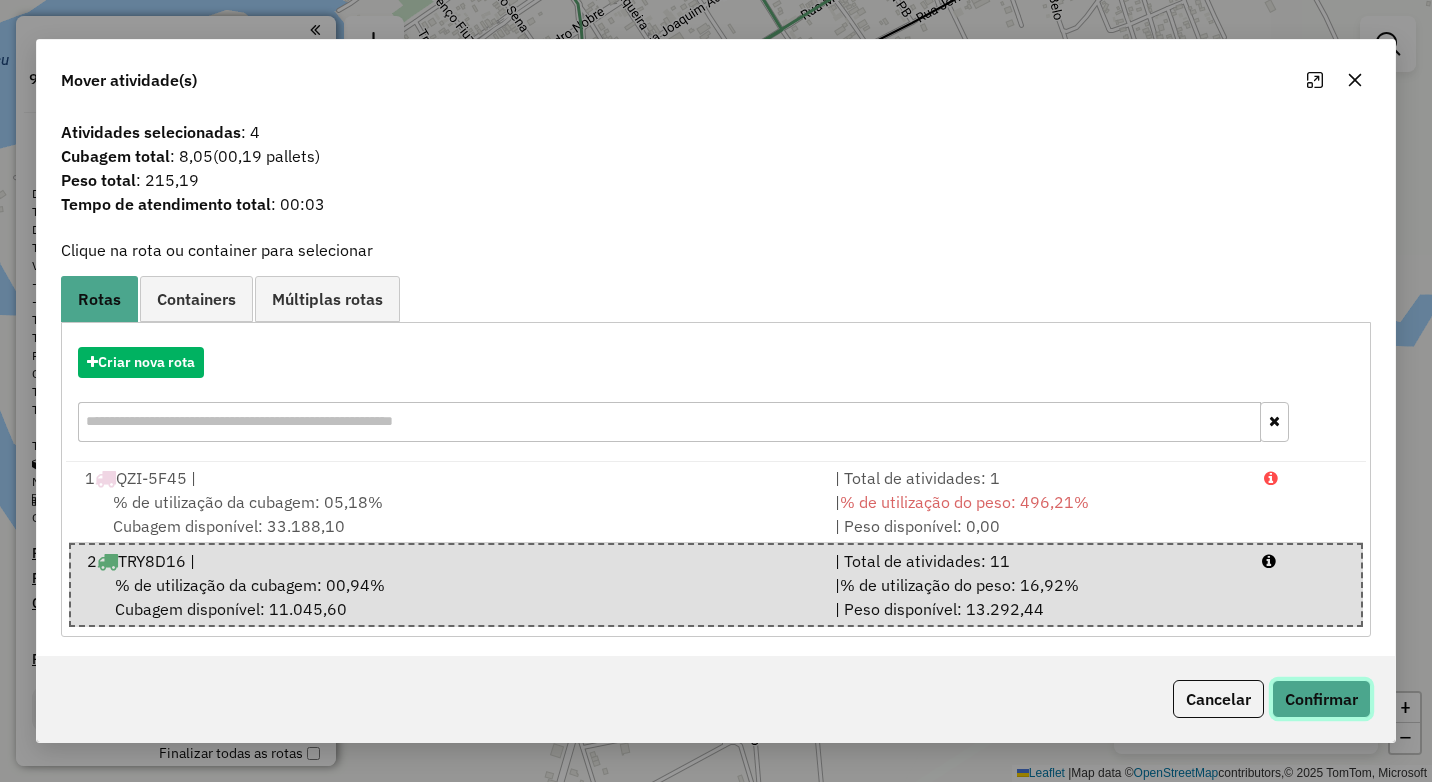 click on "Confirmar" 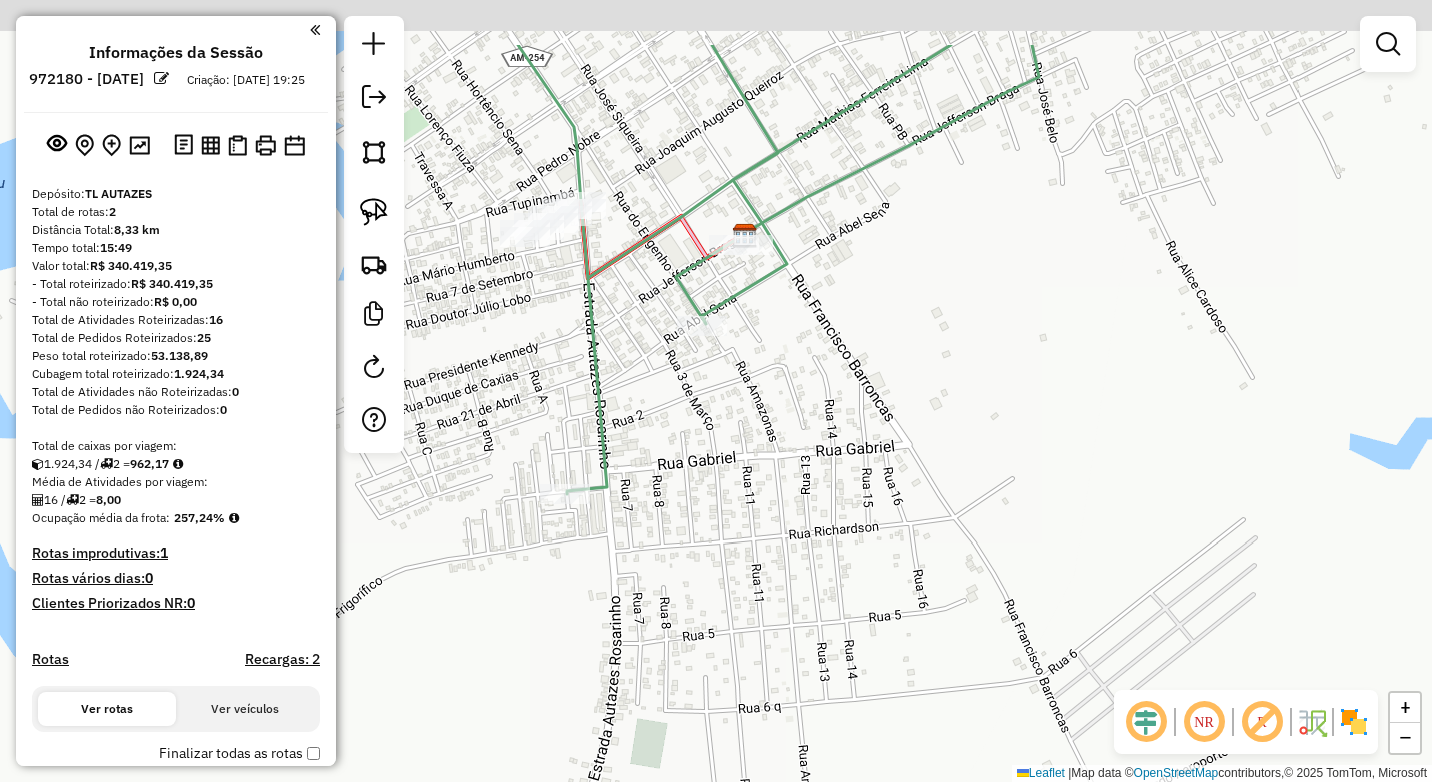 drag, startPoint x: 970, startPoint y: 523, endPoint x: 928, endPoint y: 589, distance: 78.23043 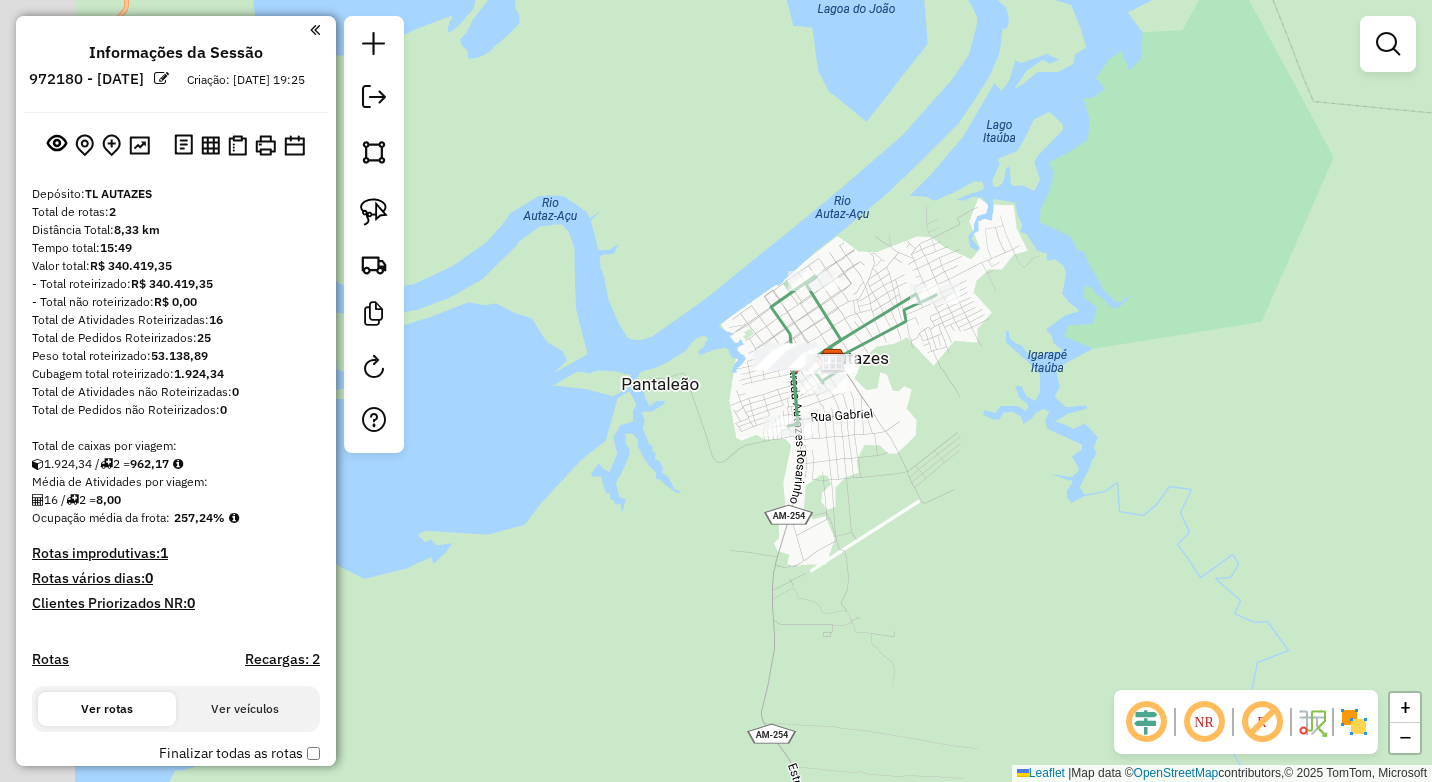 drag, startPoint x: 650, startPoint y: 398, endPoint x: 904, endPoint y: 405, distance: 254.09644 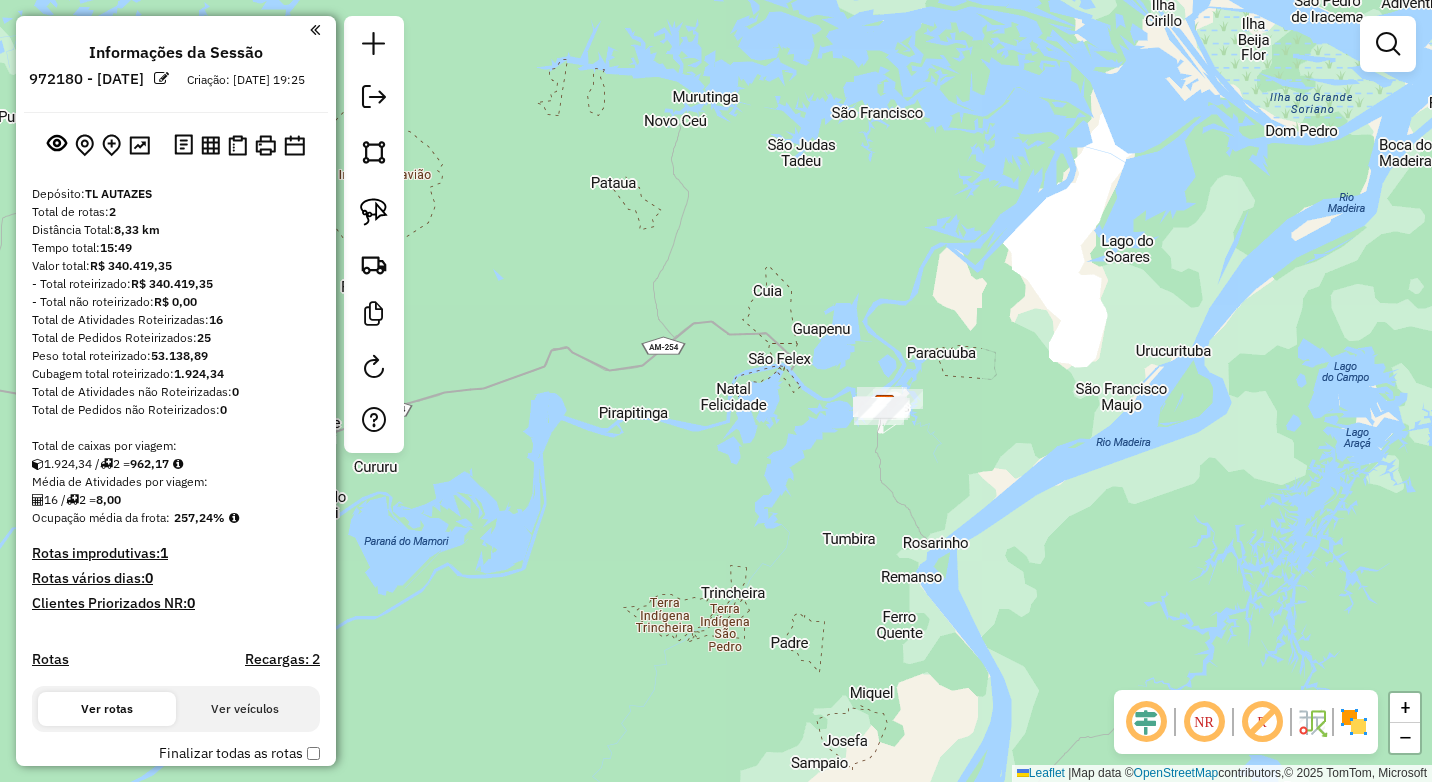 drag, startPoint x: 913, startPoint y: 445, endPoint x: 886, endPoint y: 417, distance: 38.8973 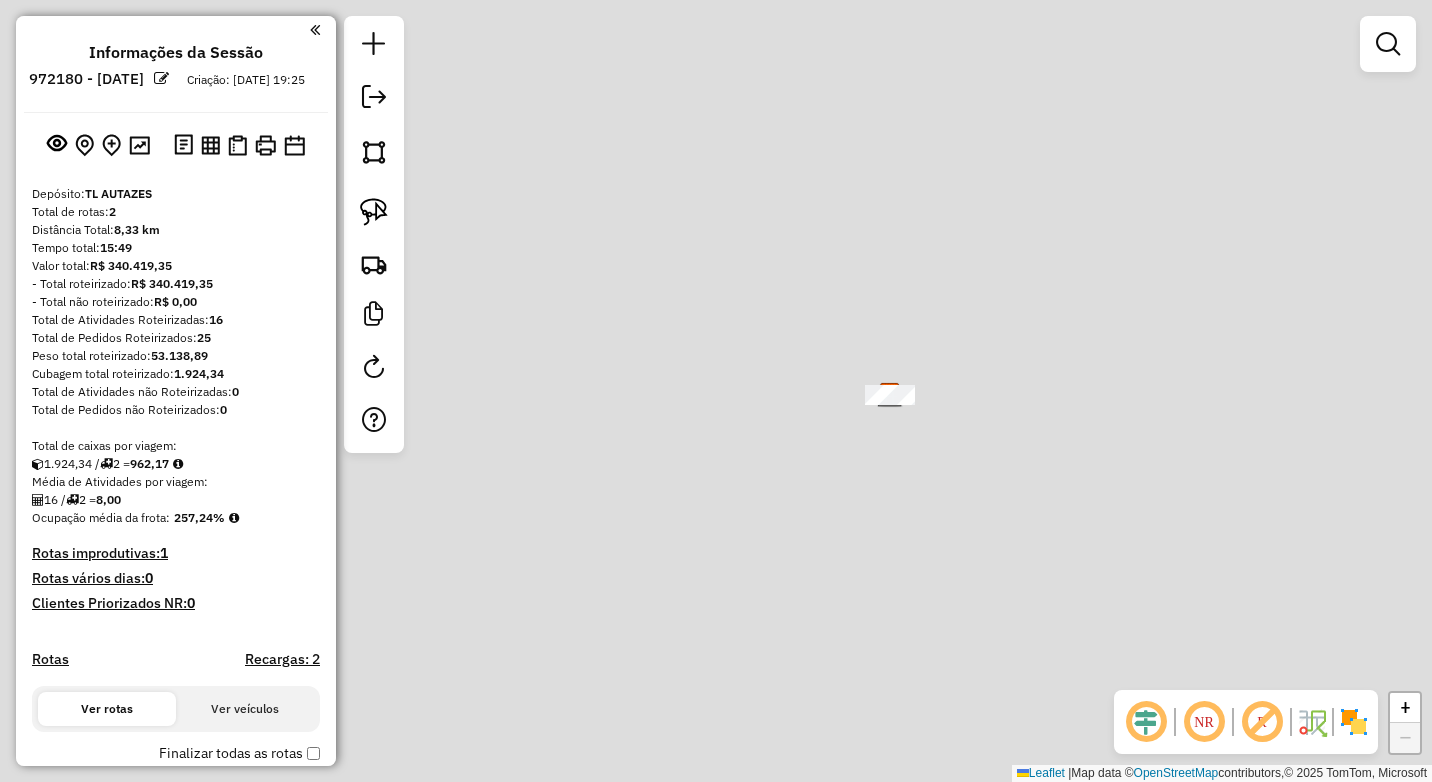 drag, startPoint x: 925, startPoint y: 470, endPoint x: 845, endPoint y: 351, distance: 143.39107 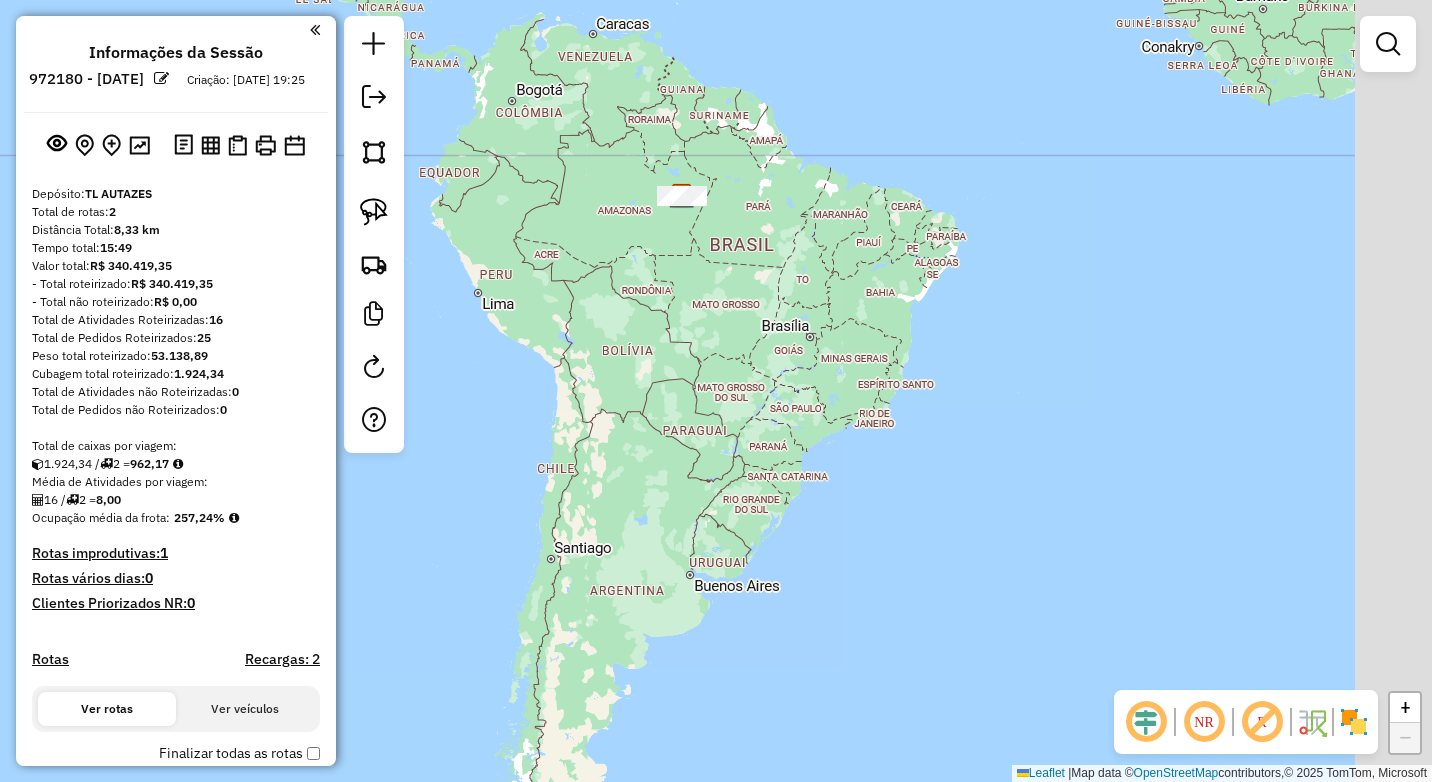 drag, startPoint x: 832, startPoint y: 347, endPoint x: 715, endPoint y: 273, distance: 138.43771 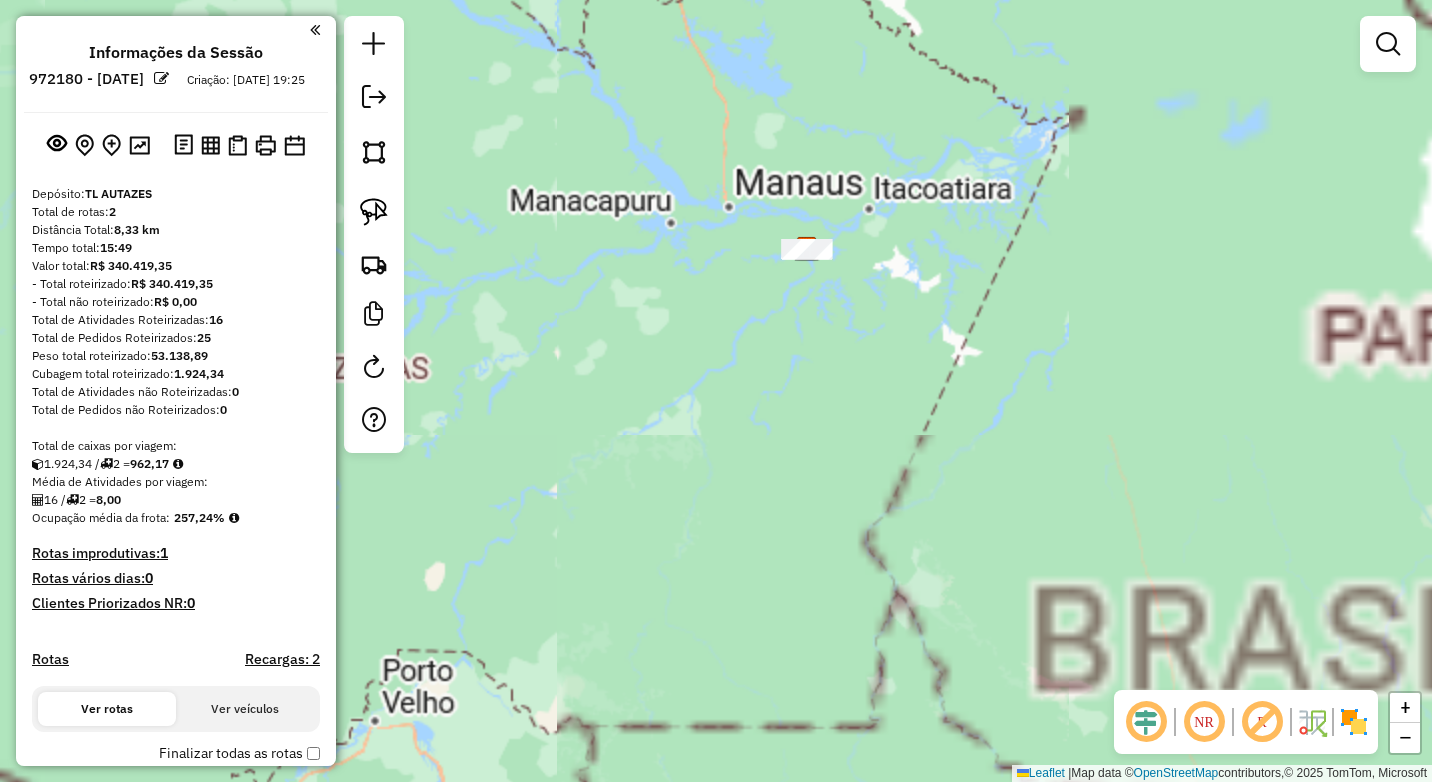 drag, startPoint x: 965, startPoint y: 352, endPoint x: 689, endPoint y: 351, distance: 276.0018 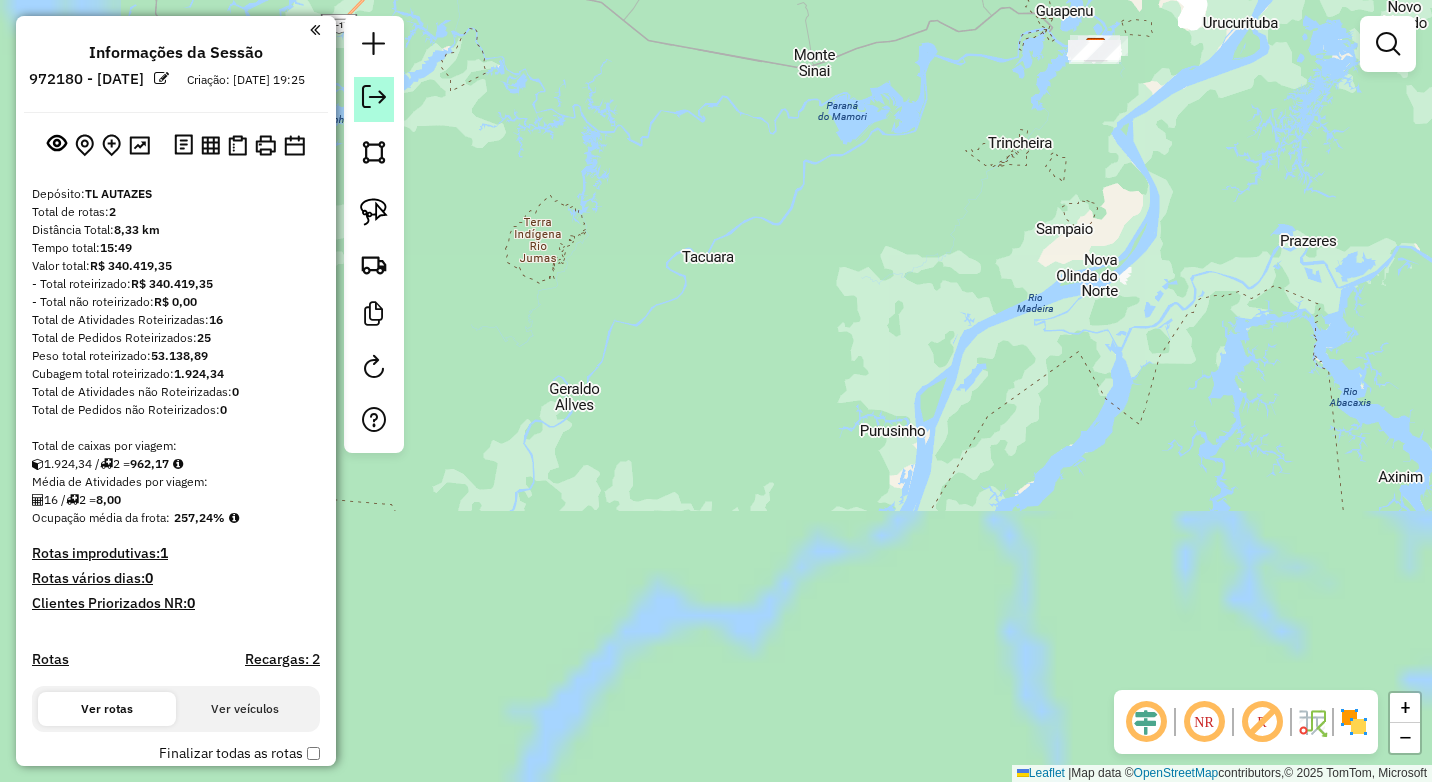 click 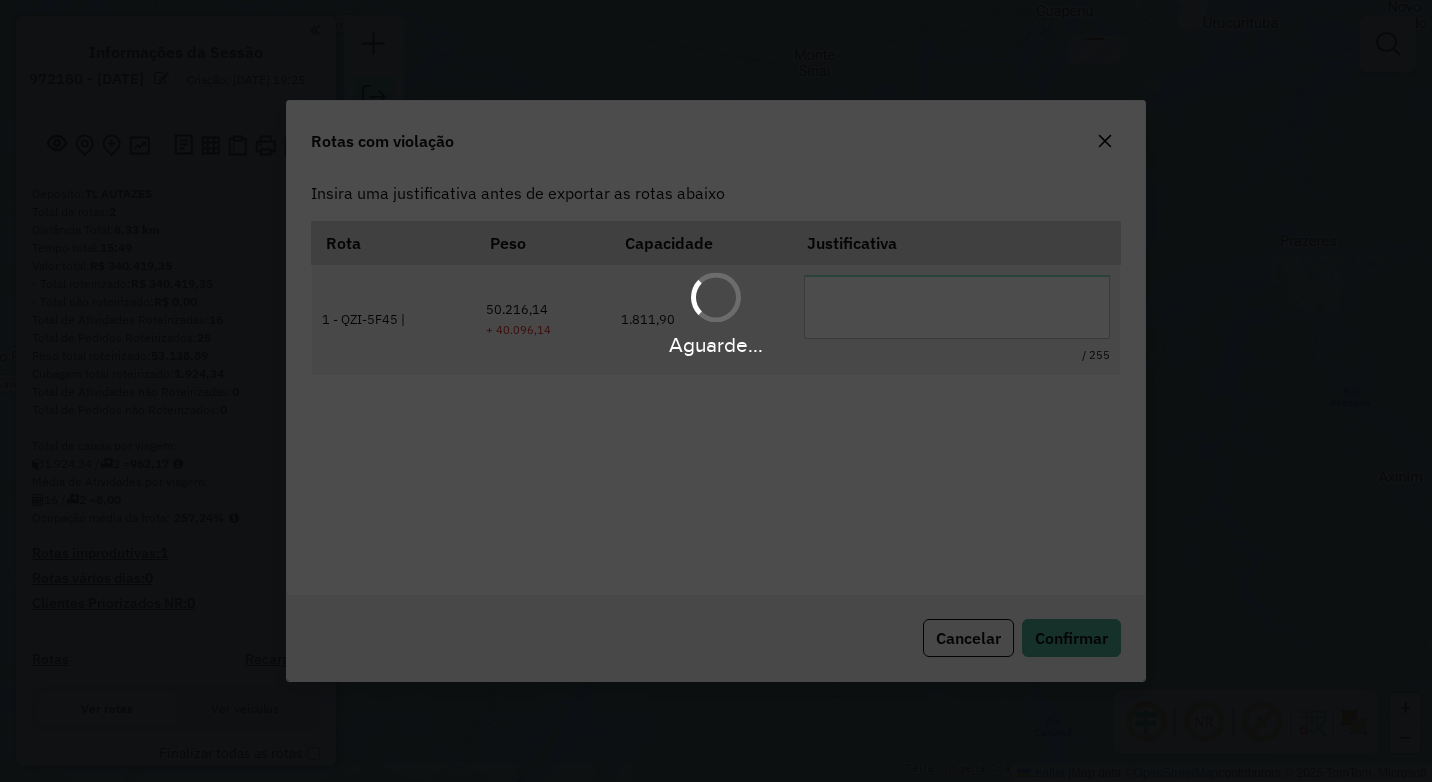 scroll, scrollTop: 0, scrollLeft: 0, axis: both 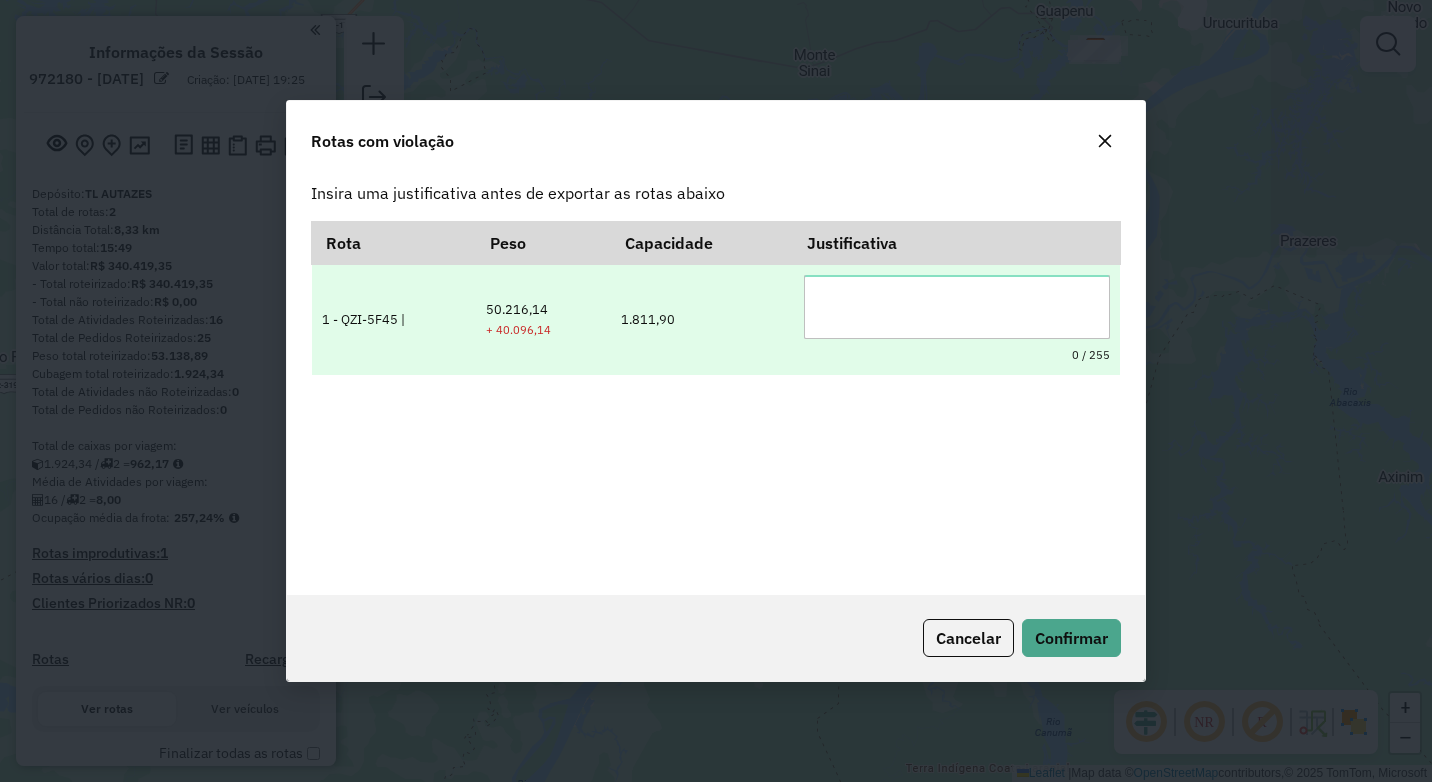 click at bounding box center [957, 307] 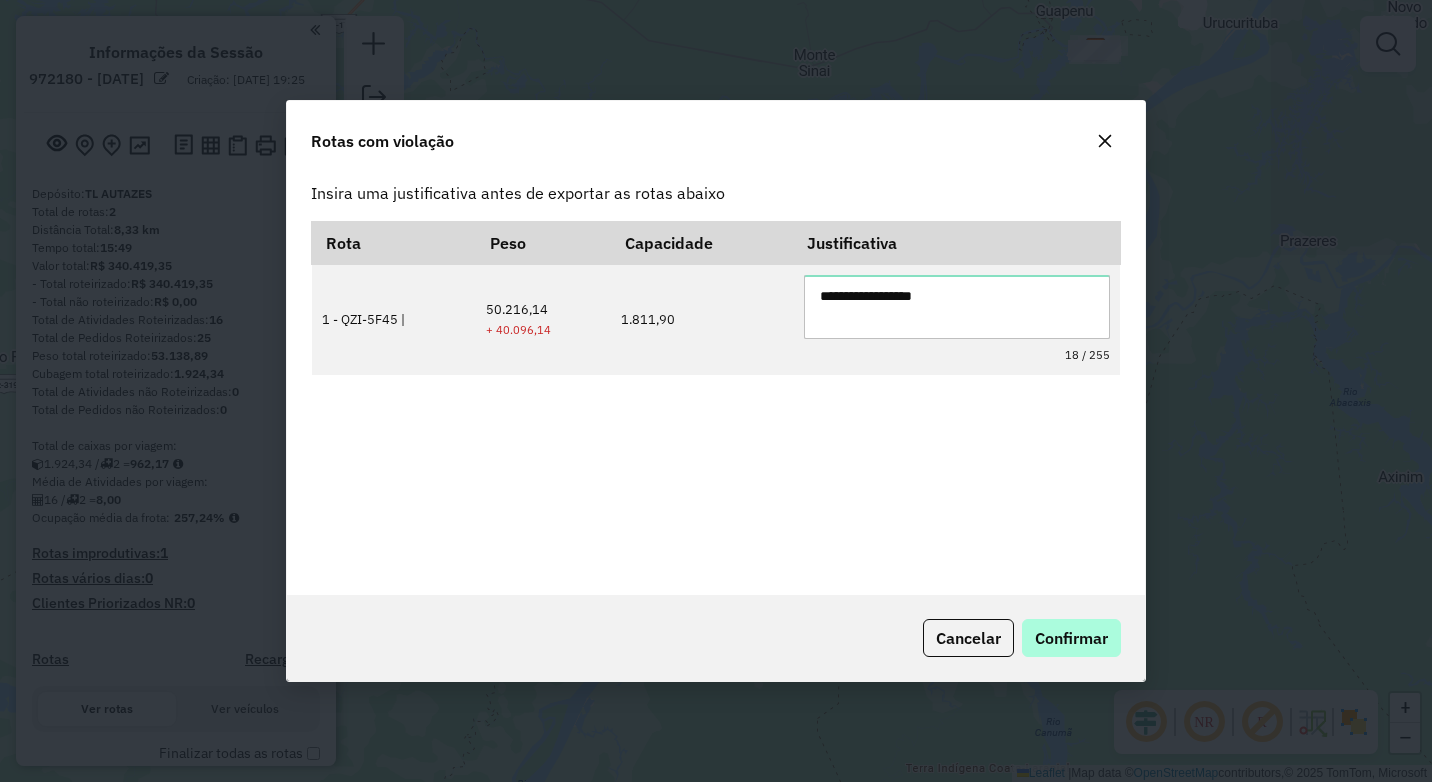 type on "**********" 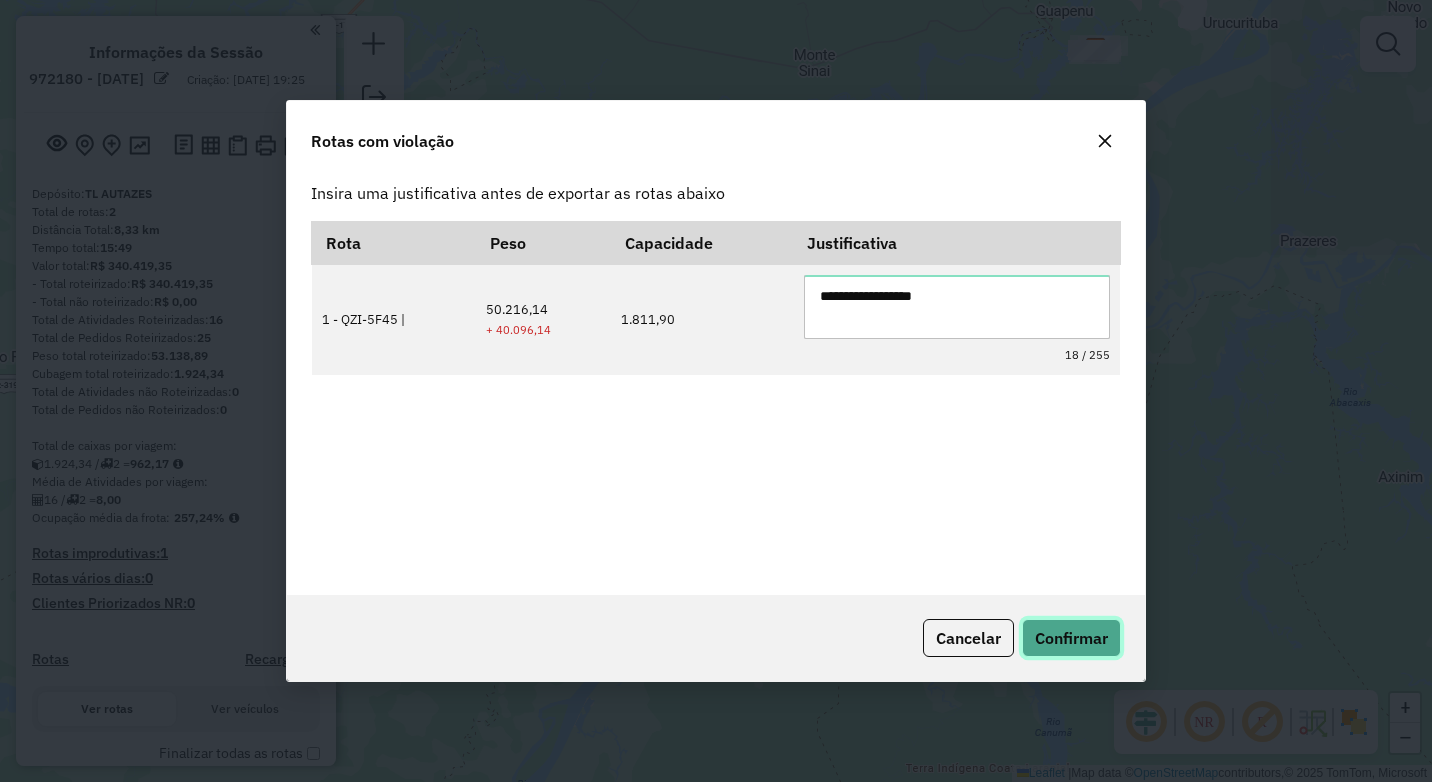 click on "Confirmar" 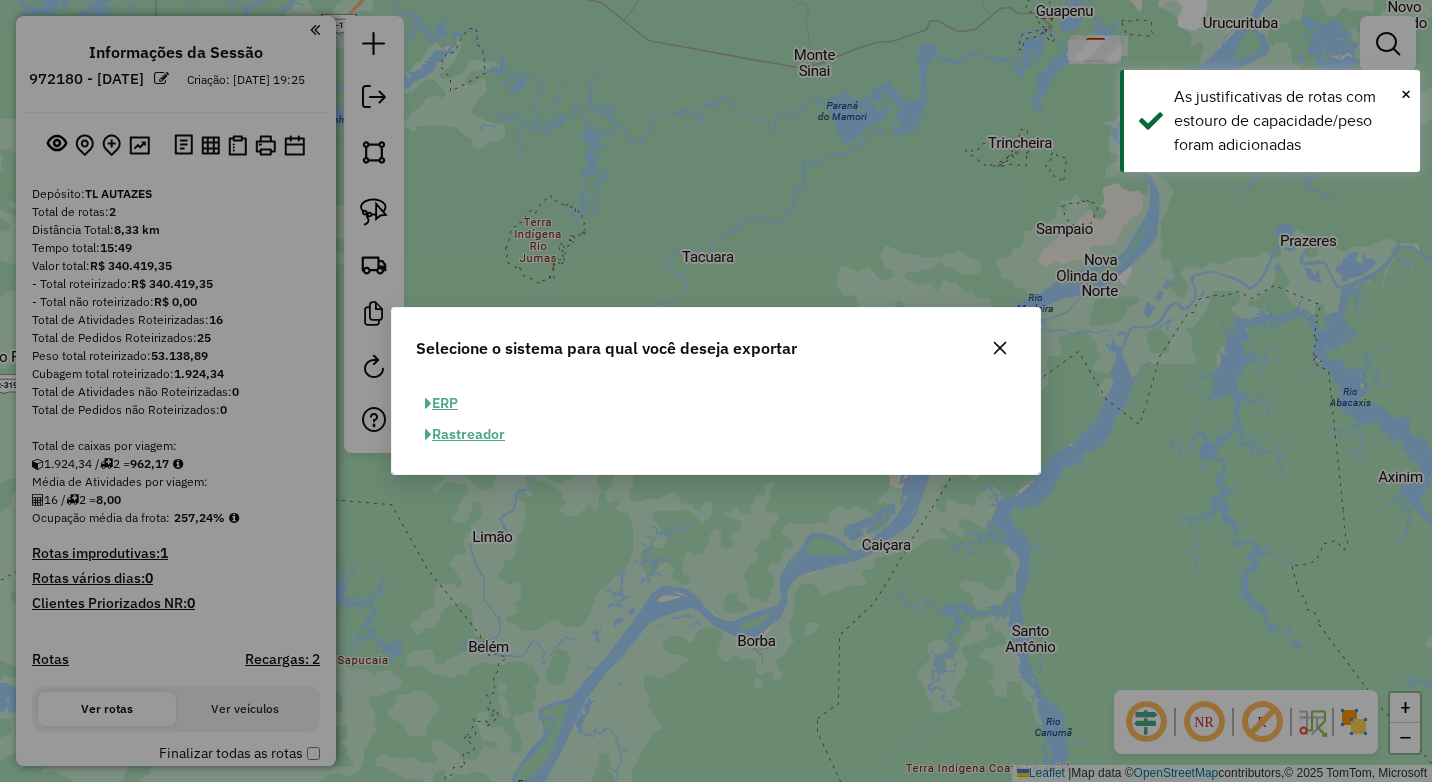 click on "ERP" 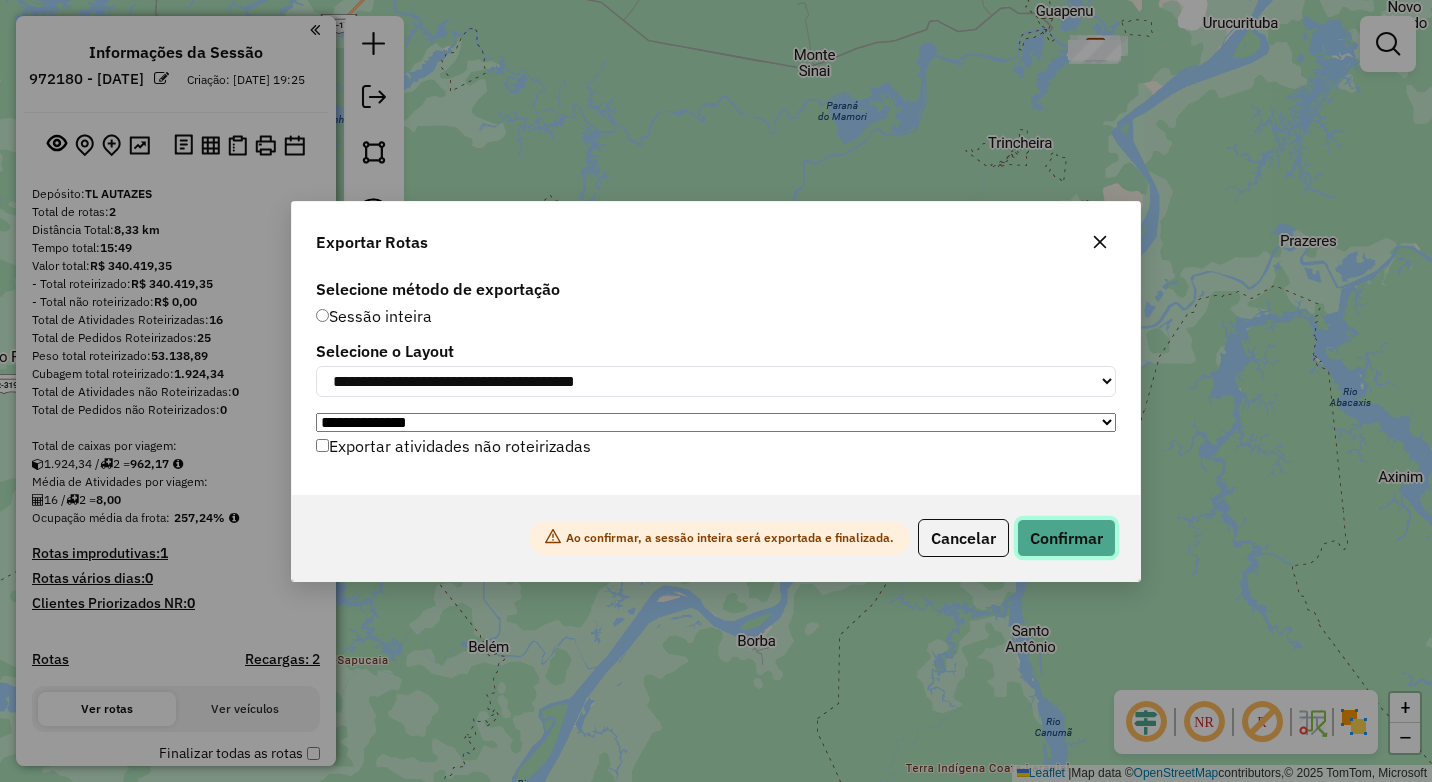 click on "Confirmar" 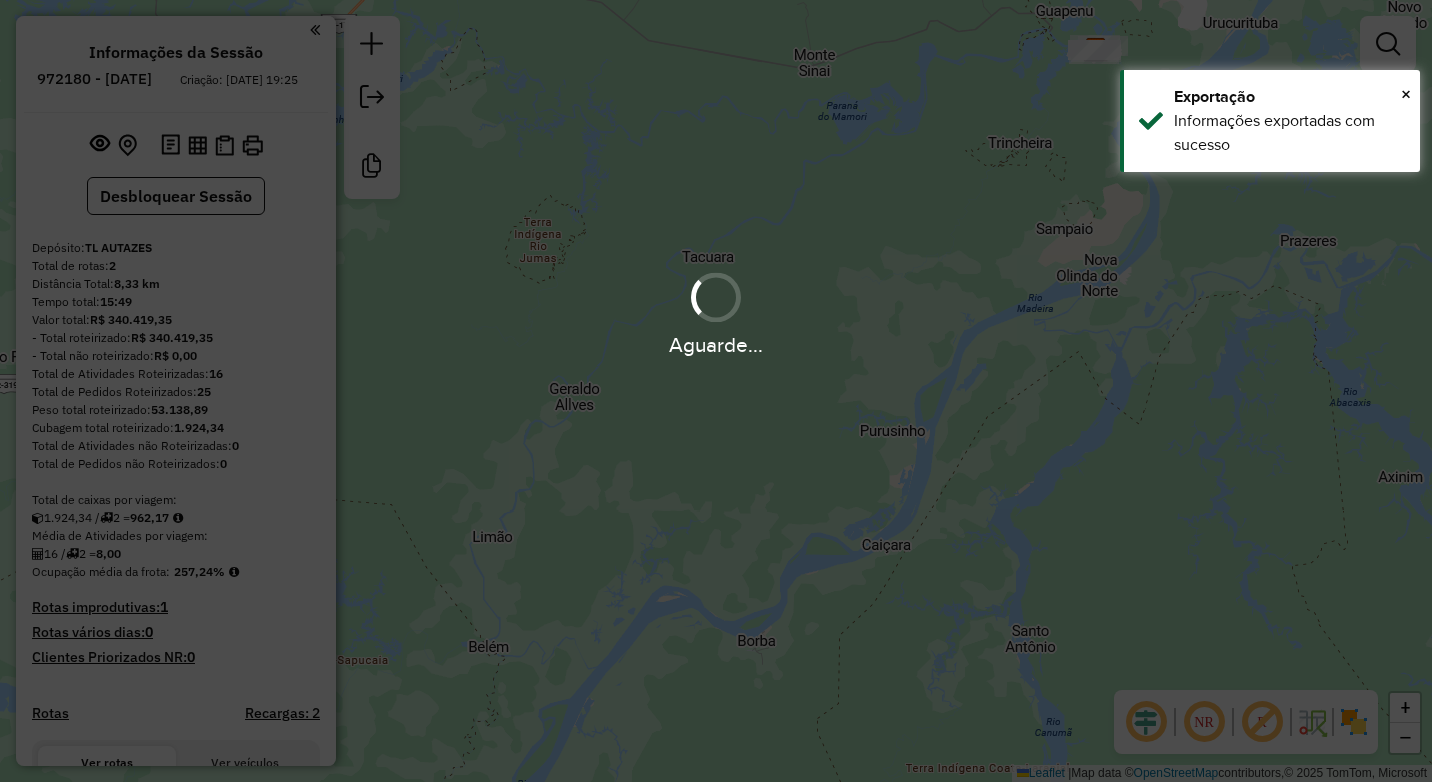 drag, startPoint x: 1019, startPoint y: 330, endPoint x: 927, endPoint y: 481, distance: 176.81912 